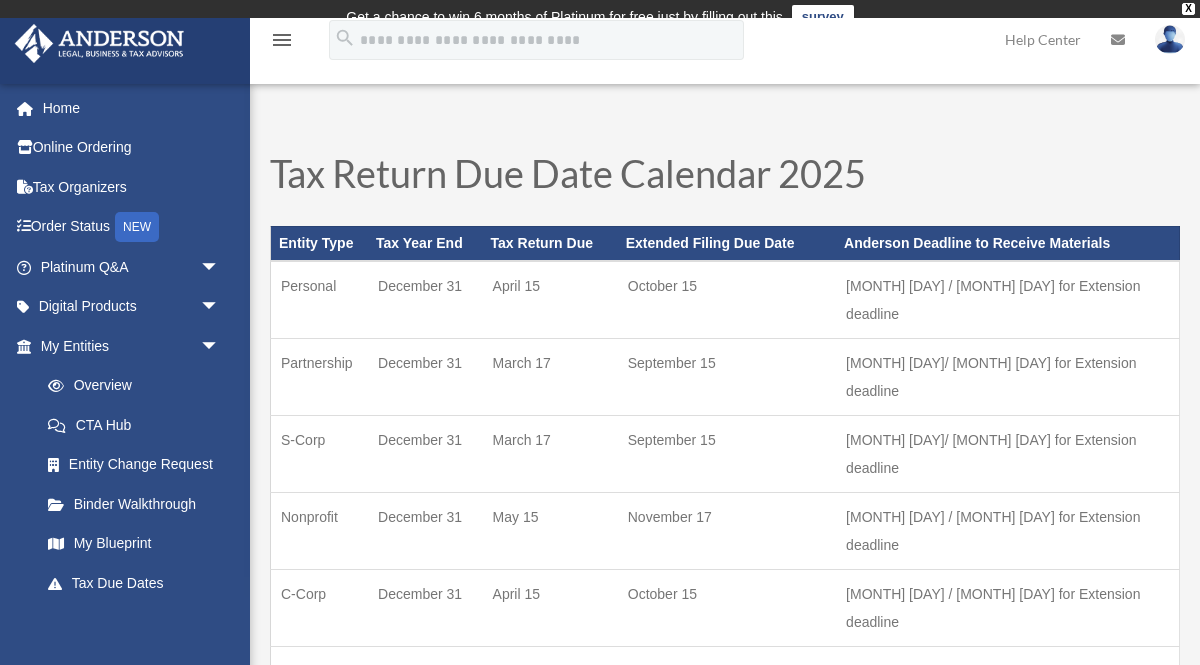 scroll, scrollTop: 0, scrollLeft: 0, axis: both 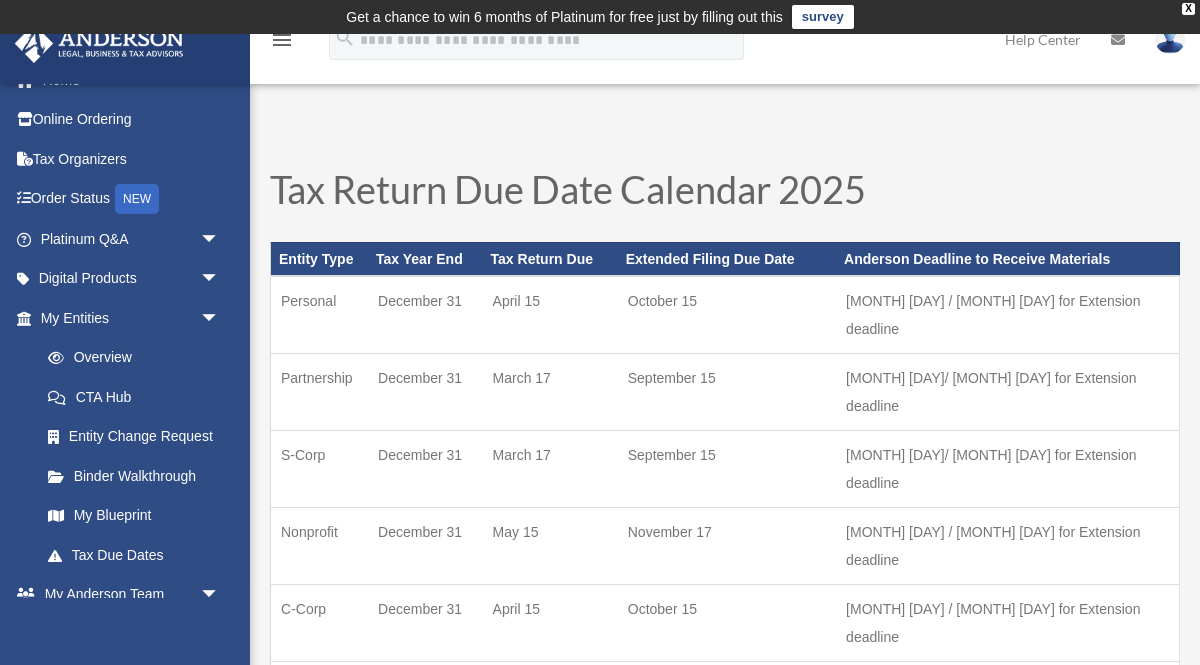 click on "survey" at bounding box center (823, 17) 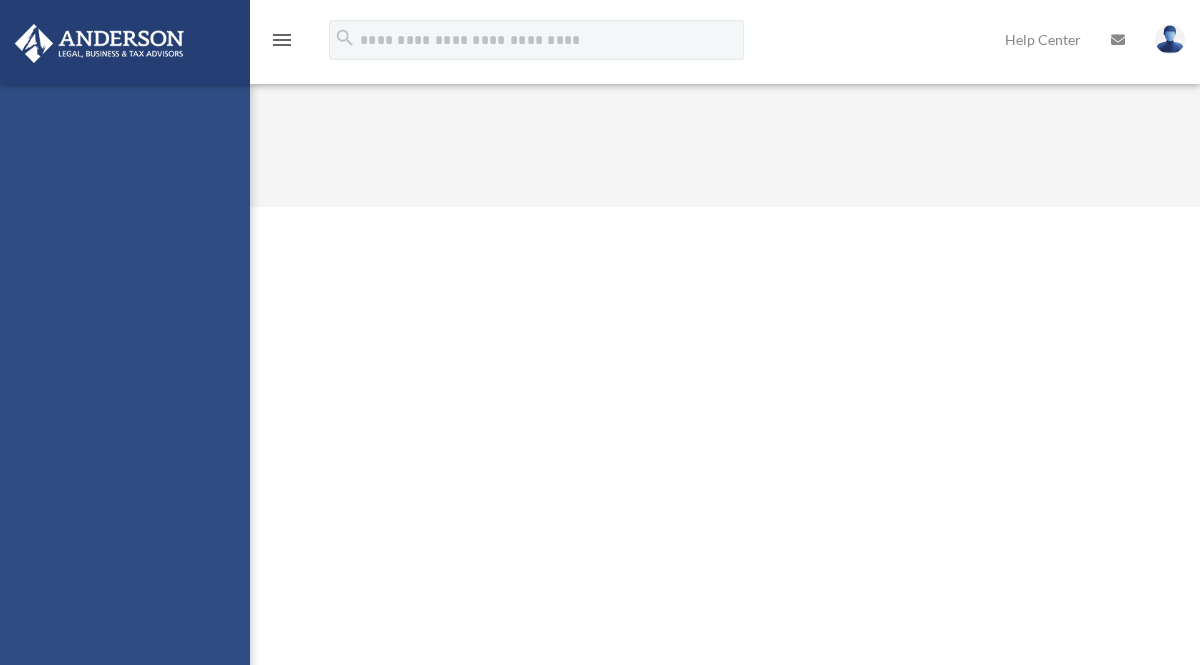 scroll, scrollTop: 0, scrollLeft: 0, axis: both 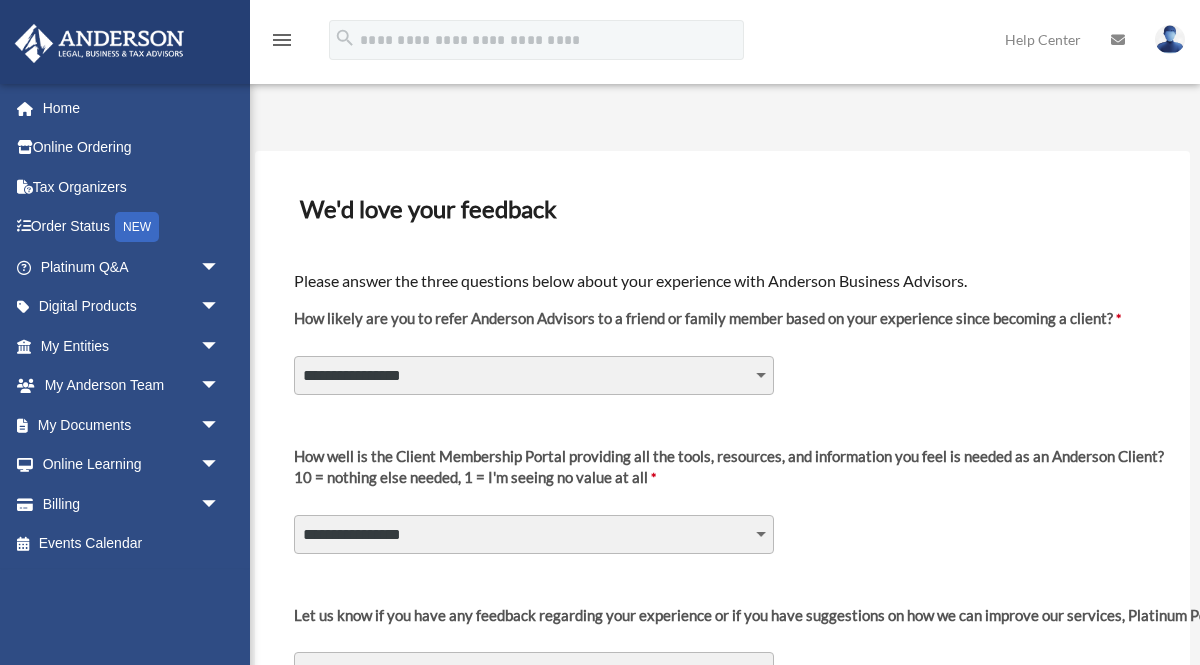 click on "**********" at bounding box center (534, 375) 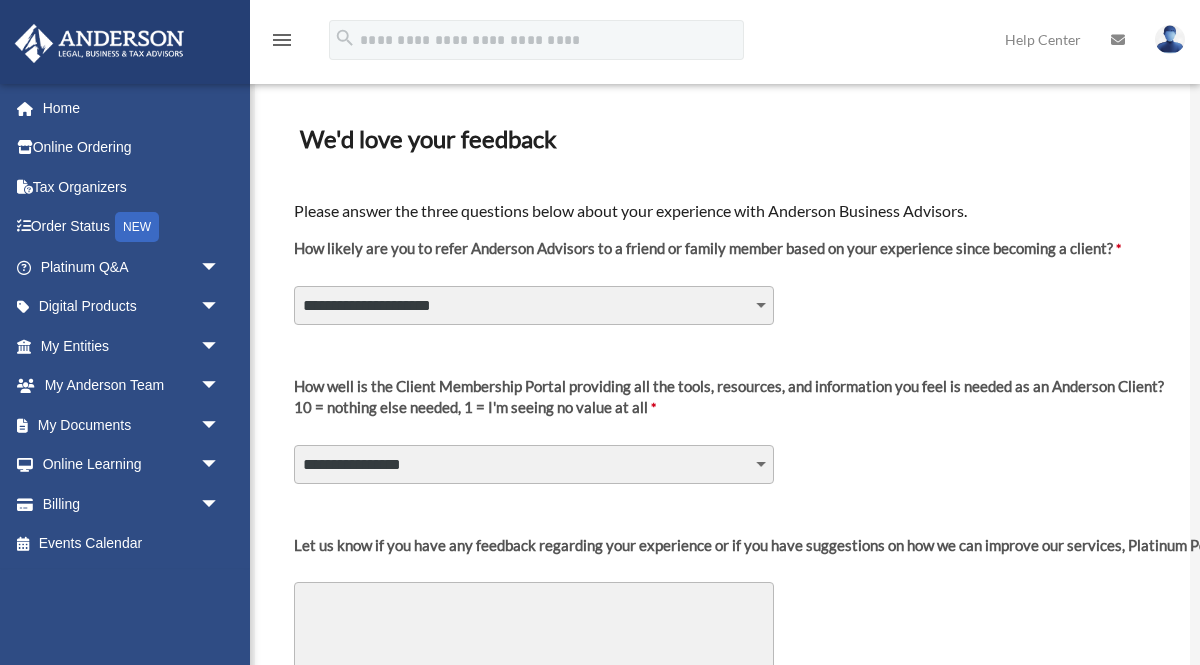 scroll, scrollTop: 103, scrollLeft: 0, axis: vertical 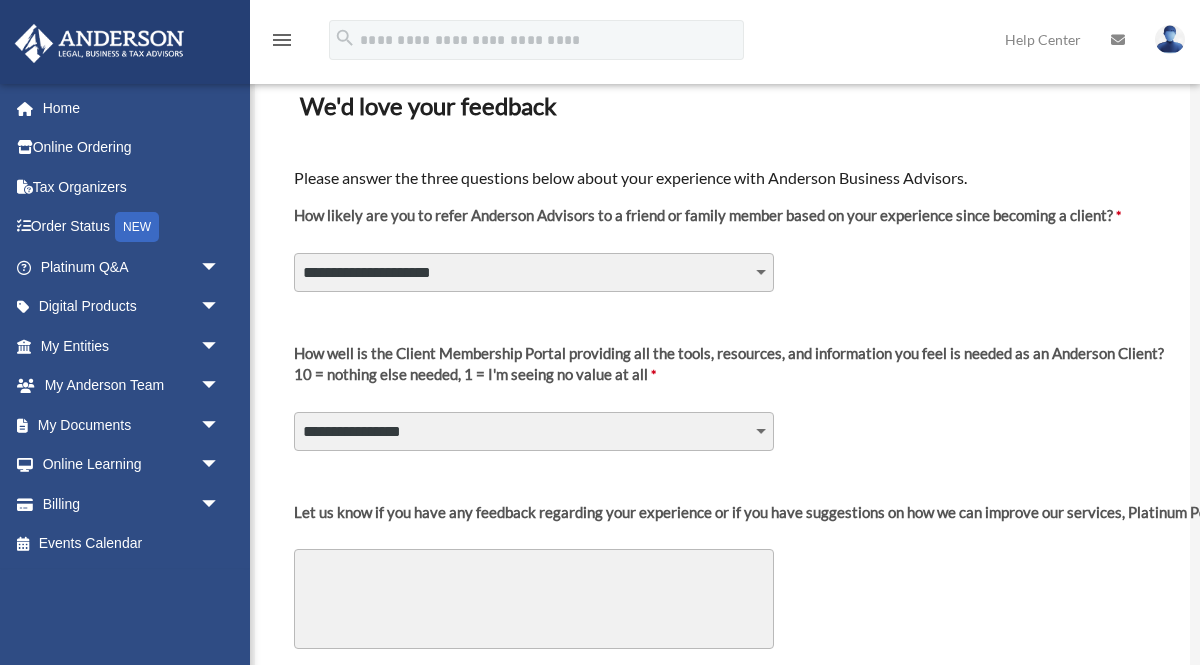 click on "**********" at bounding box center [534, 431] 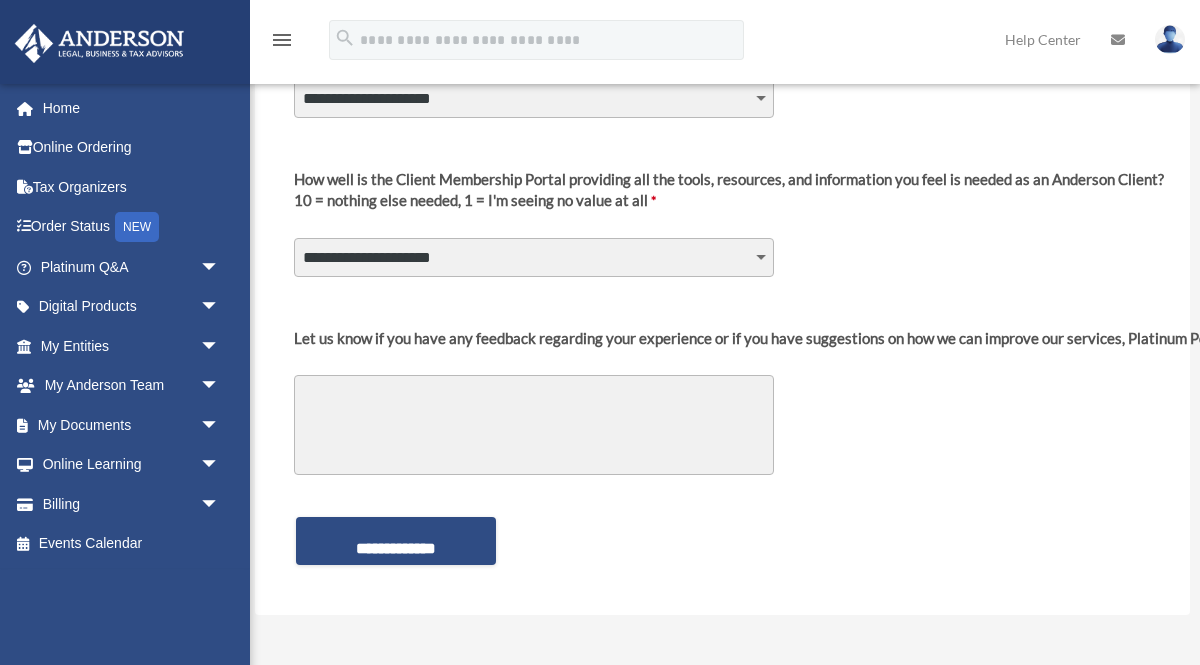scroll, scrollTop: 291, scrollLeft: 0, axis: vertical 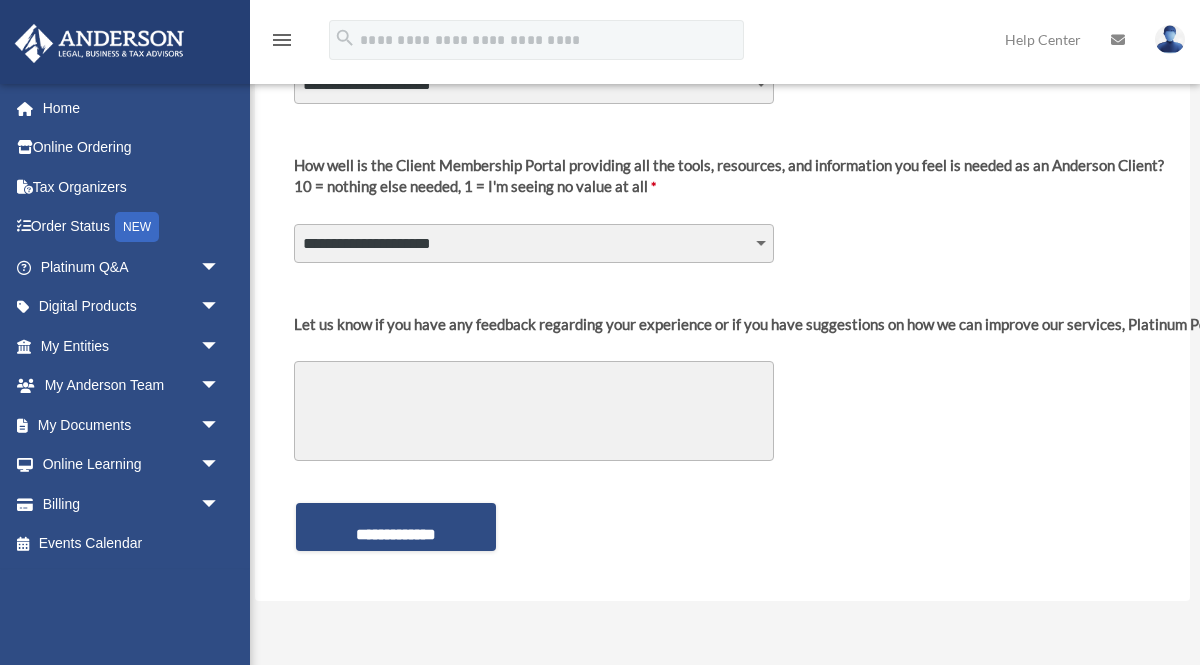 click on "Let us know if you have any feedback regarding your experience or if you have suggestions on how we can improve our services, Platinum Portal, resources, etc." at bounding box center (534, 411) 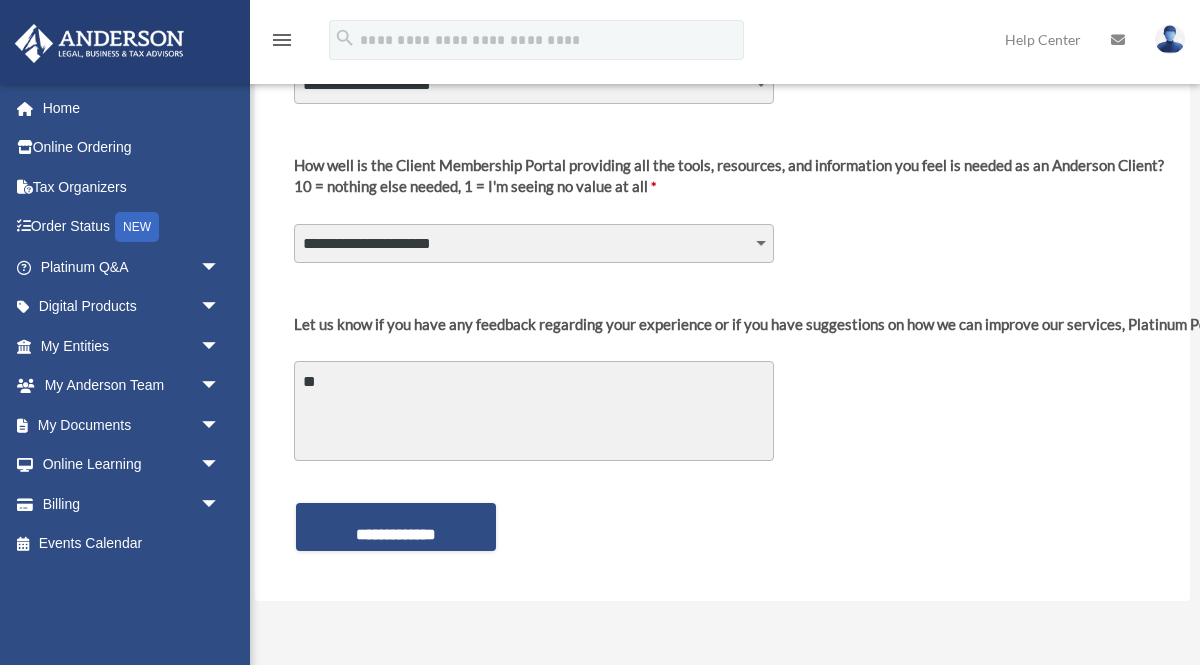 type on "*" 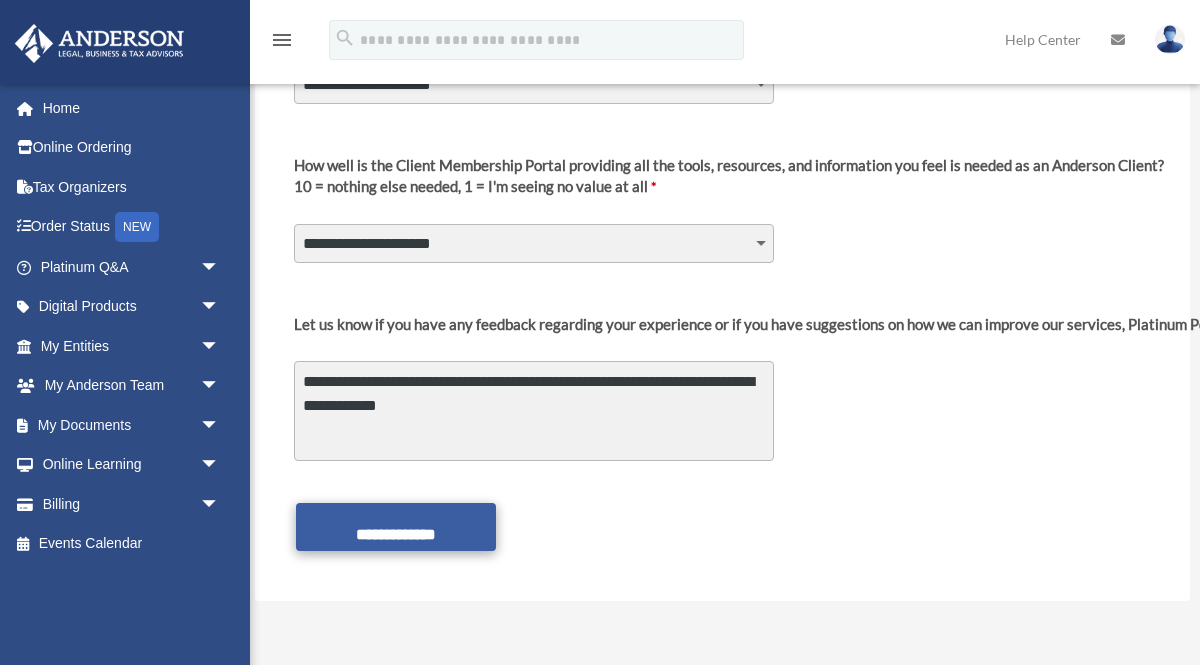type on "**********" 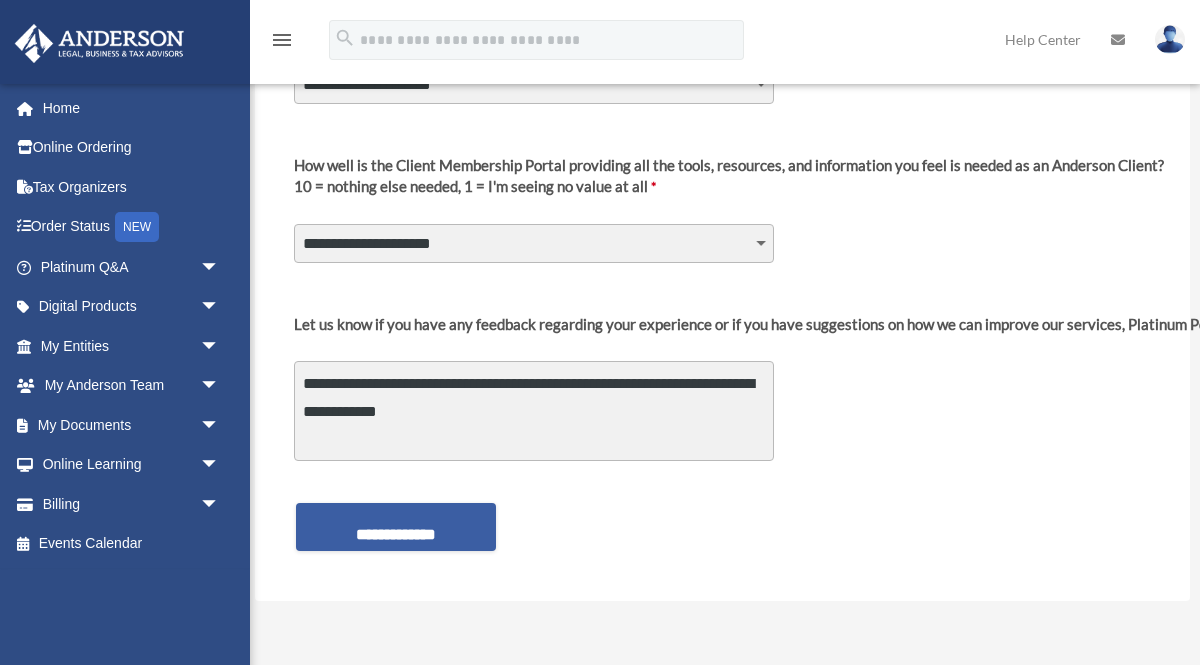 click on "**********" at bounding box center [396, 527] 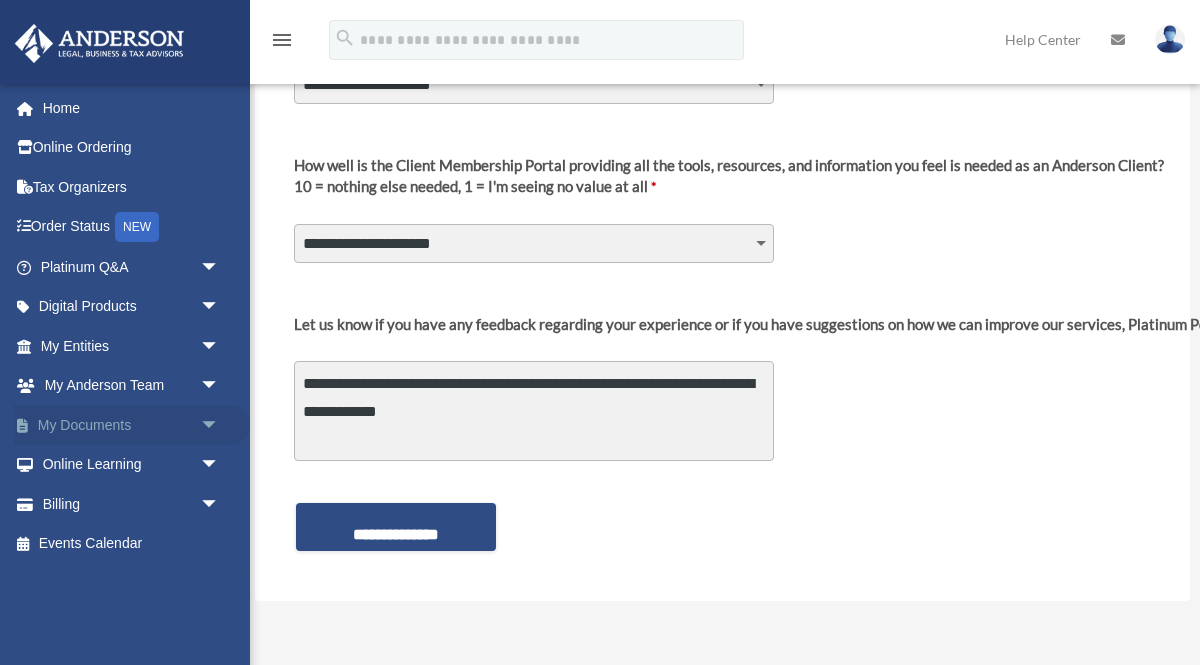 click on "My Documents arrow_drop_down" at bounding box center [132, 425] 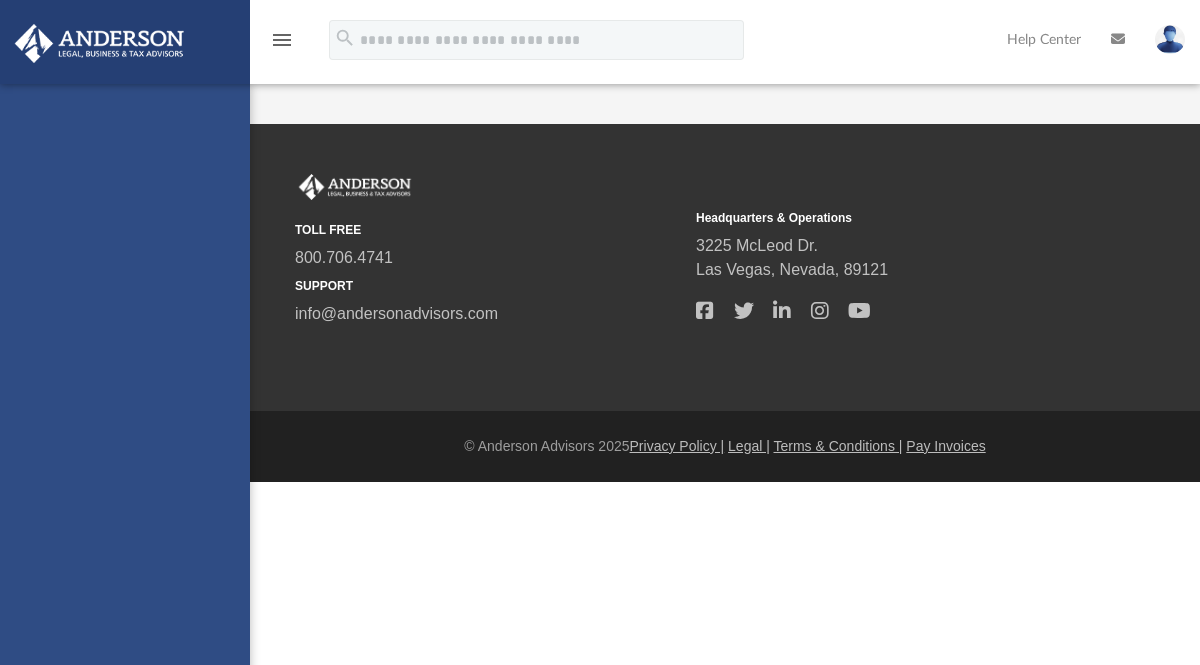 scroll, scrollTop: 0, scrollLeft: 0, axis: both 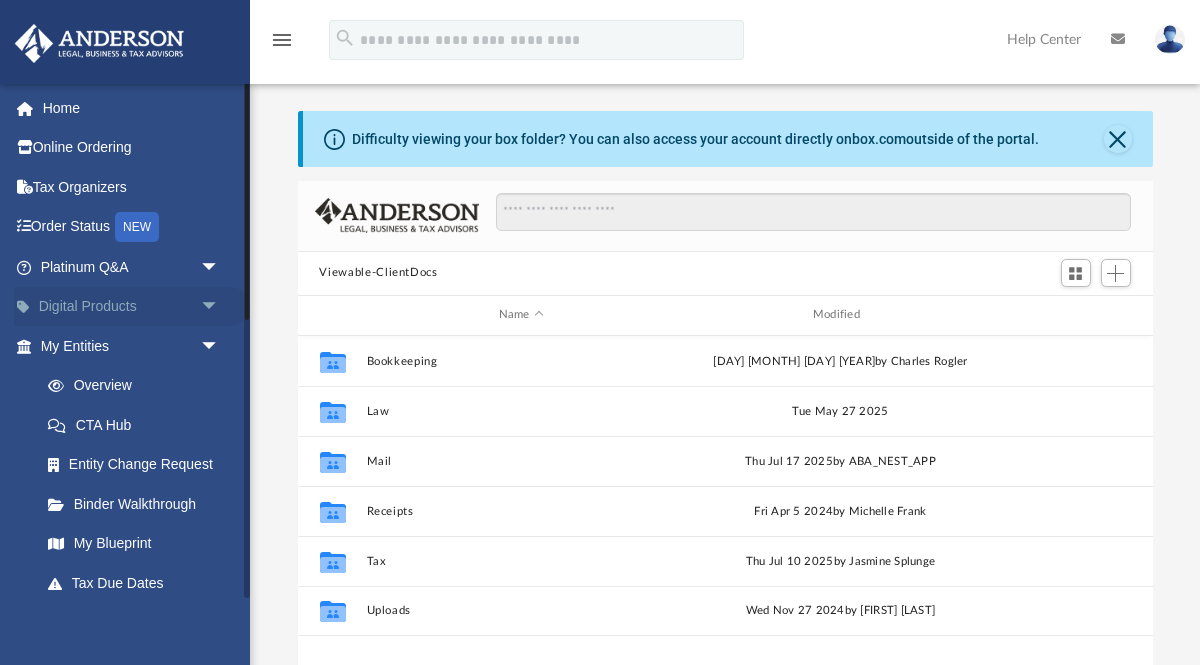 click on "Digital Products arrow_drop_down" at bounding box center [132, 307] 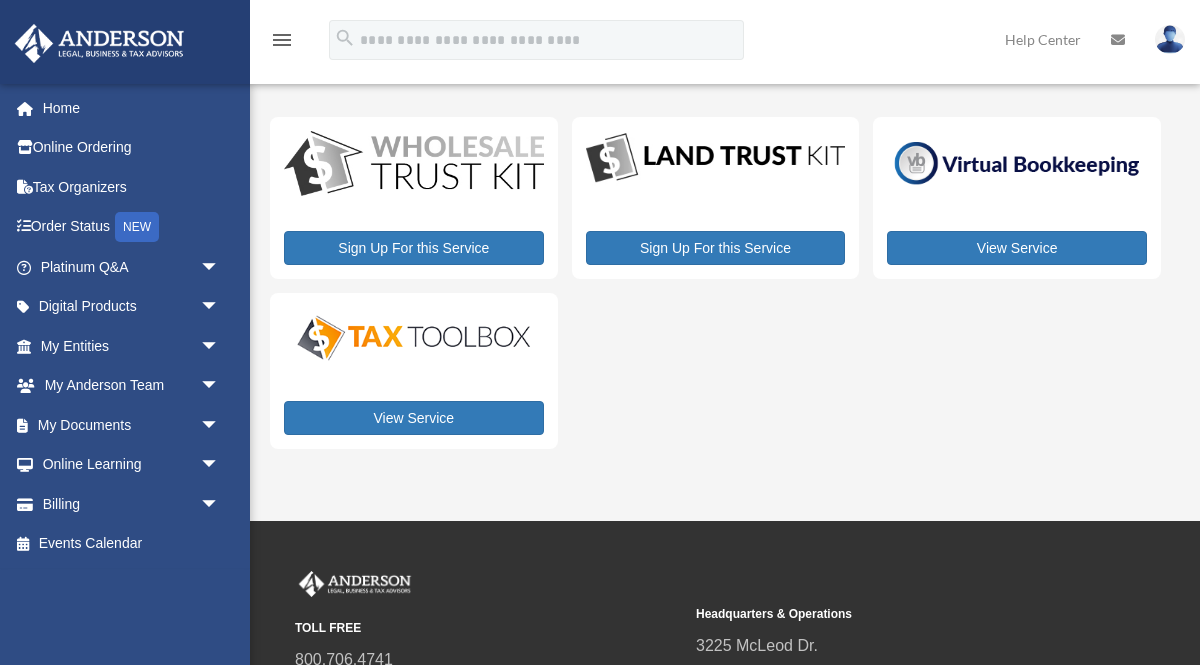 scroll, scrollTop: 0, scrollLeft: 0, axis: both 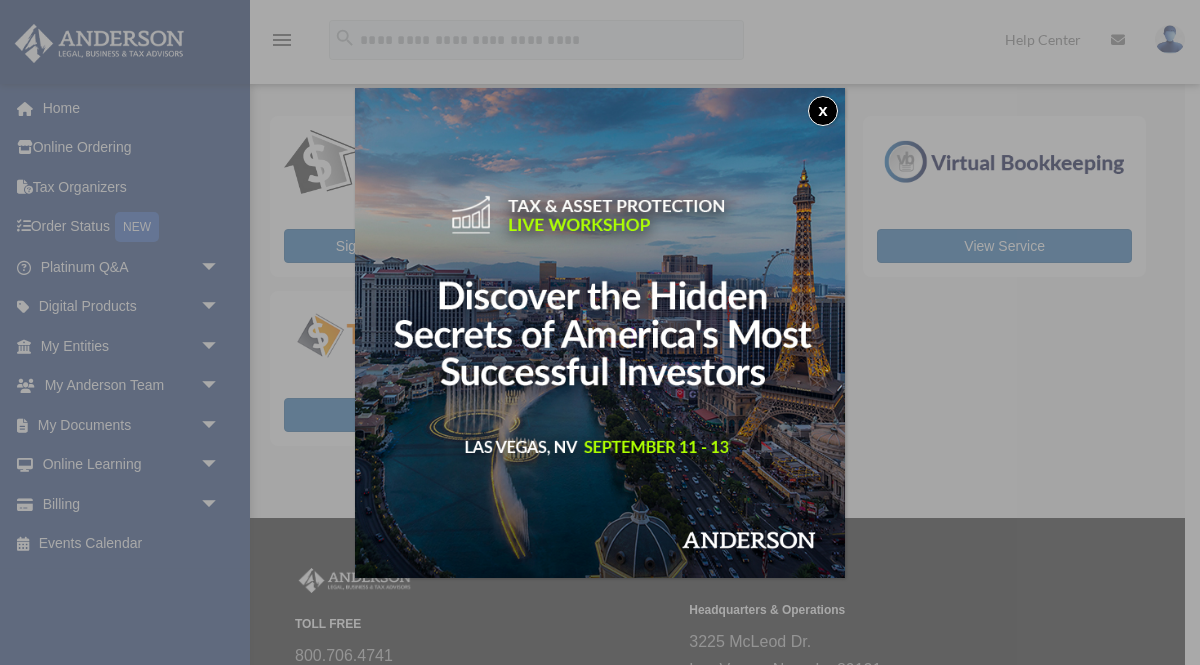 click on "x" at bounding box center [823, 111] 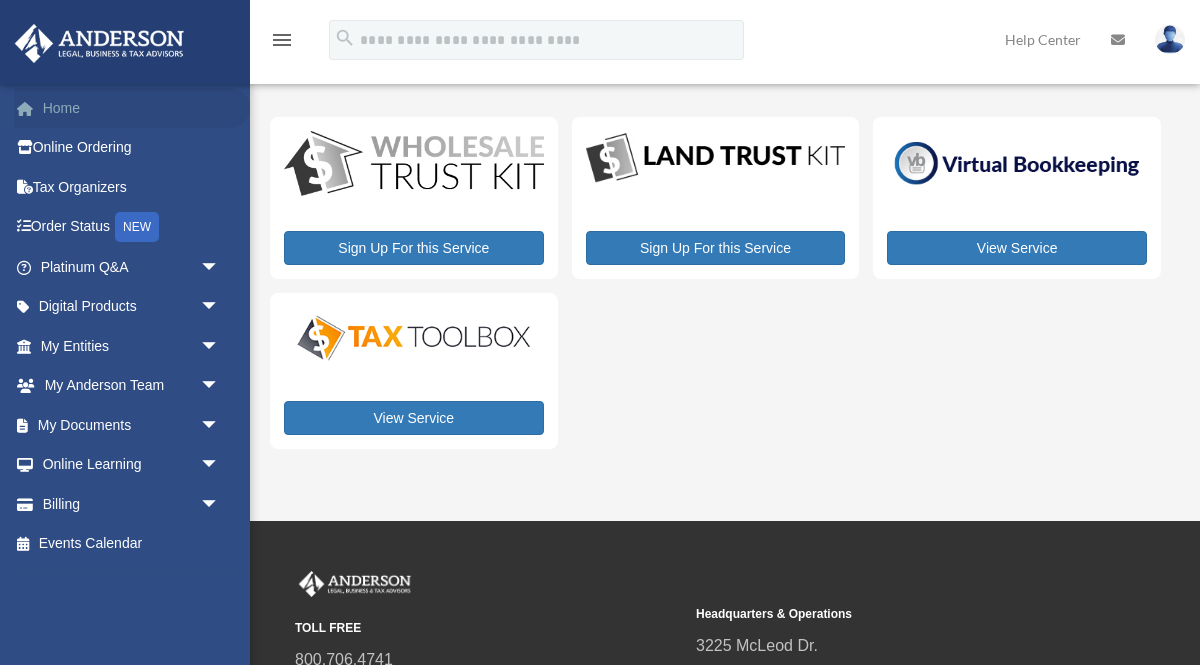 click on "Home" at bounding box center (132, 108) 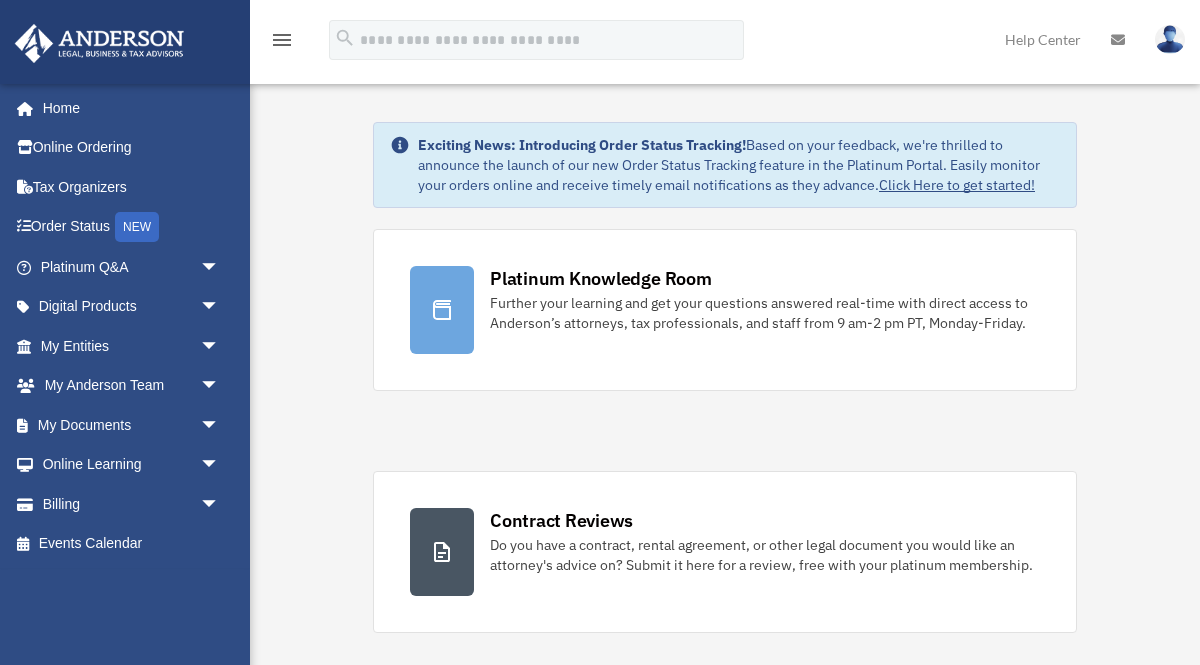 scroll, scrollTop: 0, scrollLeft: 0, axis: both 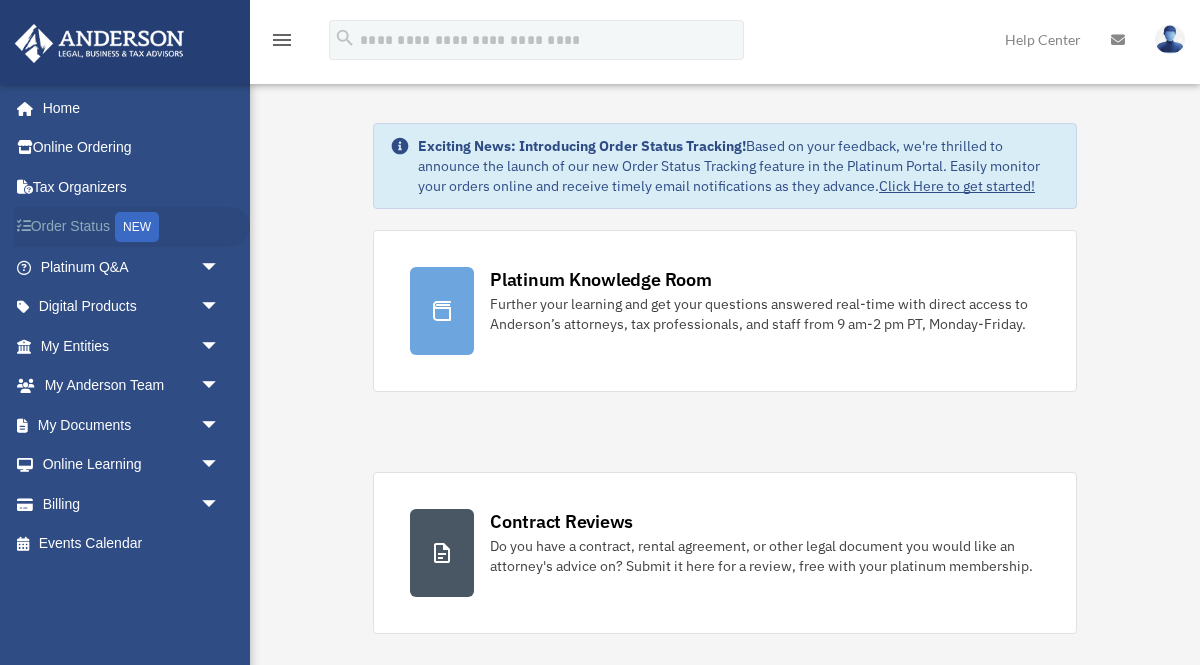 click on "Order Status  NEW" at bounding box center [132, 227] 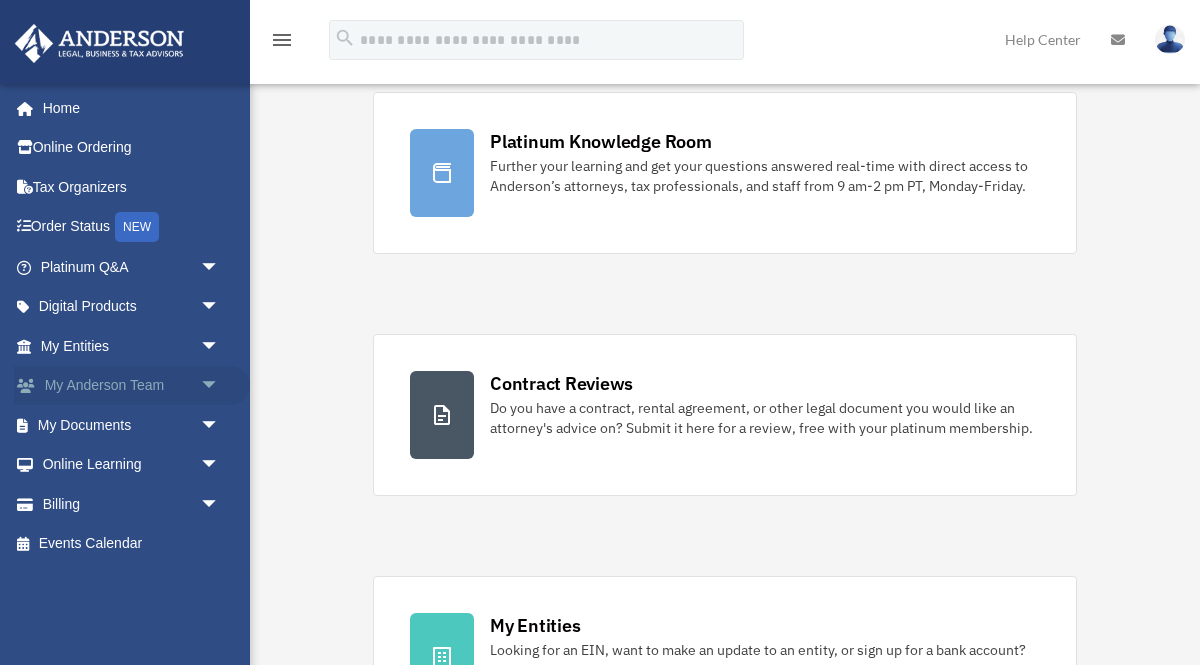 scroll, scrollTop: 155, scrollLeft: 0, axis: vertical 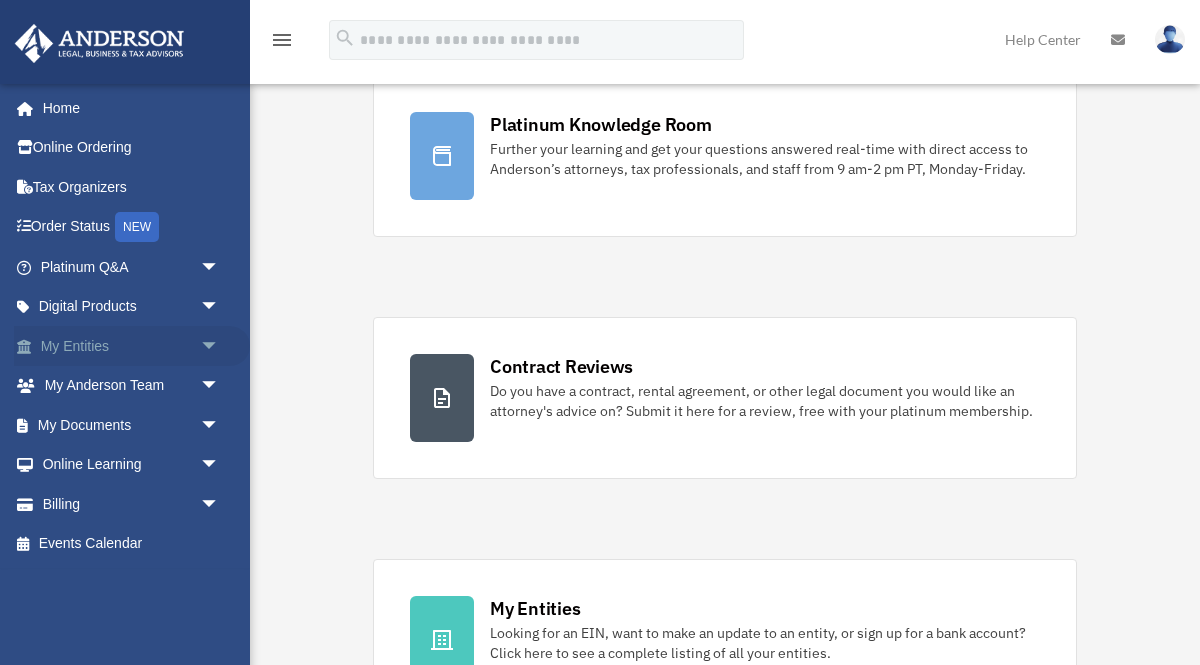 click on "My Entities arrow_drop_down" at bounding box center (132, 346) 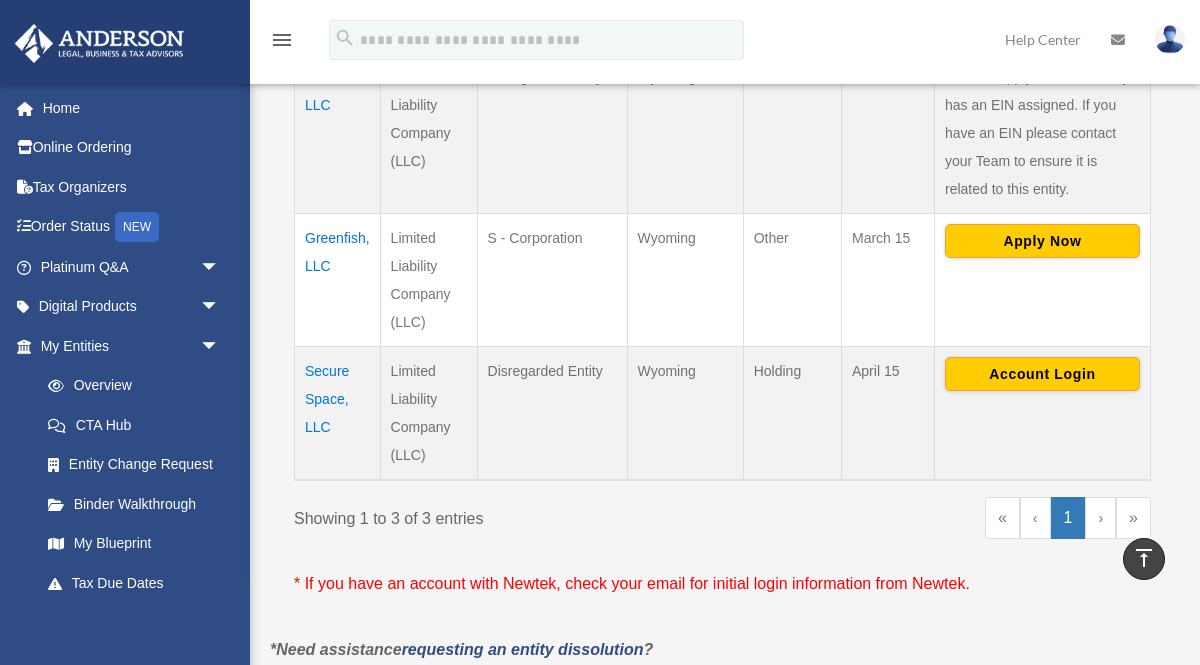scroll, scrollTop: 550, scrollLeft: 0, axis: vertical 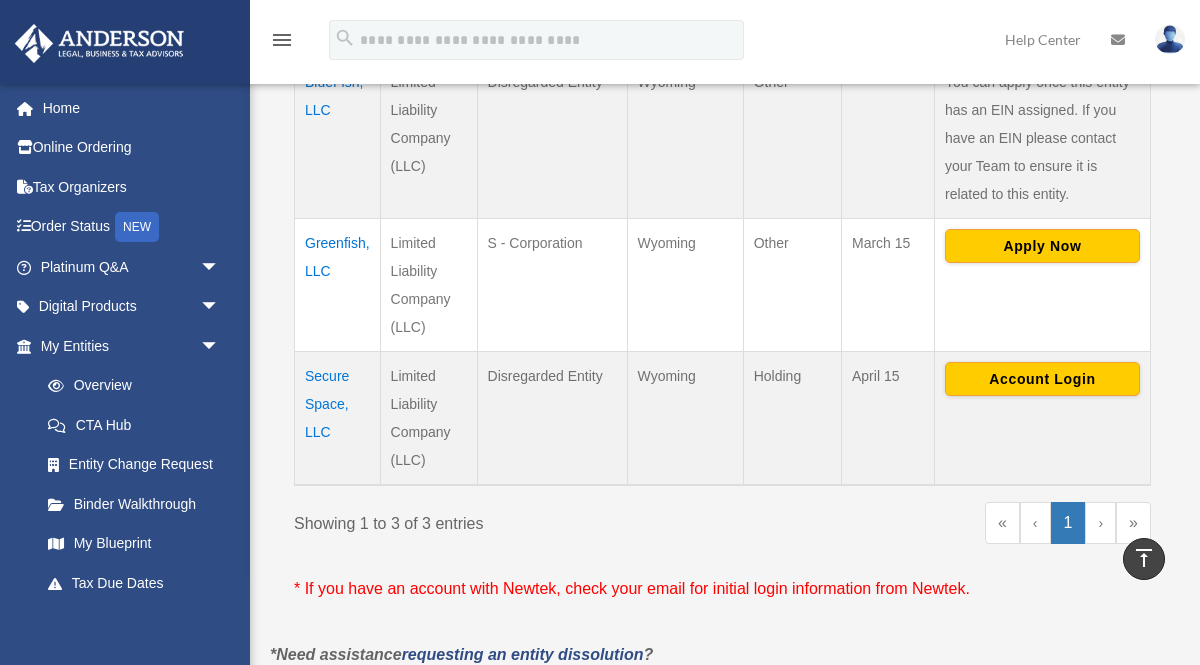 click on "Greenfish, LLC" at bounding box center (338, 285) 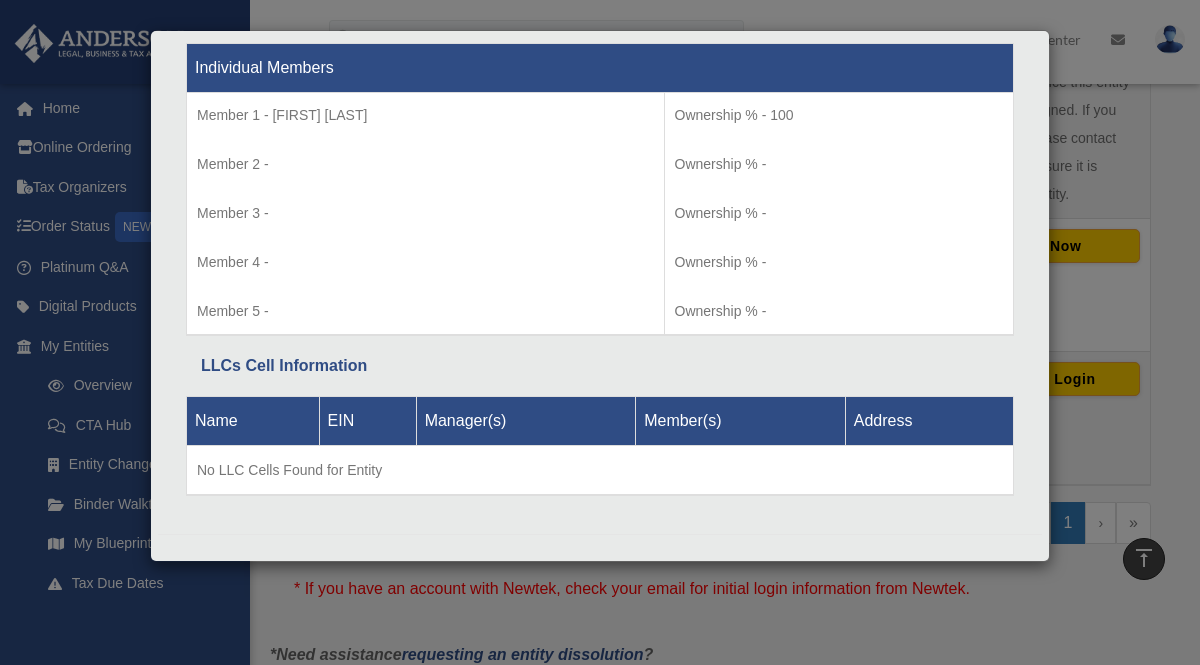 scroll, scrollTop: 2105, scrollLeft: 0, axis: vertical 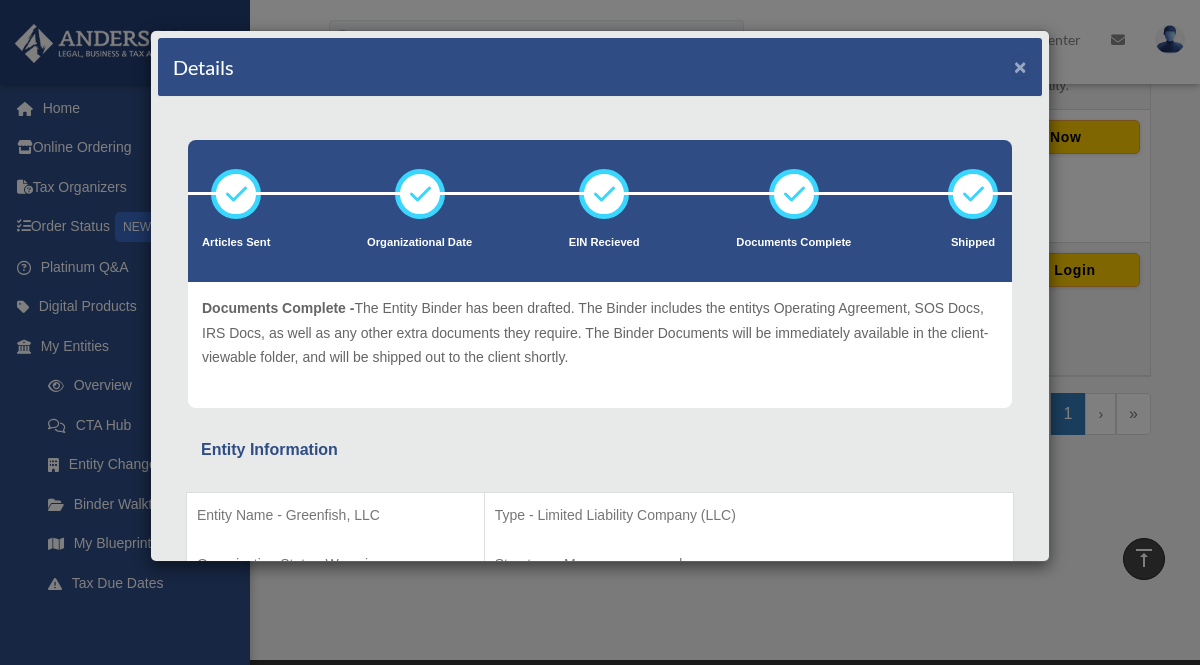 click on "×" at bounding box center (1020, 66) 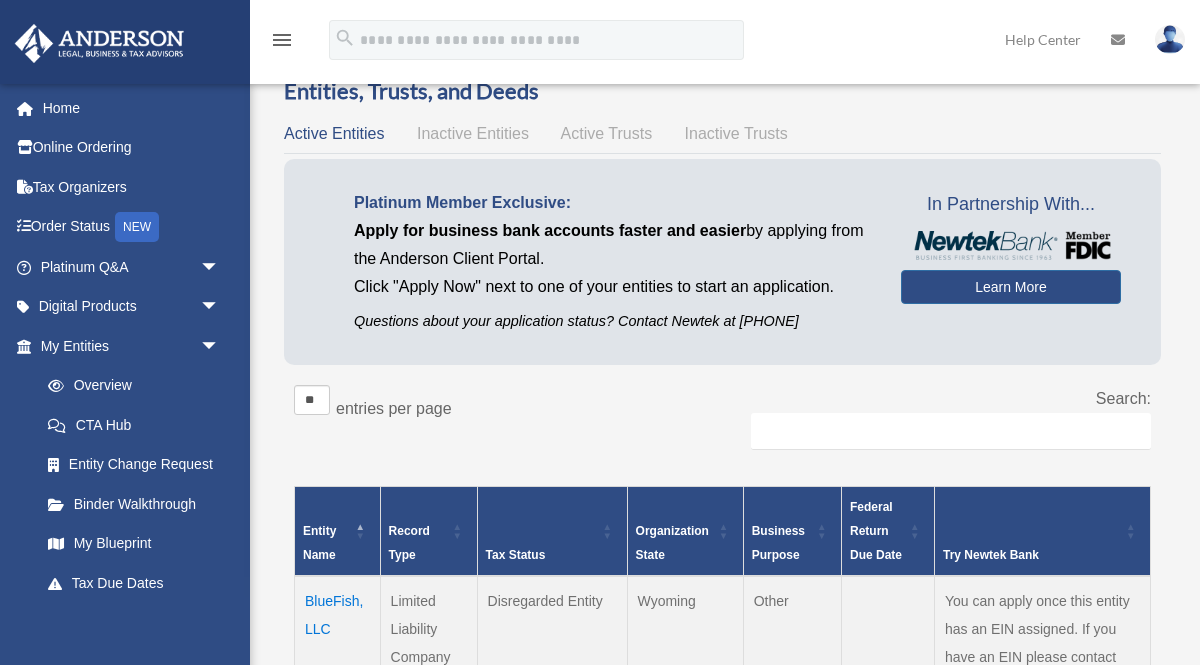 scroll, scrollTop: 0, scrollLeft: 0, axis: both 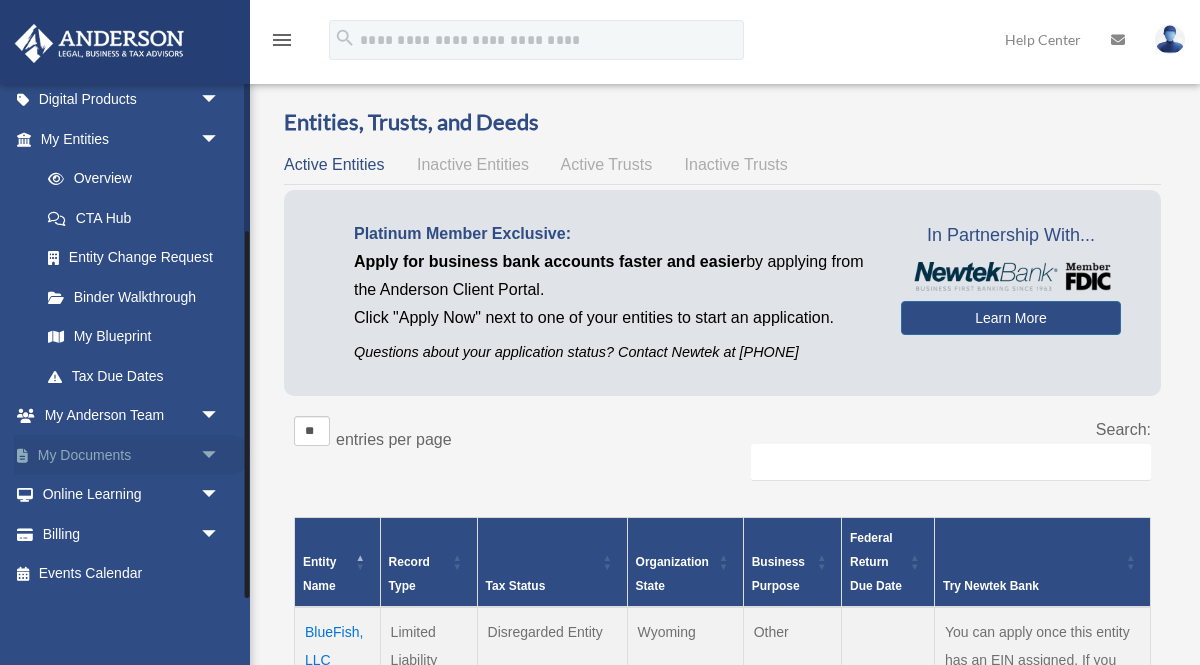 click on "My Documents arrow_drop_down" at bounding box center (132, 455) 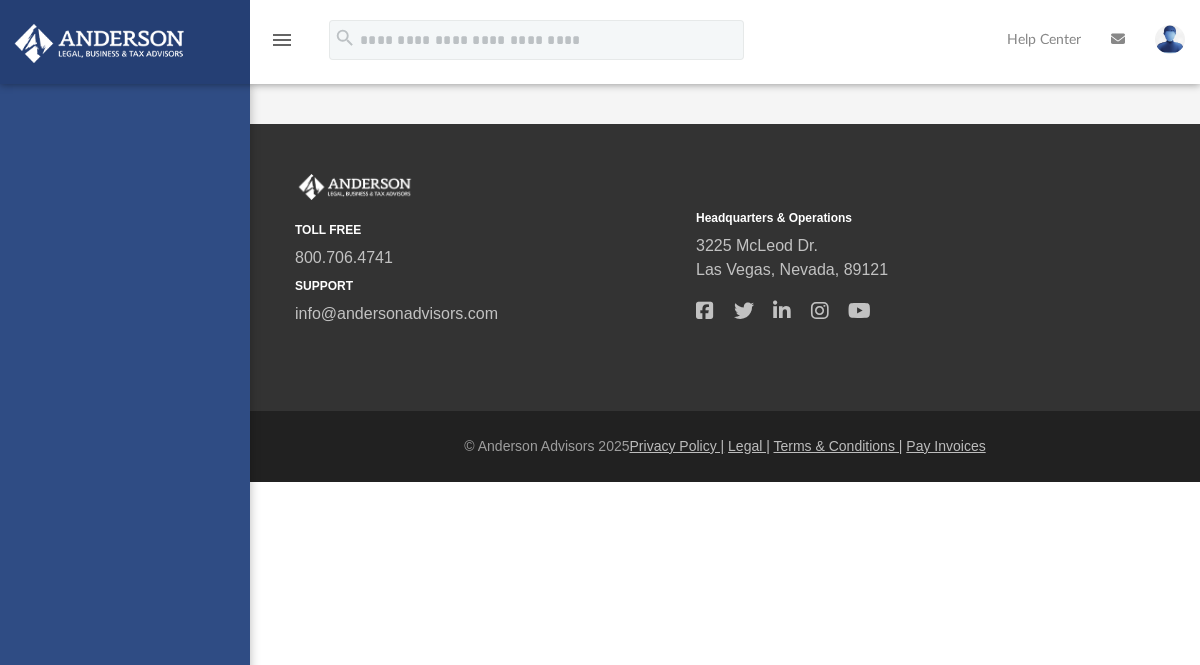 scroll, scrollTop: 0, scrollLeft: 0, axis: both 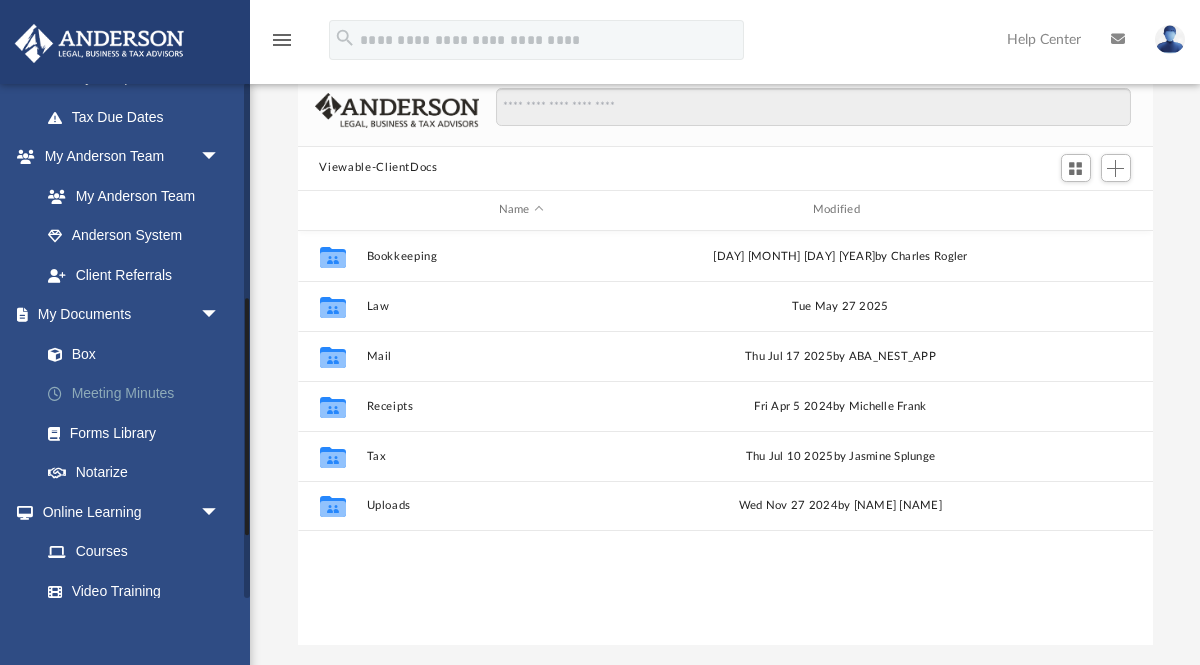 click on "Meeting Minutes" at bounding box center (139, 394) 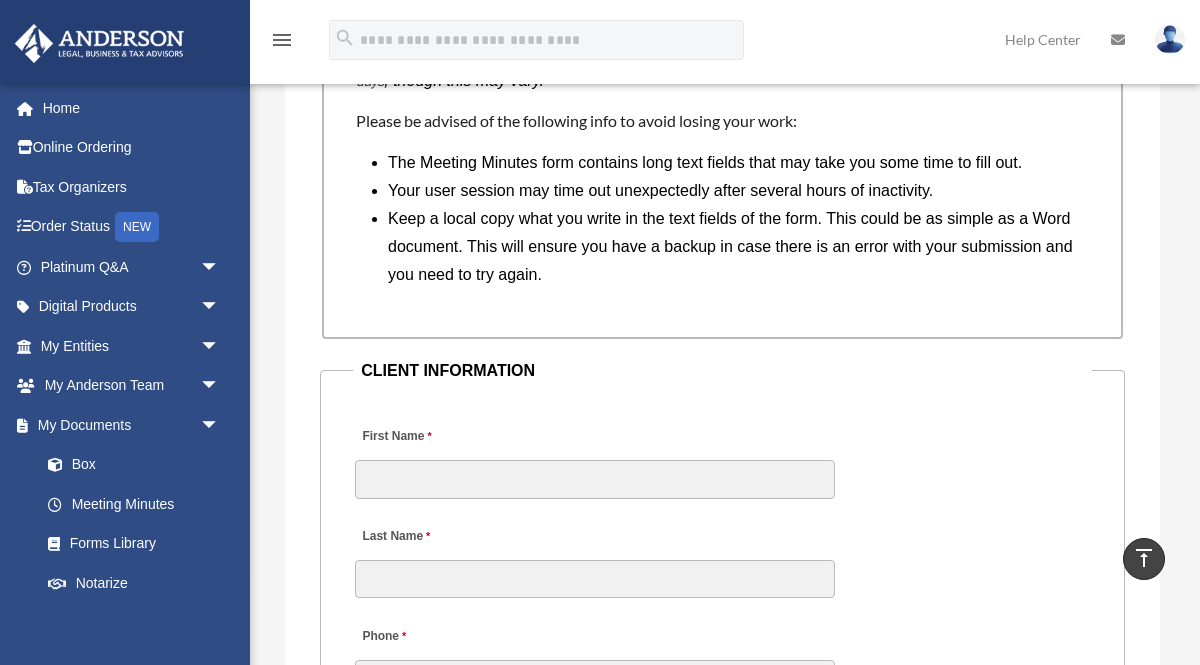scroll, scrollTop: 1985, scrollLeft: 0, axis: vertical 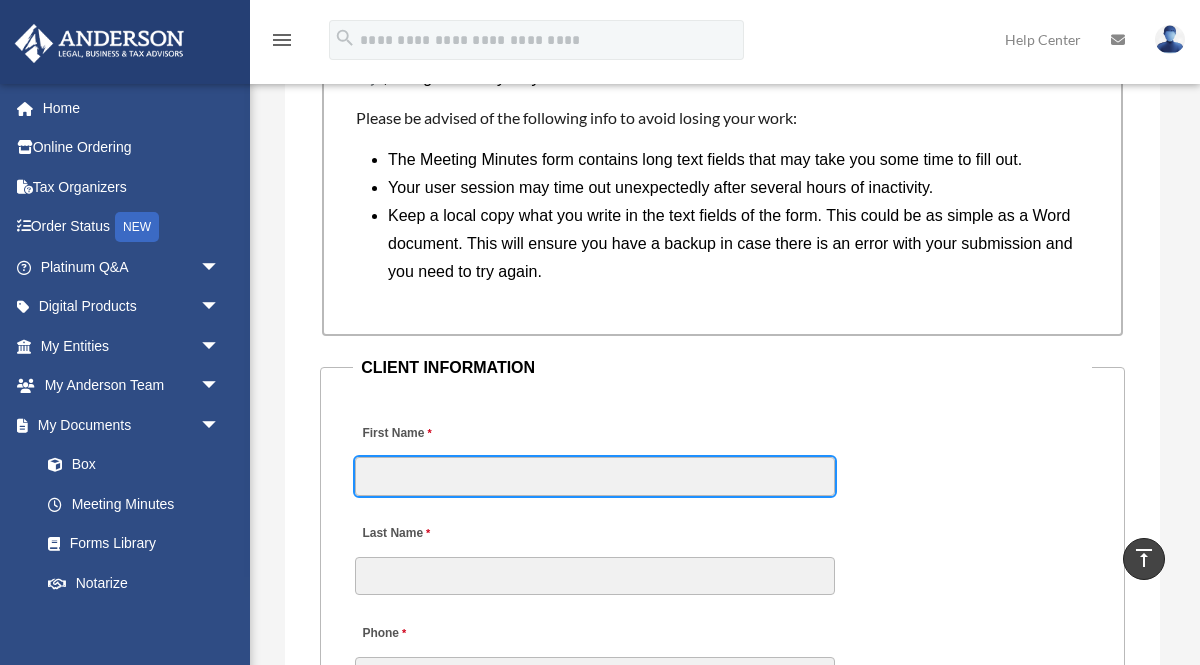 click on "First Name" at bounding box center (595, 476) 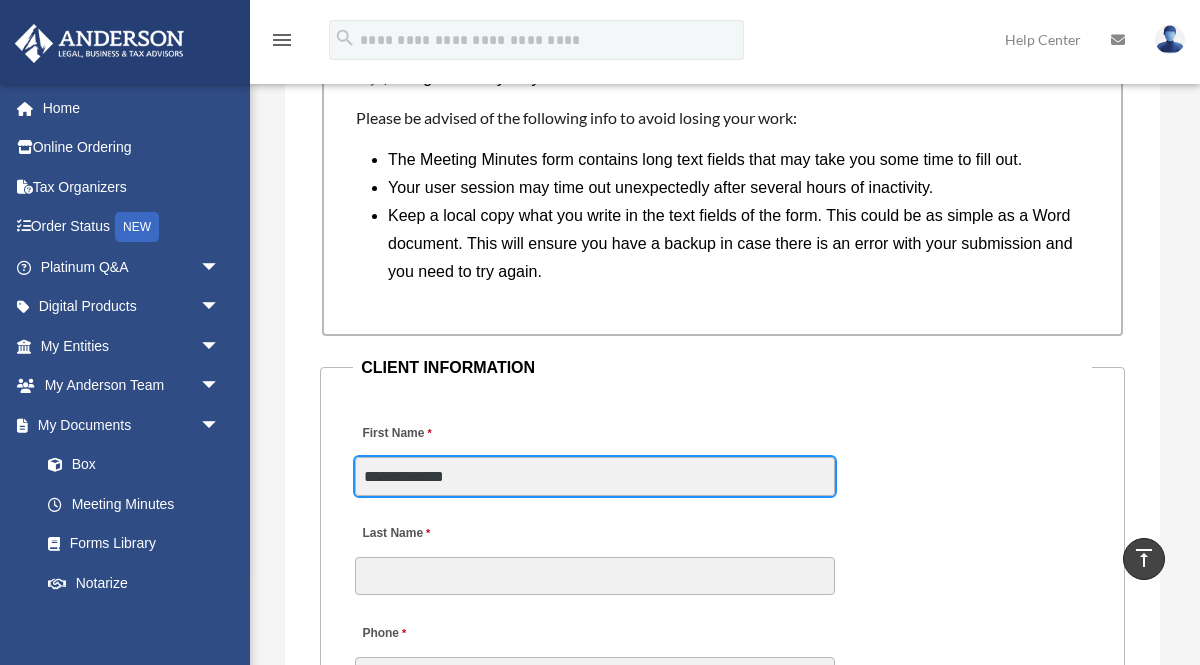 click on "**********" at bounding box center [595, 476] 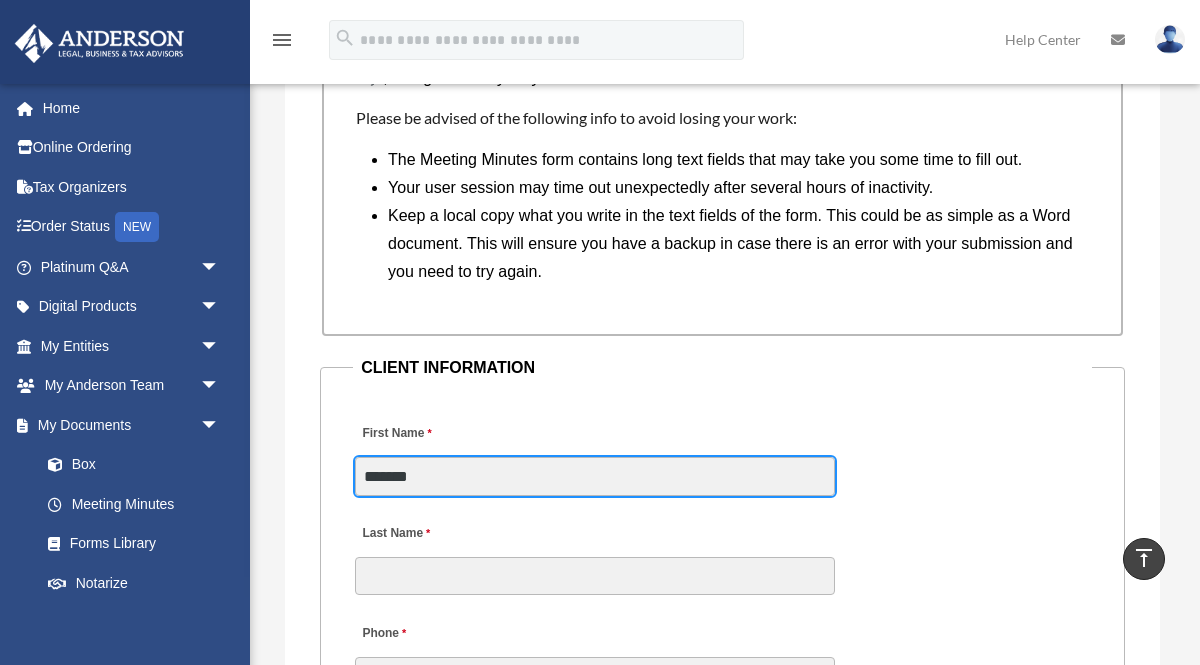 type on "*******" 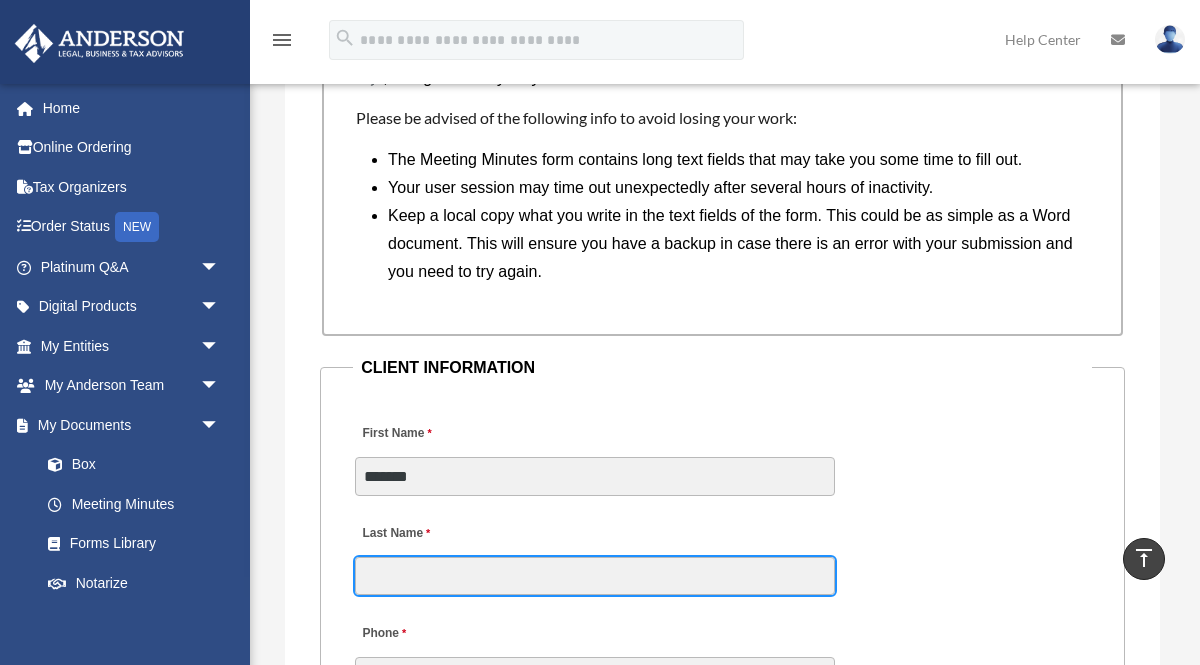 click on "Last Name" at bounding box center (595, 576) 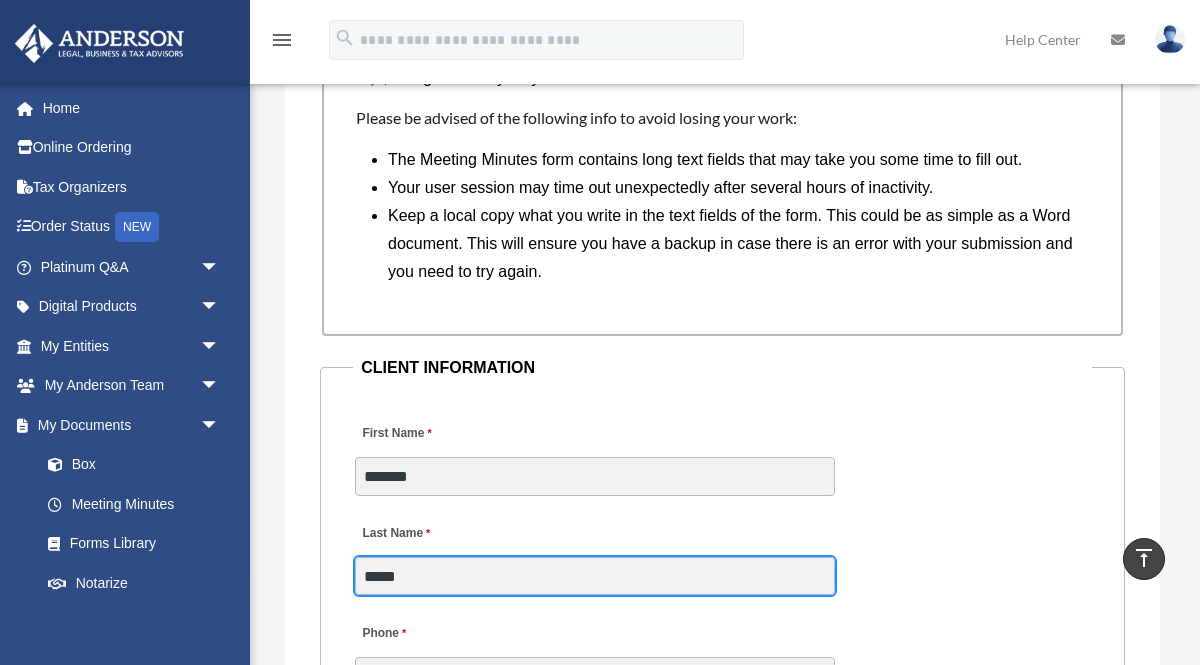 type on "*****" 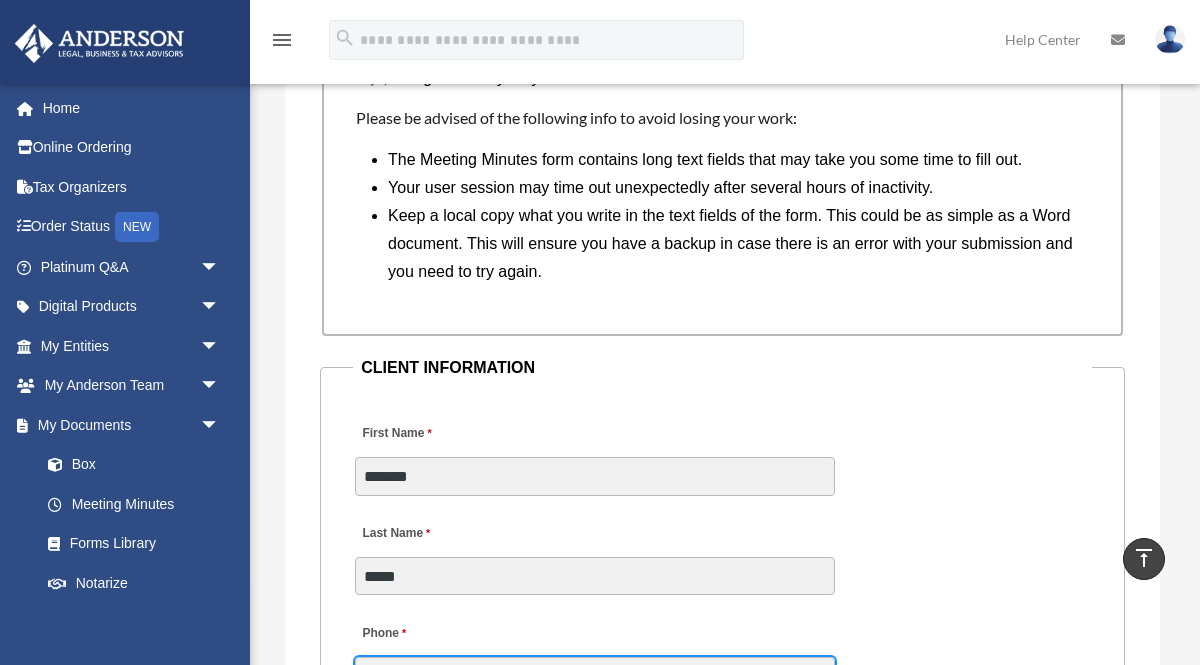 scroll, scrollTop: 2358, scrollLeft: 0, axis: vertical 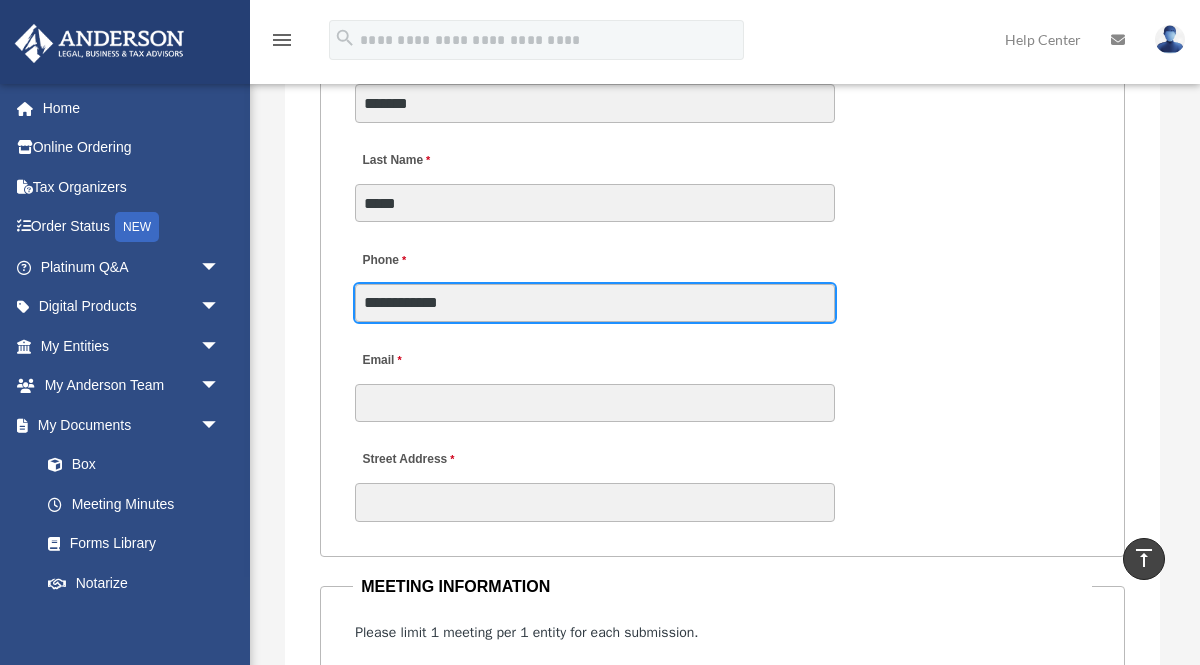 type on "**********" 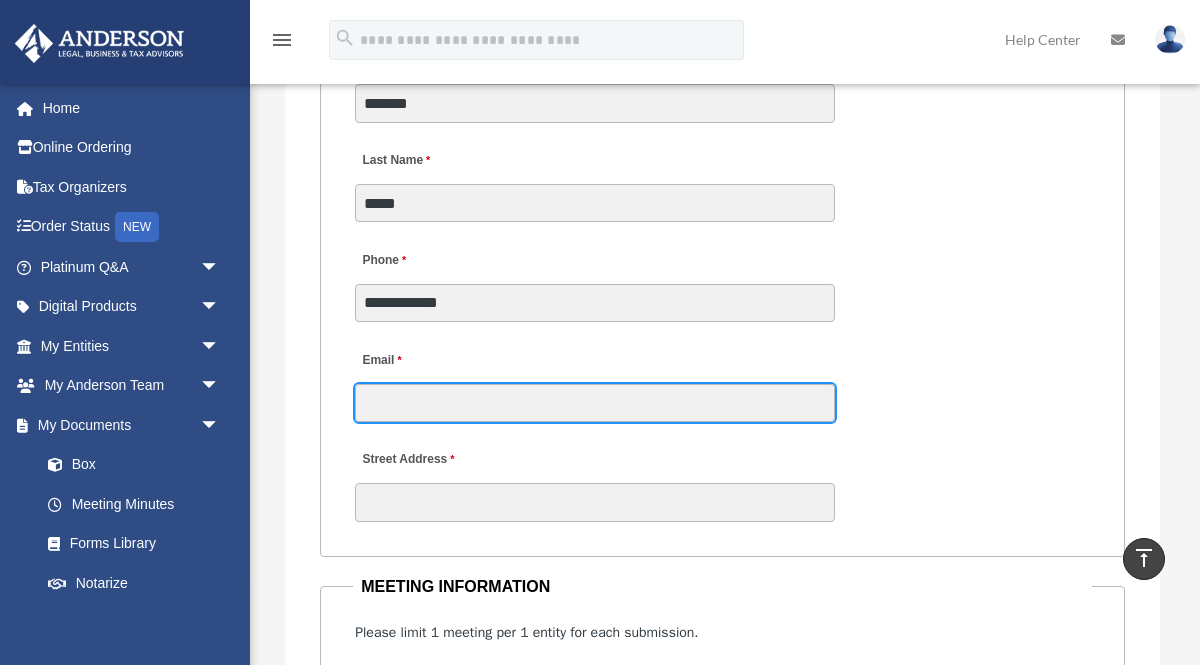 click on "Email" at bounding box center [595, 403] 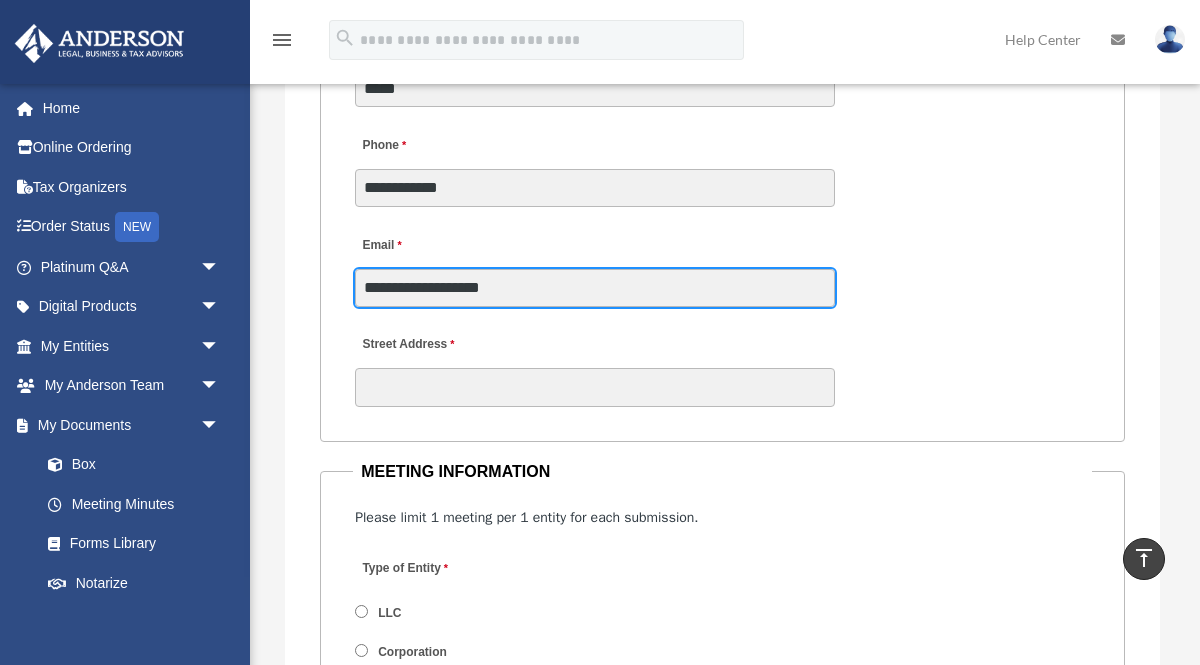 scroll, scrollTop: 2511, scrollLeft: 0, axis: vertical 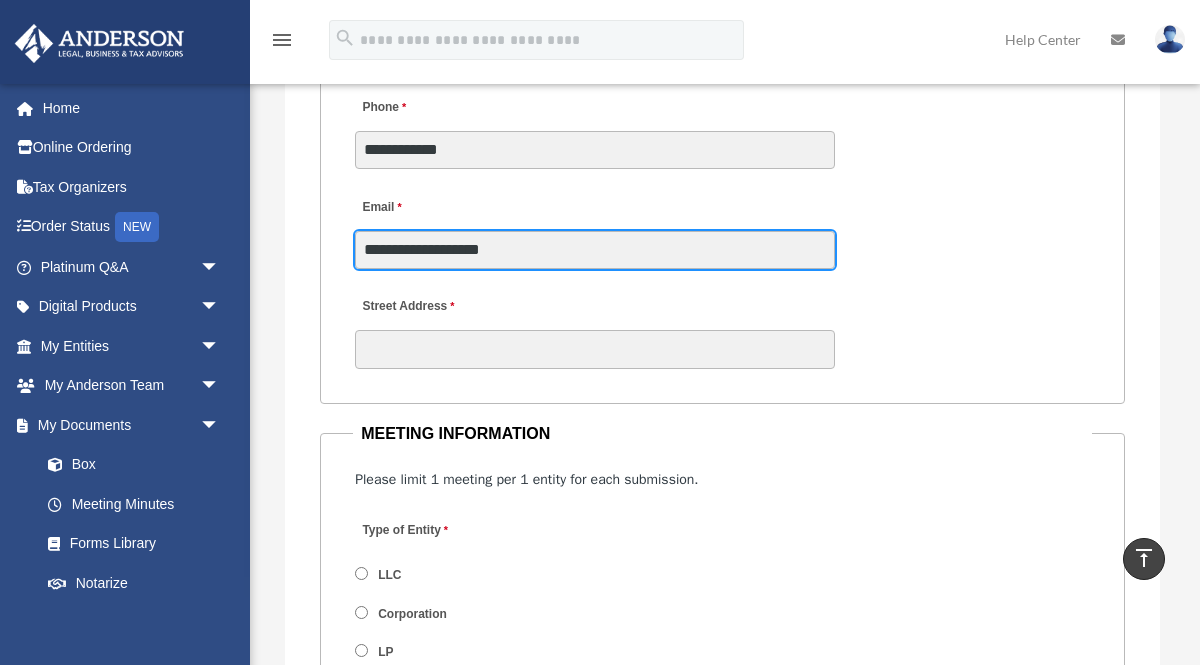 type on "**********" 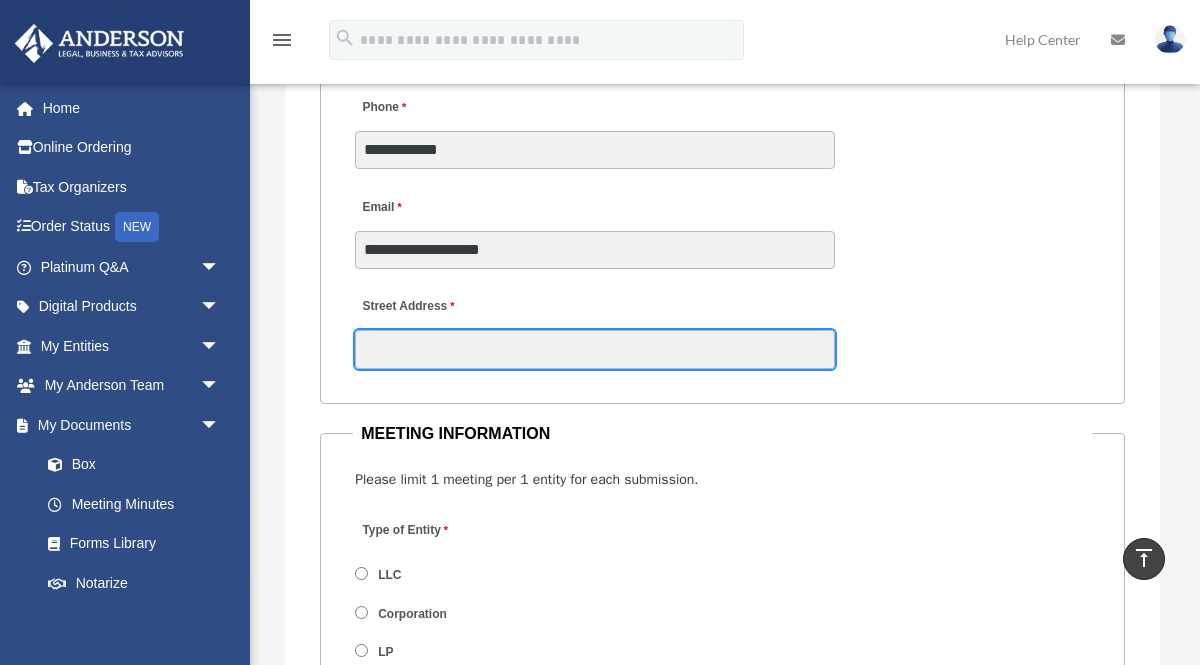 click on "Street Address" at bounding box center (595, 349) 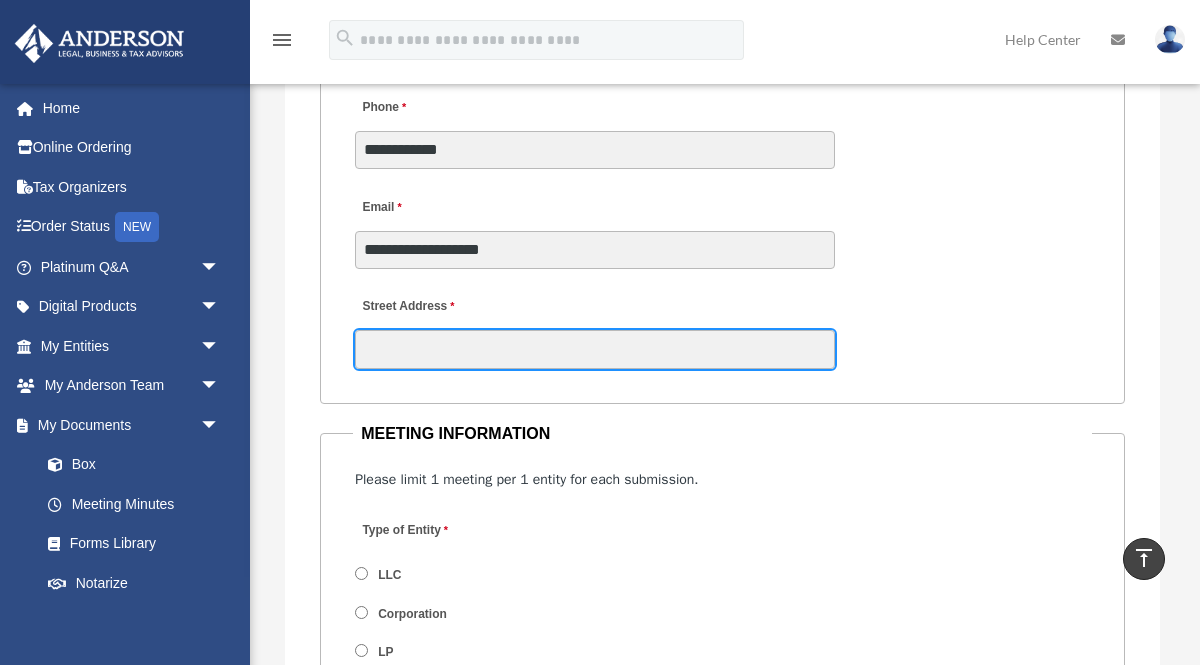 type on "**********" 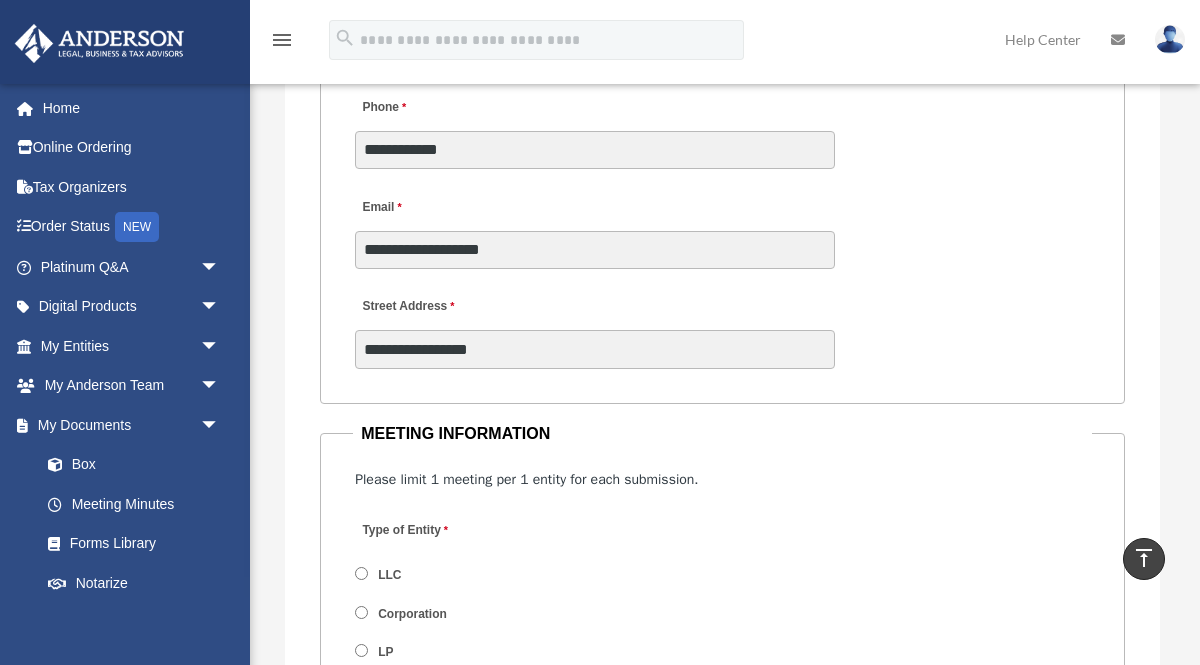 type on "*******" 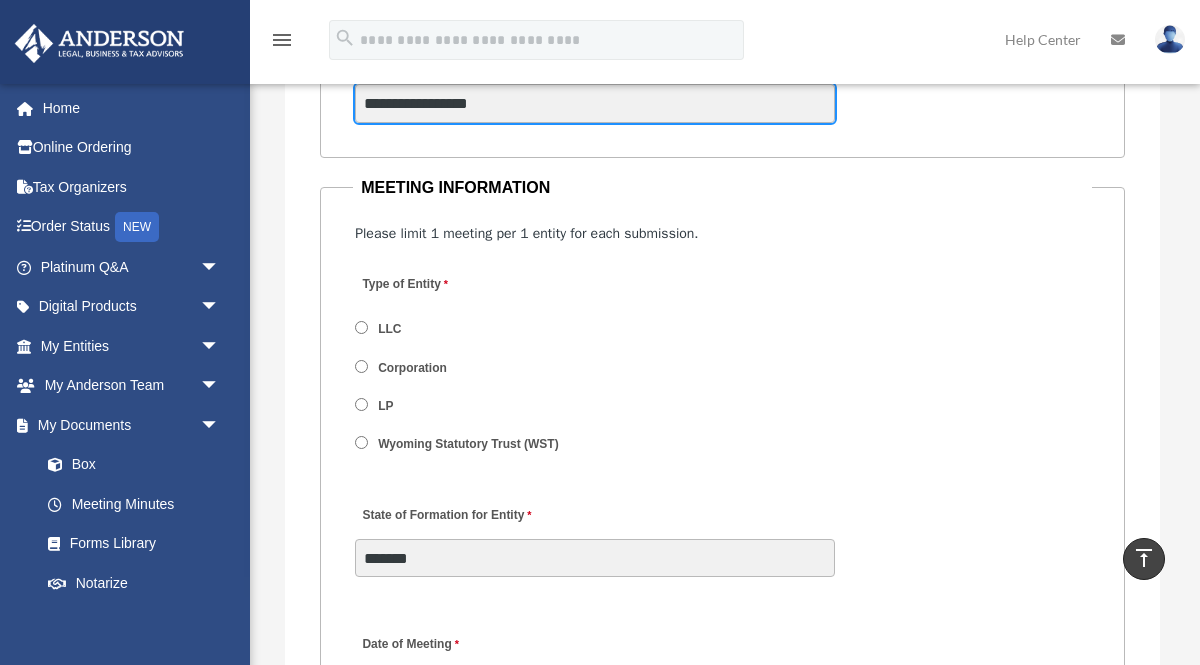 scroll, scrollTop: 2764, scrollLeft: 0, axis: vertical 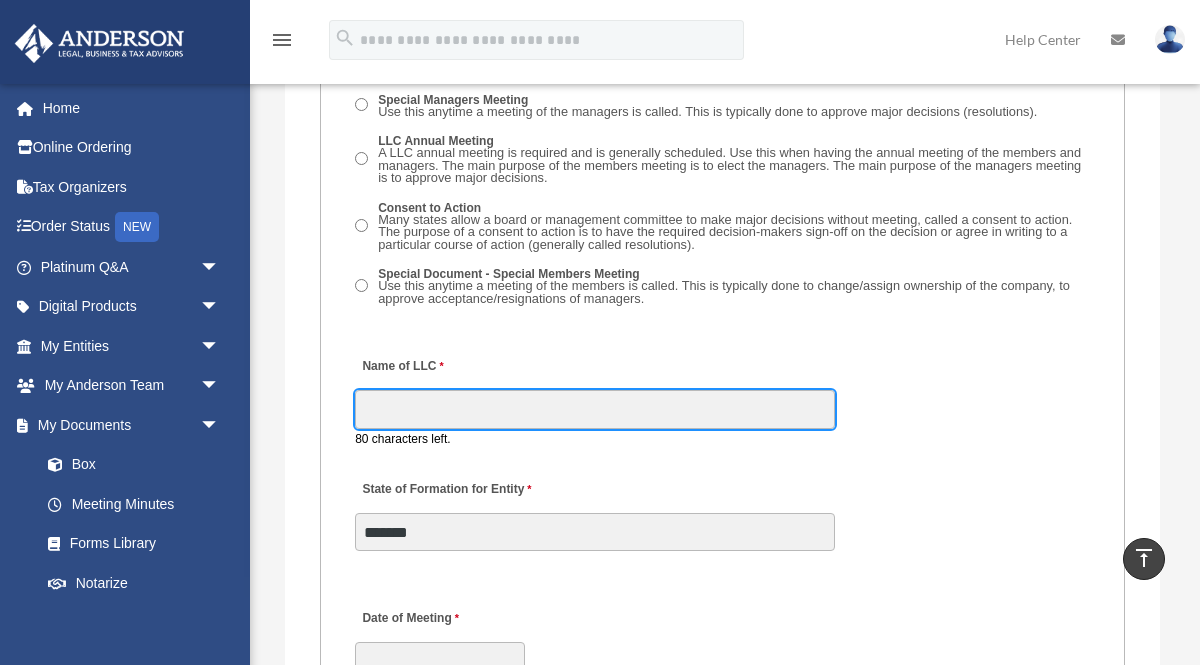 click on "Name of LLC" at bounding box center [595, 409] 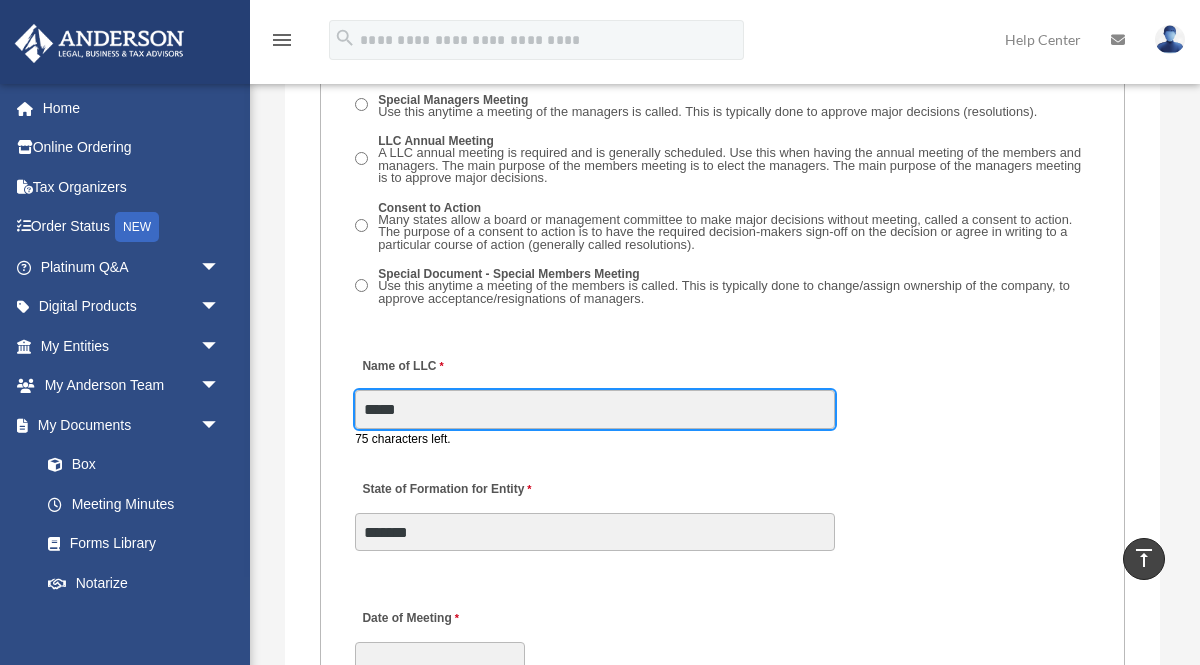 type on "**********" 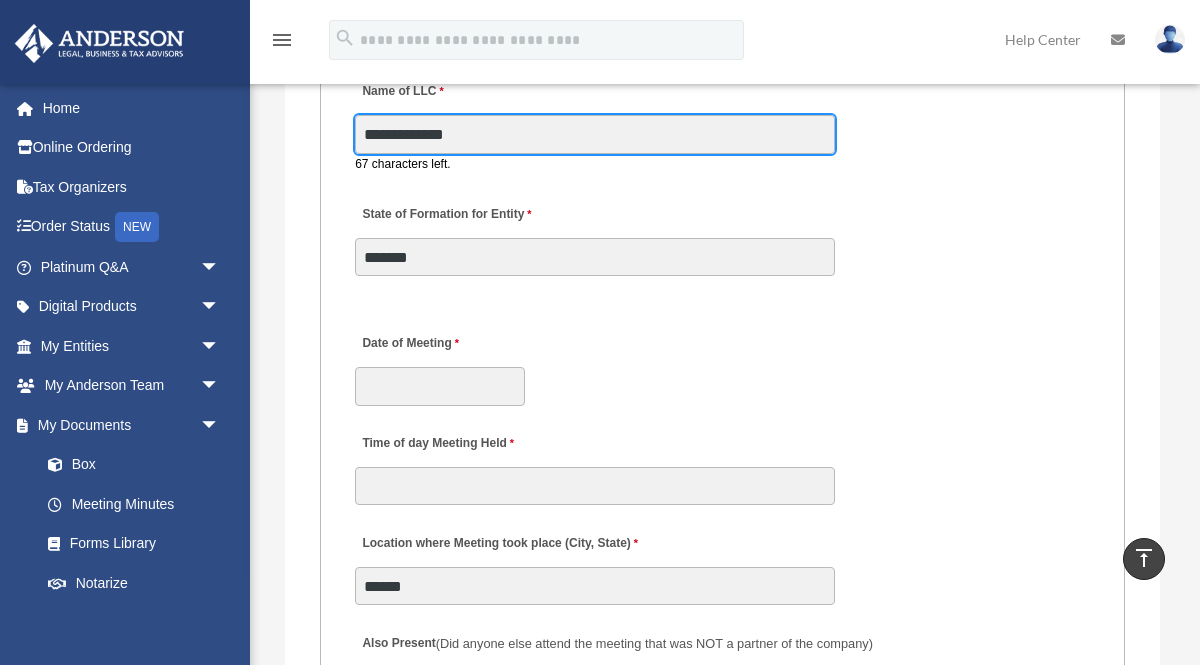 scroll, scrollTop: 3875, scrollLeft: 0, axis: vertical 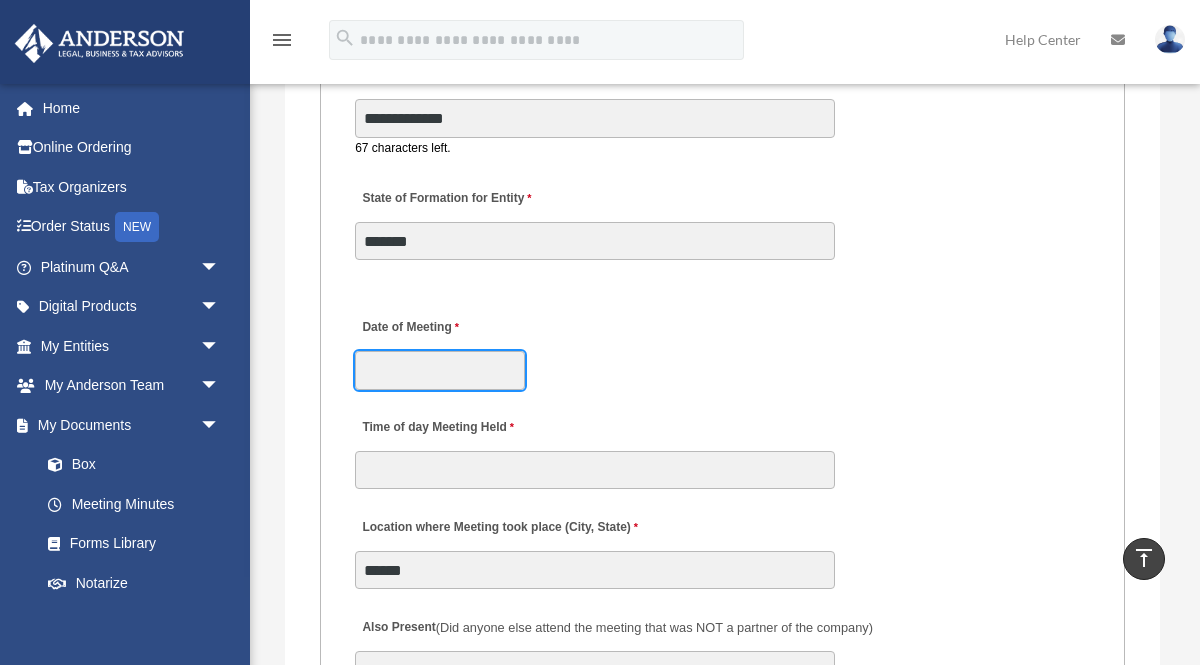 click on "X
Get a chance to win 6 months of Platinum for free just by filling out this
survey" at bounding box center [600, -638] 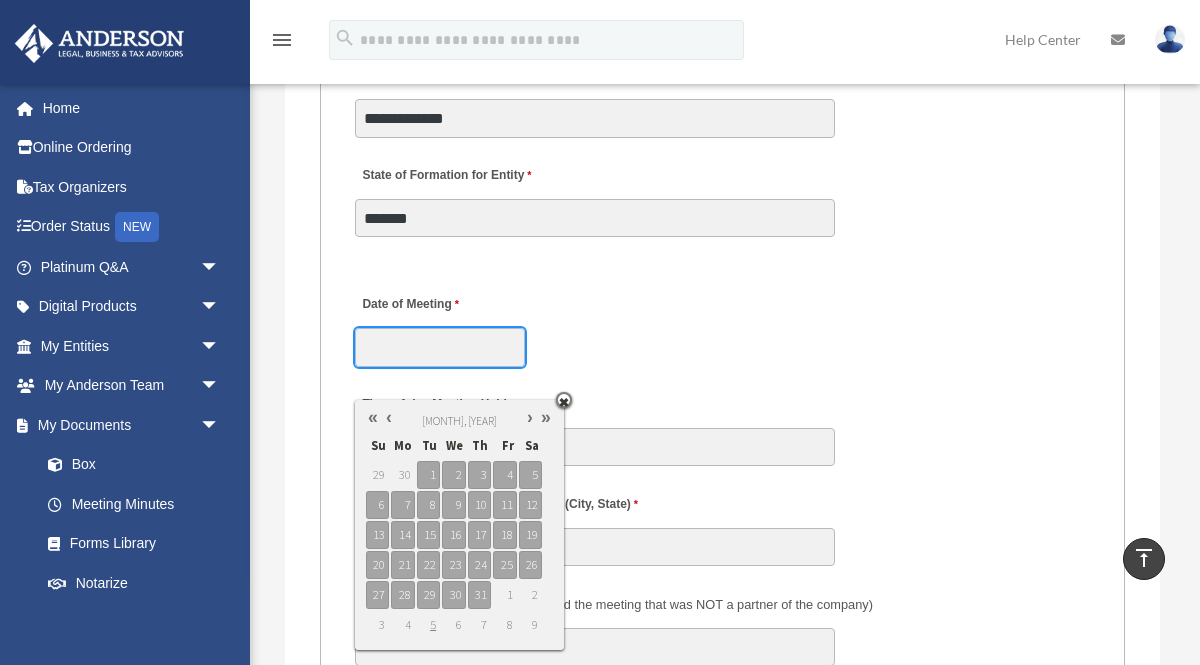 click at bounding box center (389, 417) 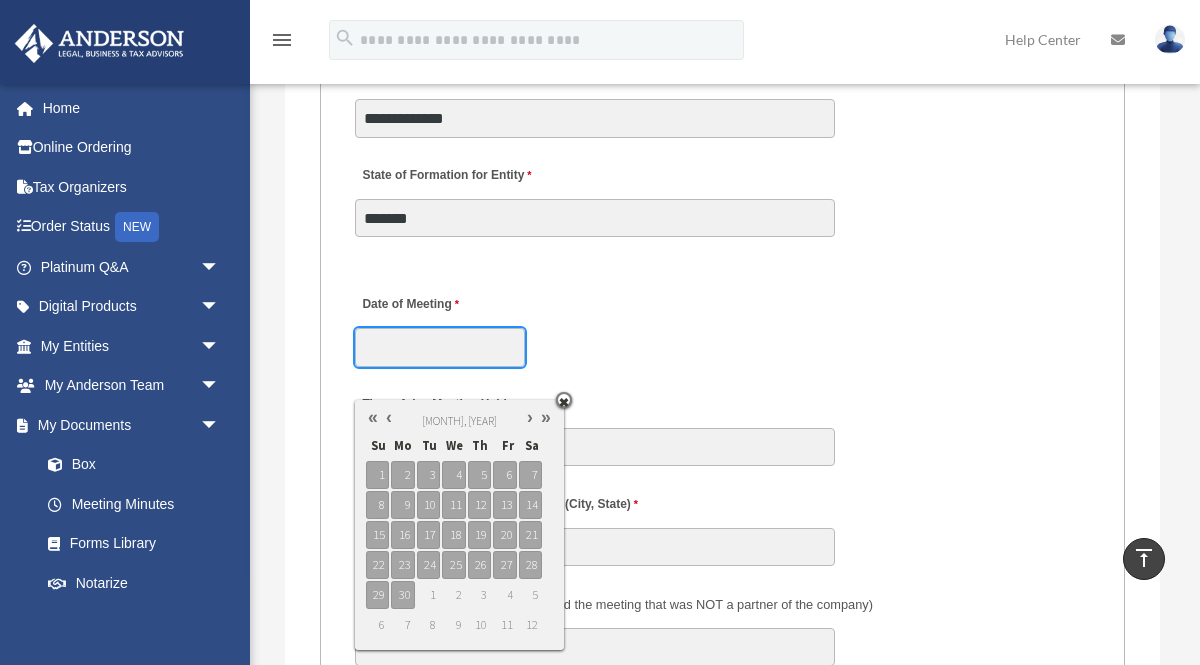 click at bounding box center [389, 417] 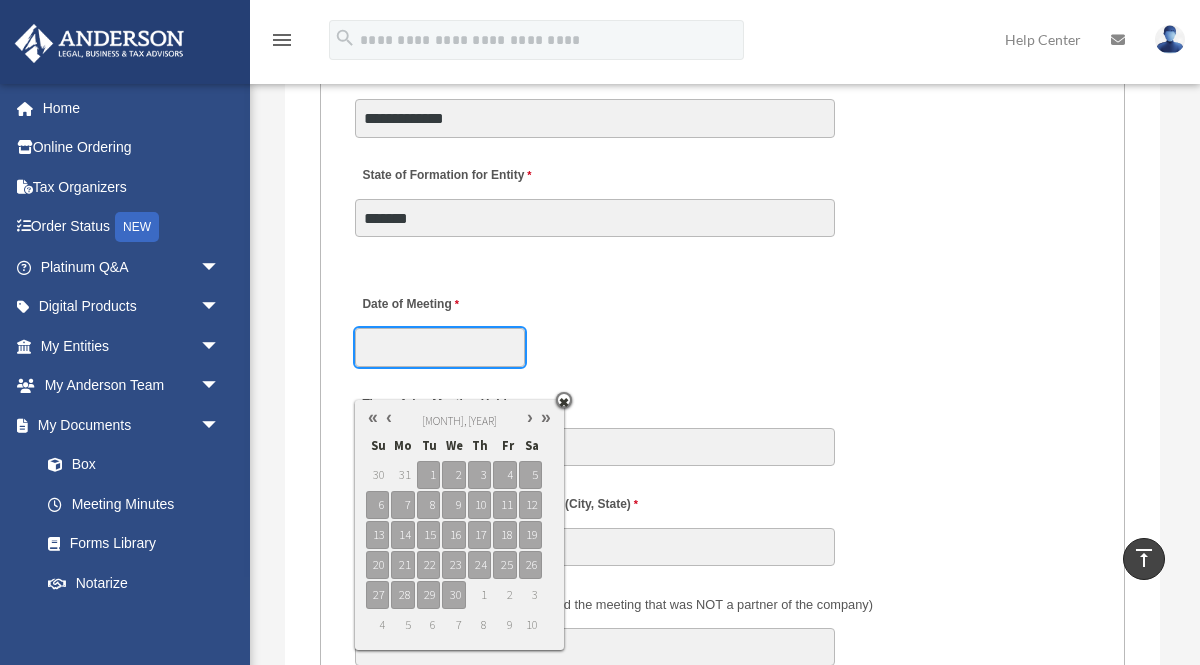 click at bounding box center [389, 417] 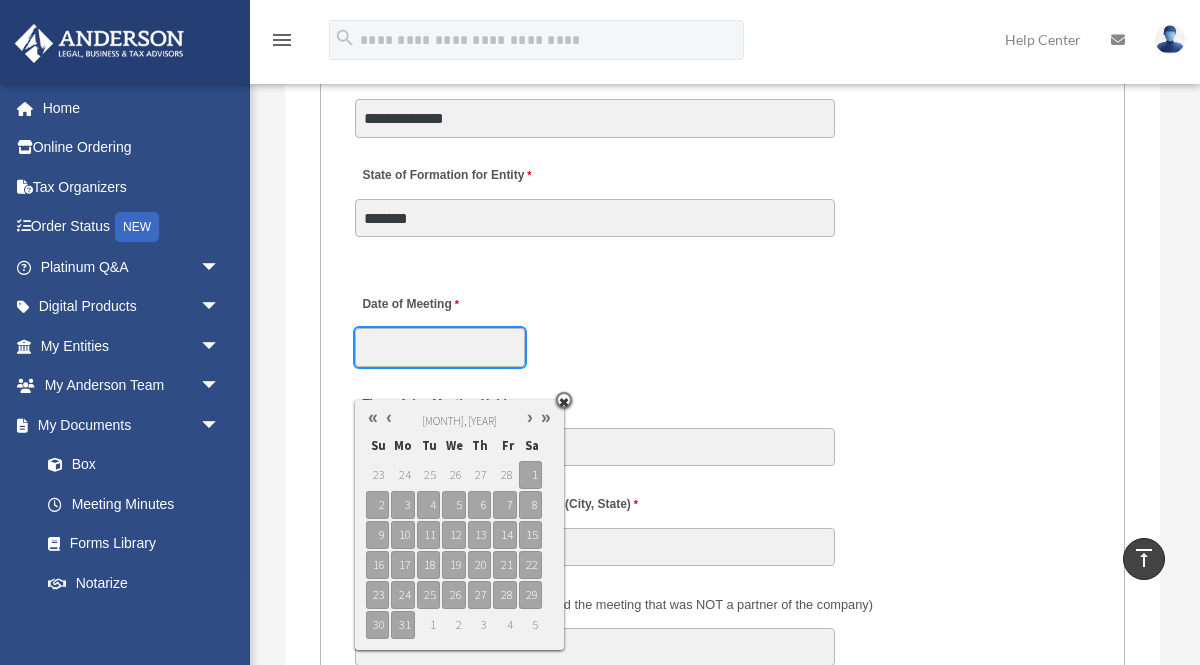 click at bounding box center (389, 417) 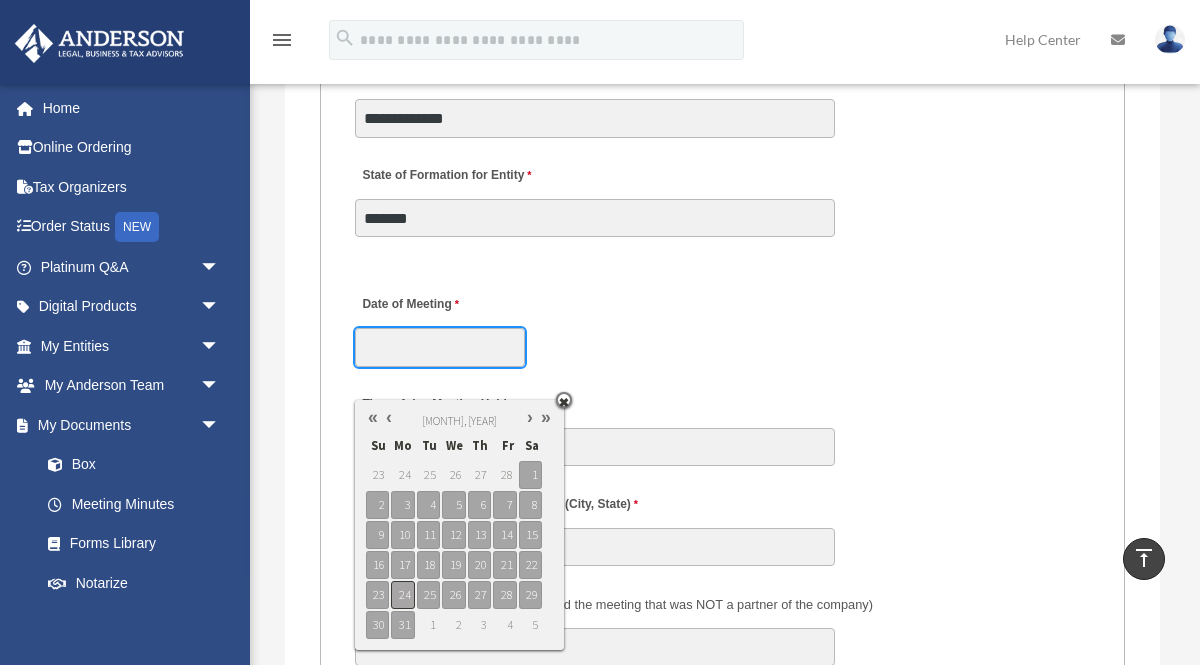 type on "**********" 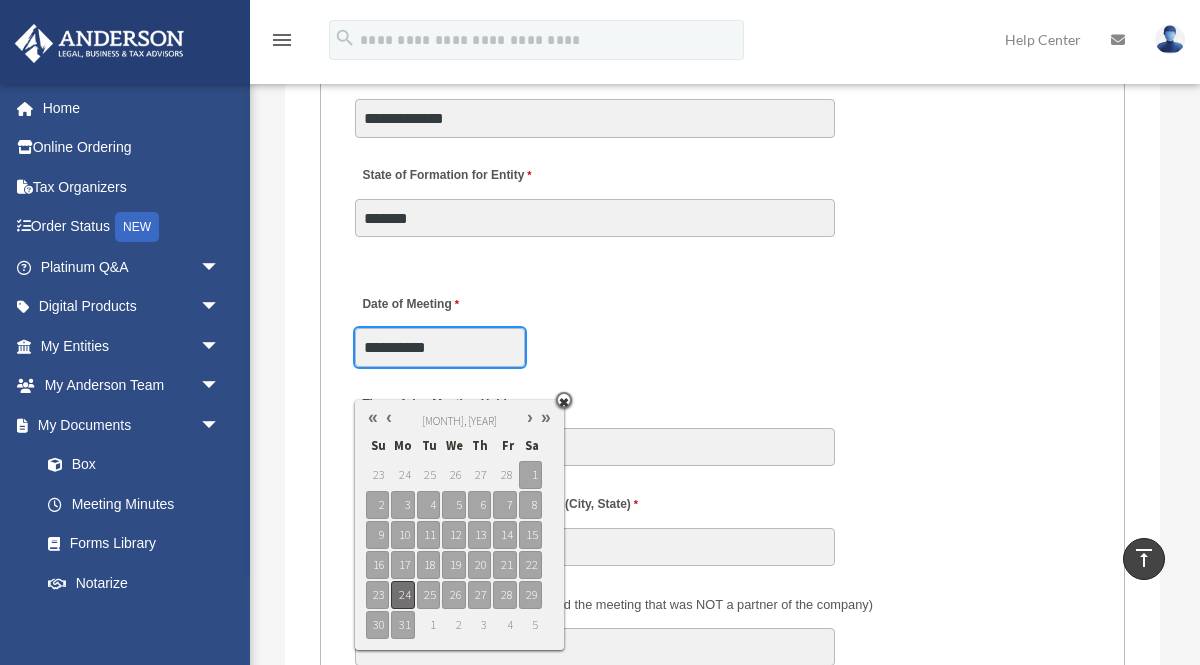 click on "24" at bounding box center (402, 595) 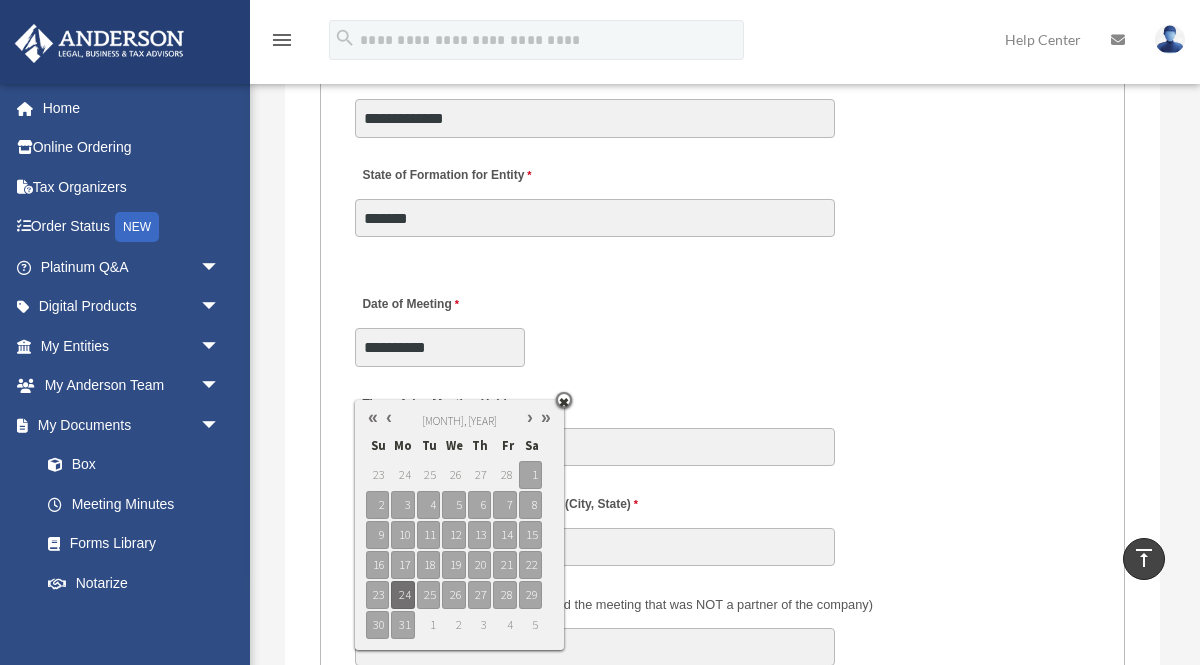 click on "**********" at bounding box center [722, 325] 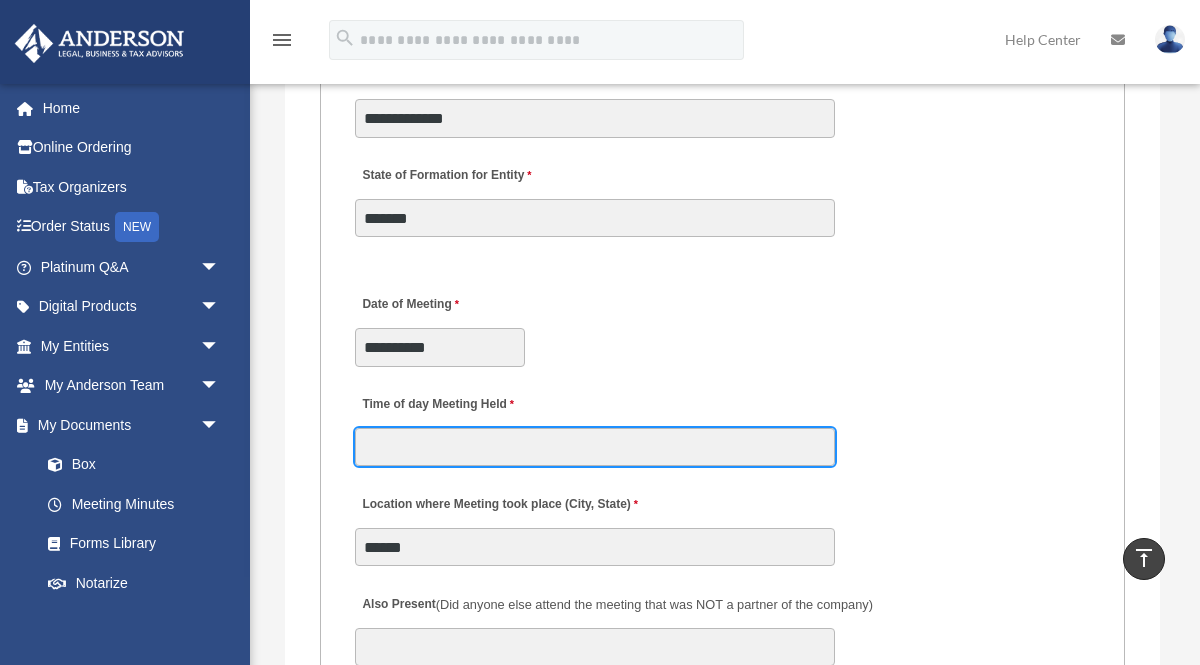 click on "Time of day Meeting Held" at bounding box center (595, 447) 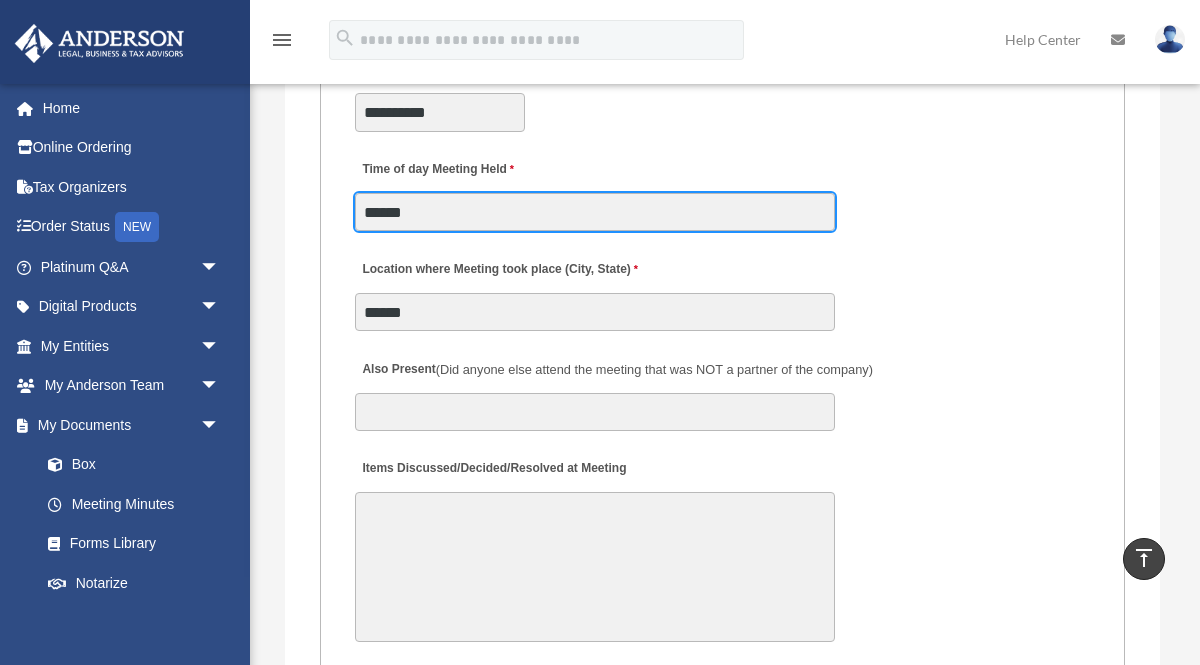scroll, scrollTop: 4113, scrollLeft: 0, axis: vertical 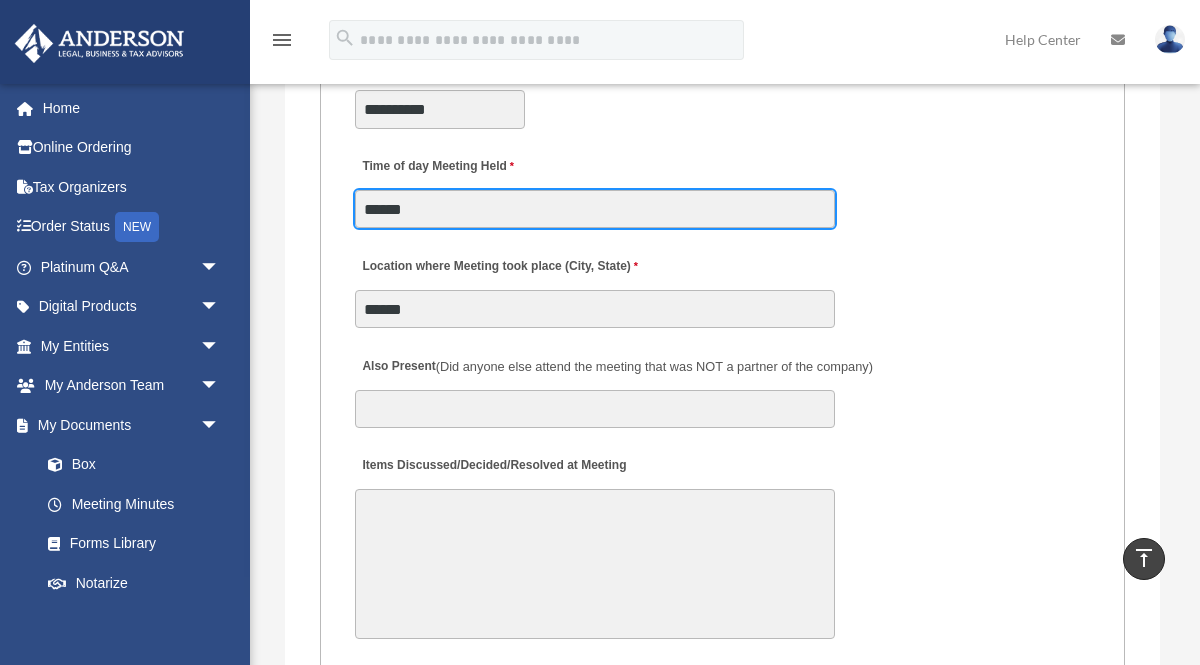 type on "******" 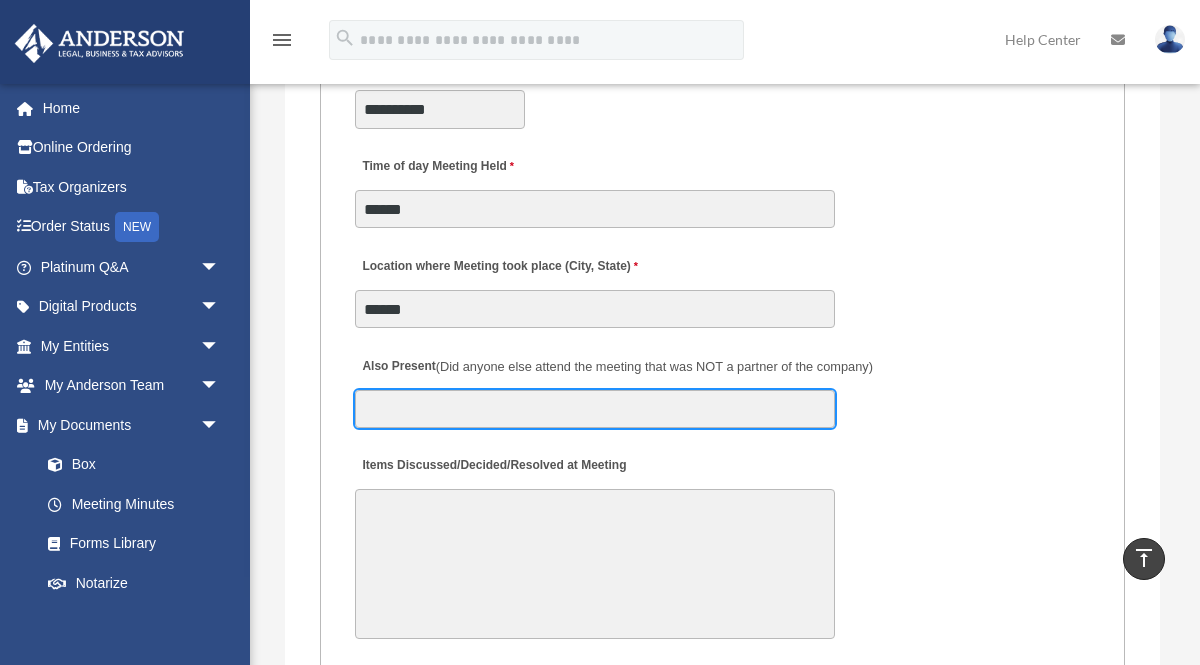 click on "Also Present  (Did anyone else attend the meeting that was NOT a partner of the company)" at bounding box center (595, 409) 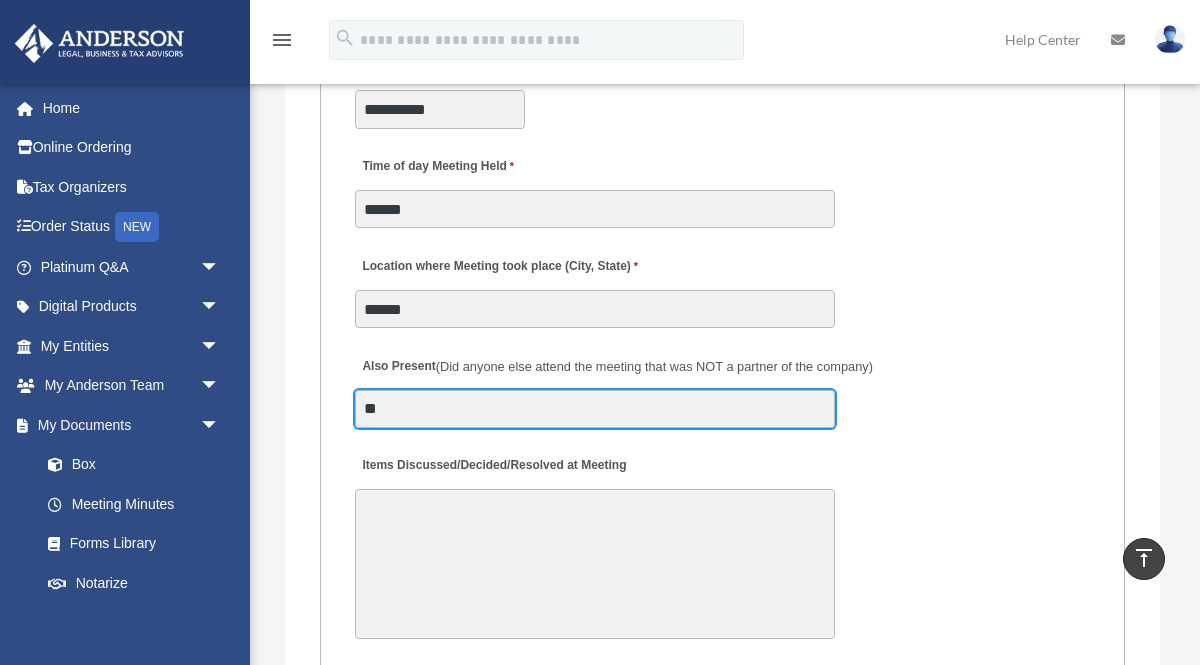 type on "**" 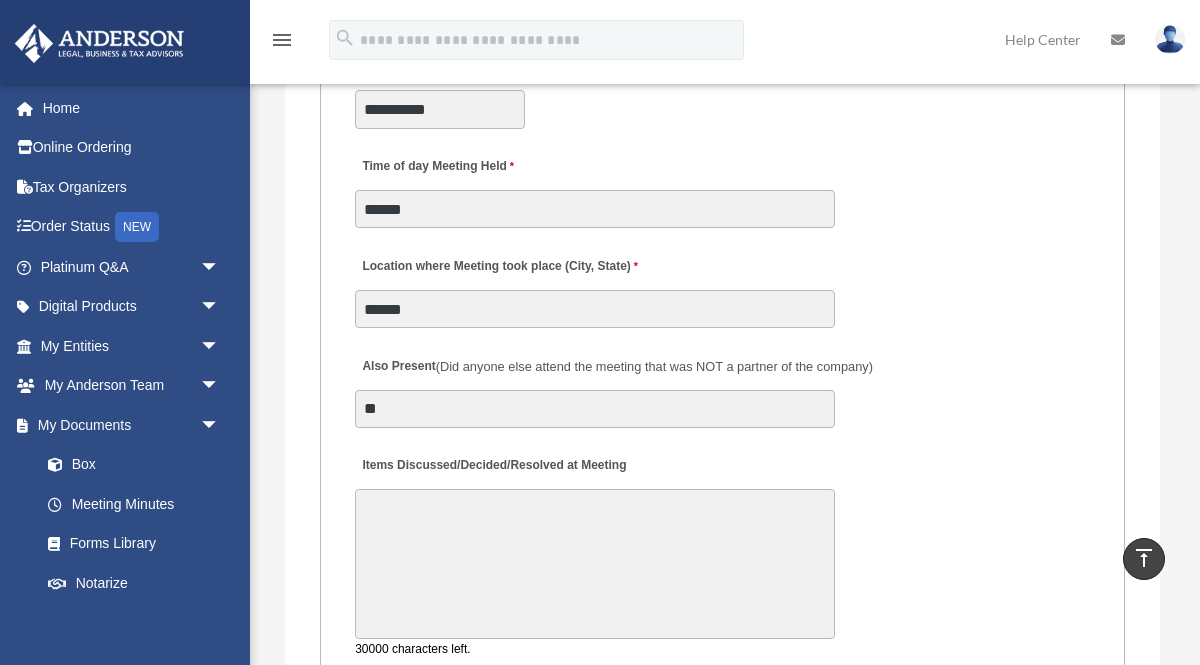 click on "Items Discussed/Decided/Resolved at Meeting" at bounding box center [595, 564] 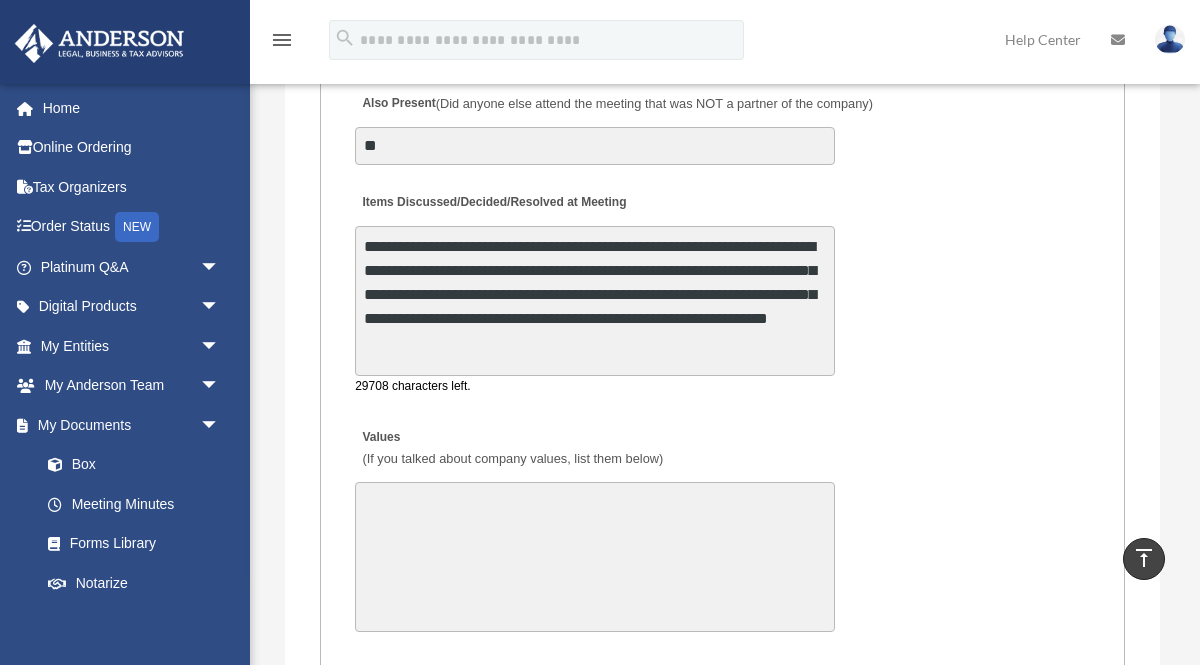 scroll, scrollTop: 4378, scrollLeft: 0, axis: vertical 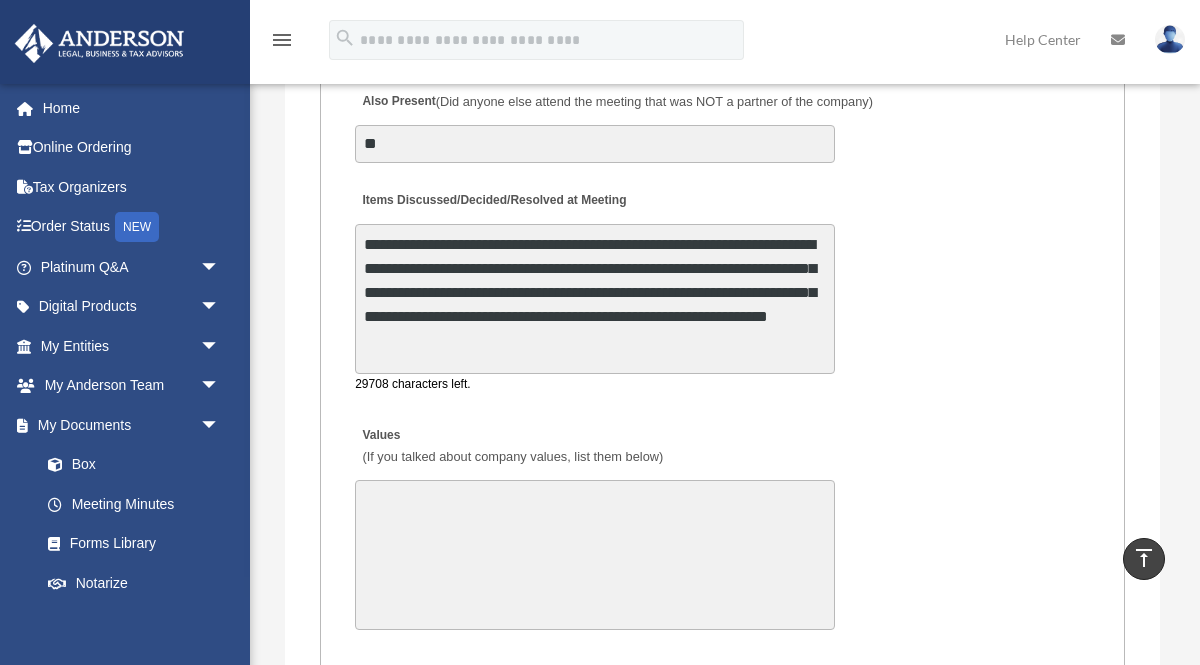 type on "**********" 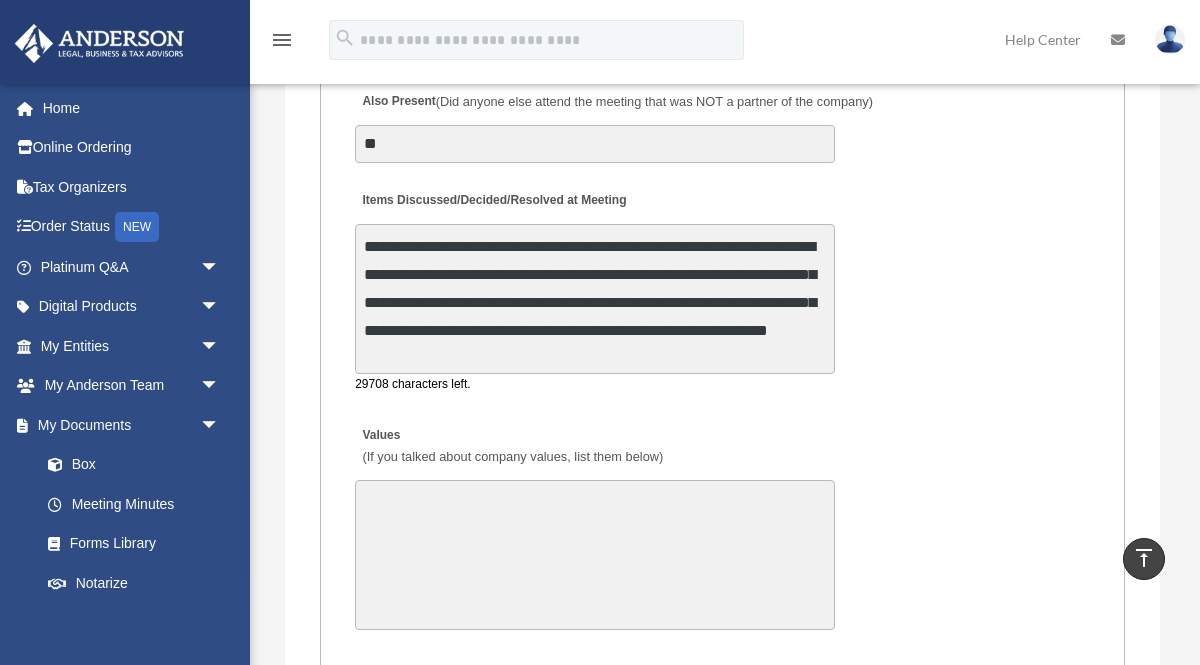 click on "Values (If you talked about company values, list them below)" at bounding box center [595, 555] 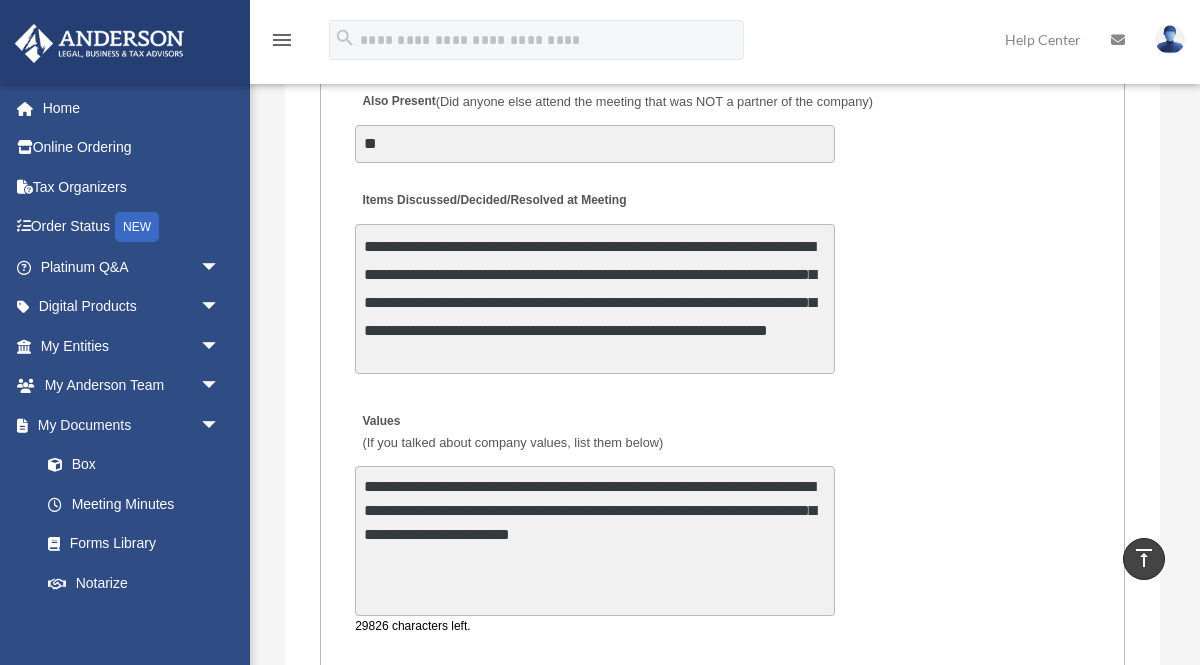 drag, startPoint x: 665, startPoint y: 565, endPoint x: 362, endPoint y: 518, distance: 306.62354 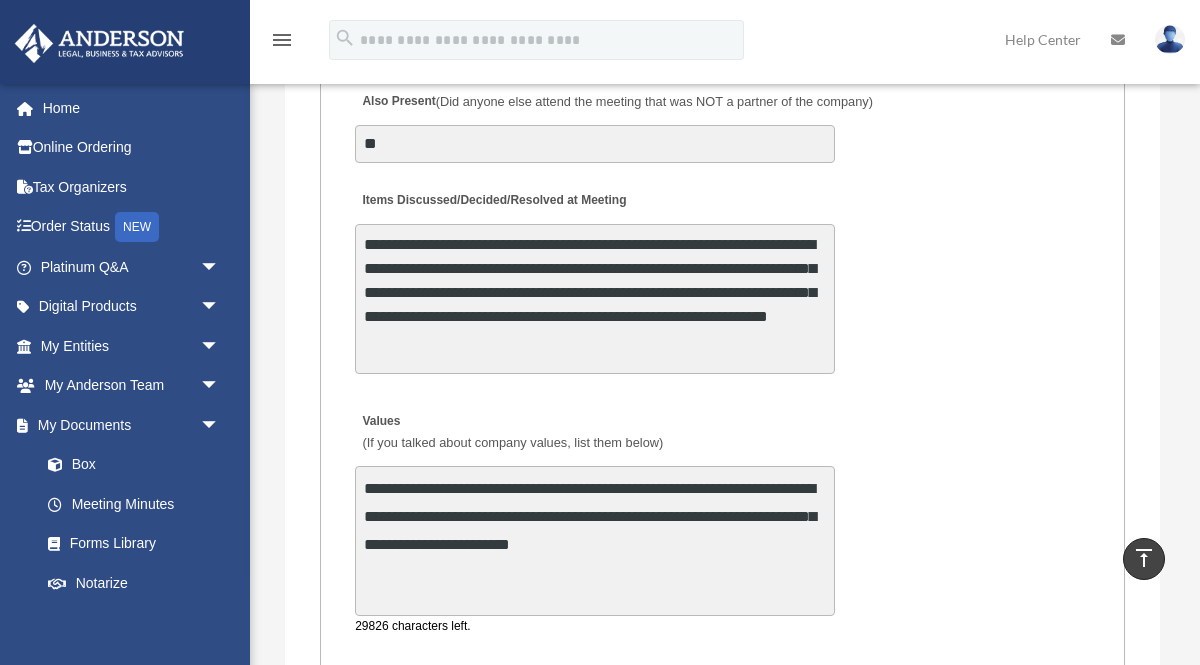 click on "**********" at bounding box center (595, 299) 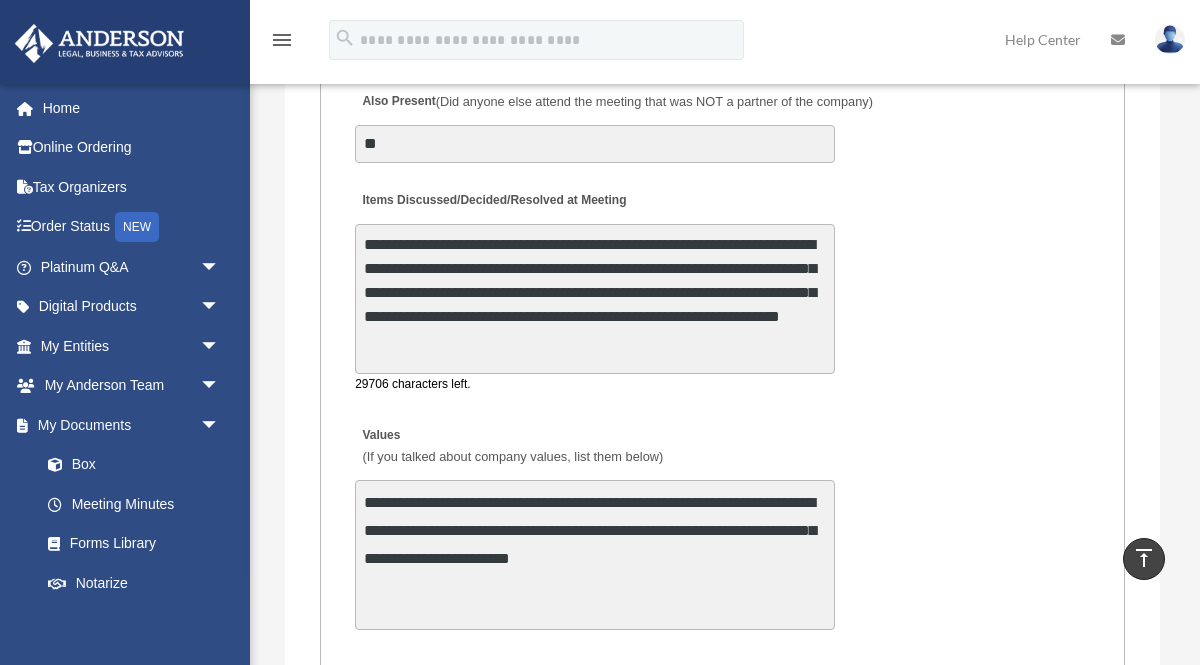 scroll, scrollTop: 25, scrollLeft: 0, axis: vertical 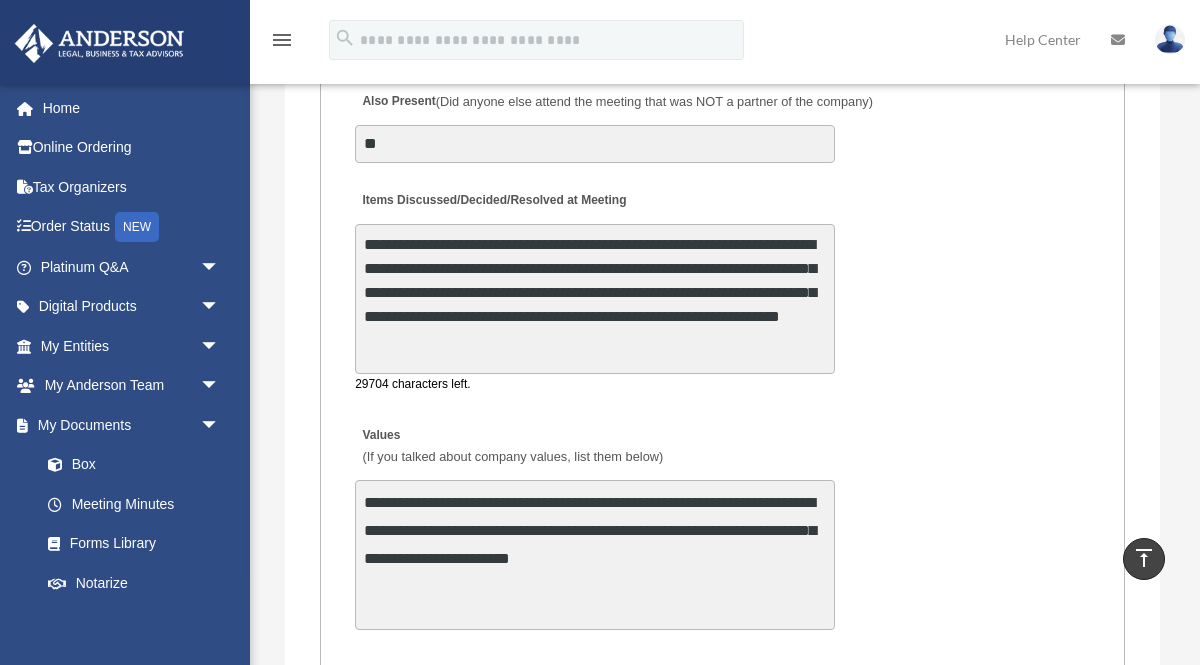 paste on "**********" 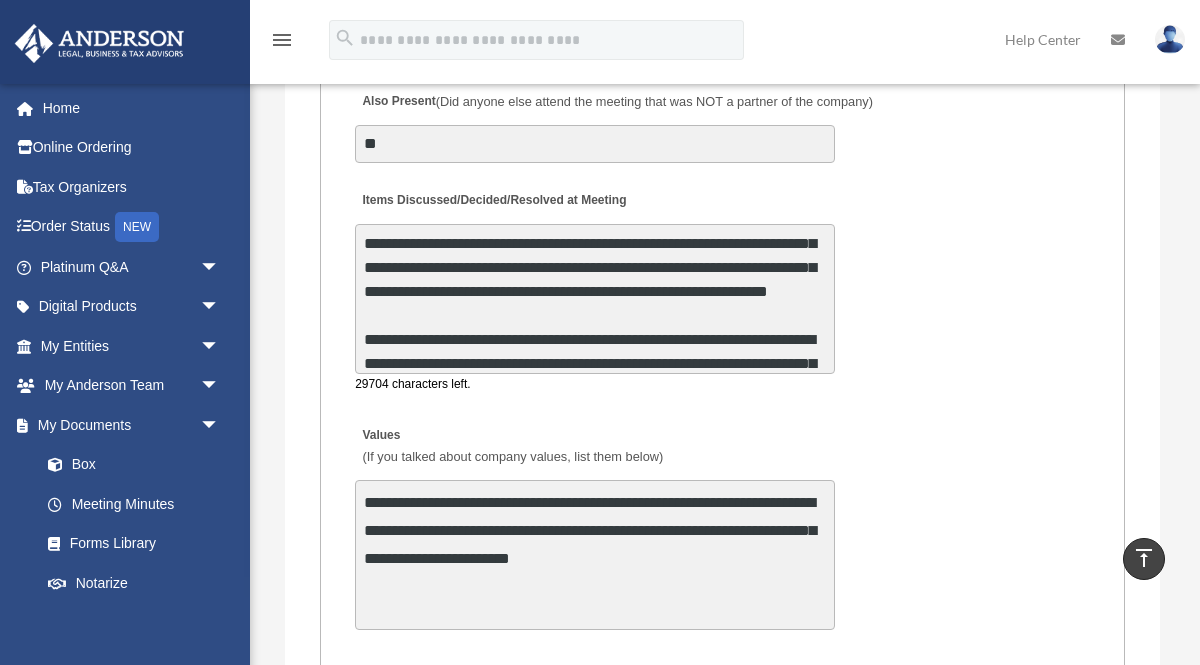 scroll, scrollTop: 73, scrollLeft: 0, axis: vertical 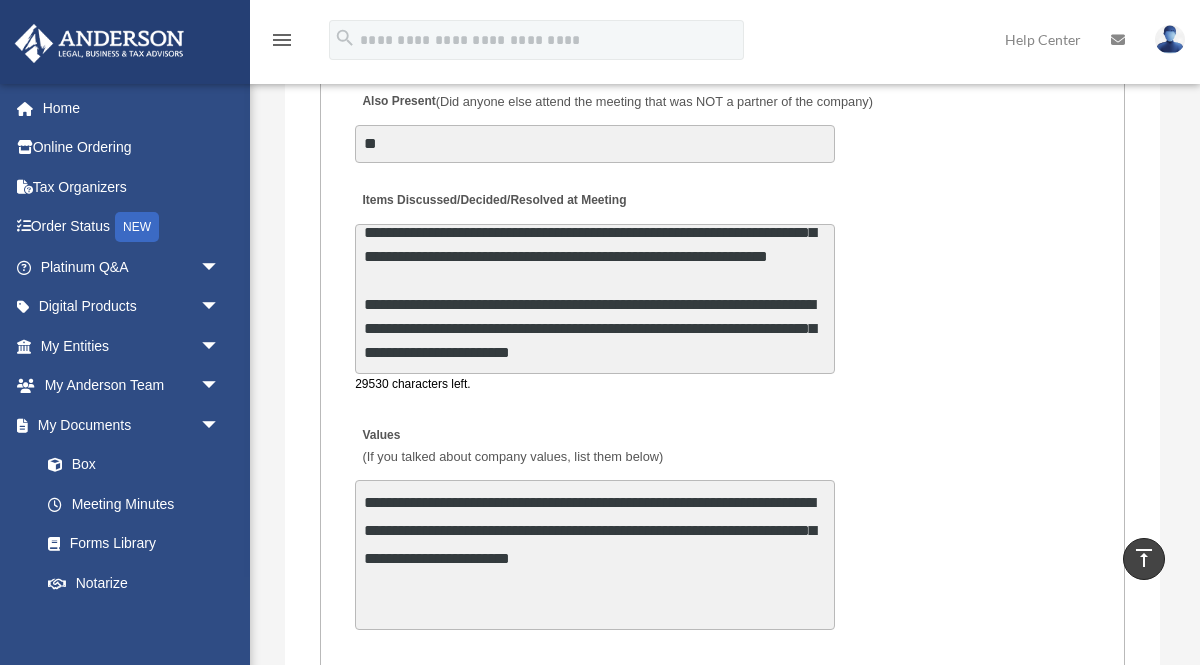 type on "**********" 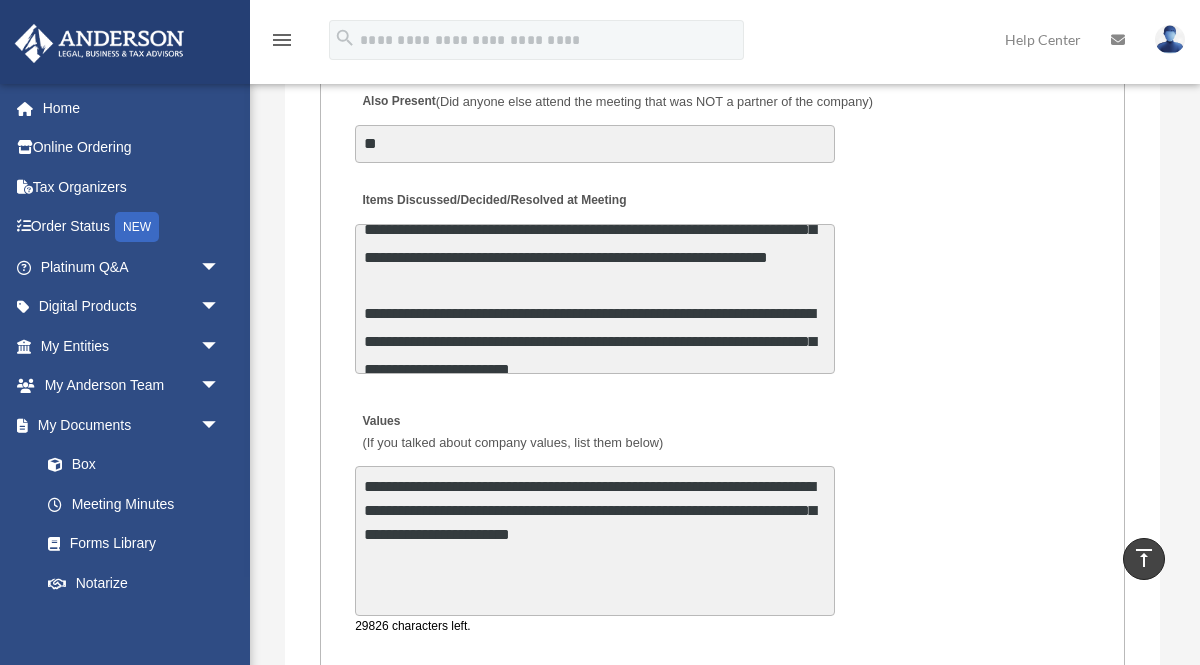 scroll, scrollTop: 75, scrollLeft: 0, axis: vertical 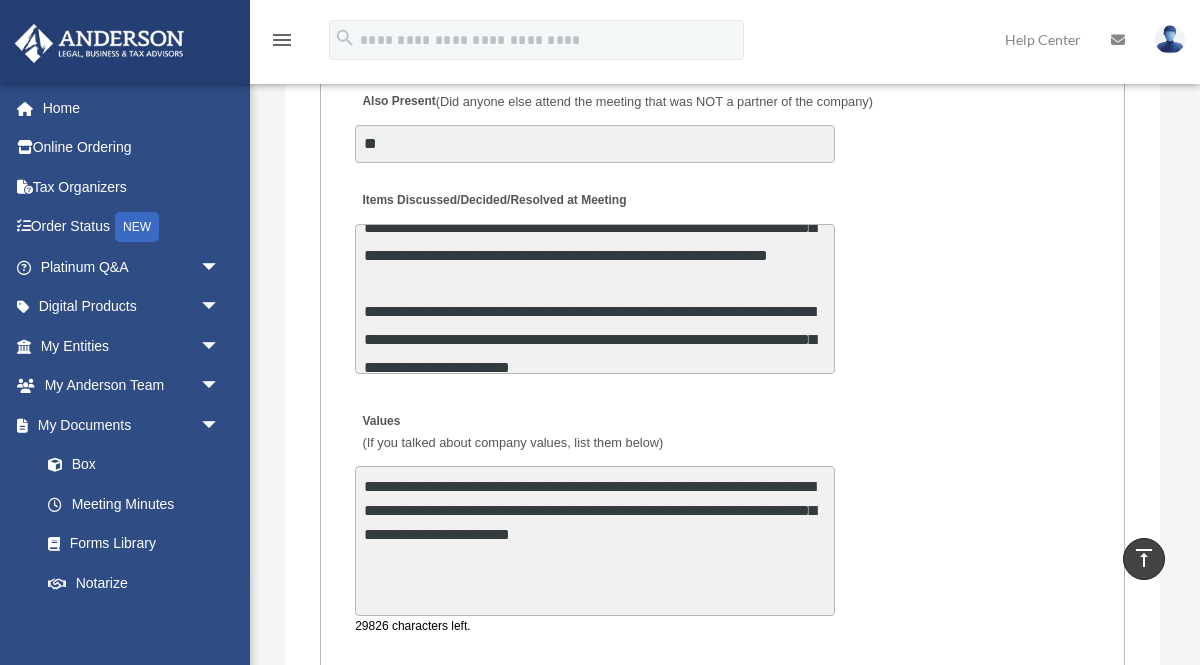 drag, startPoint x: 684, startPoint y: 600, endPoint x: 562, endPoint y: 524, distance: 143.73587 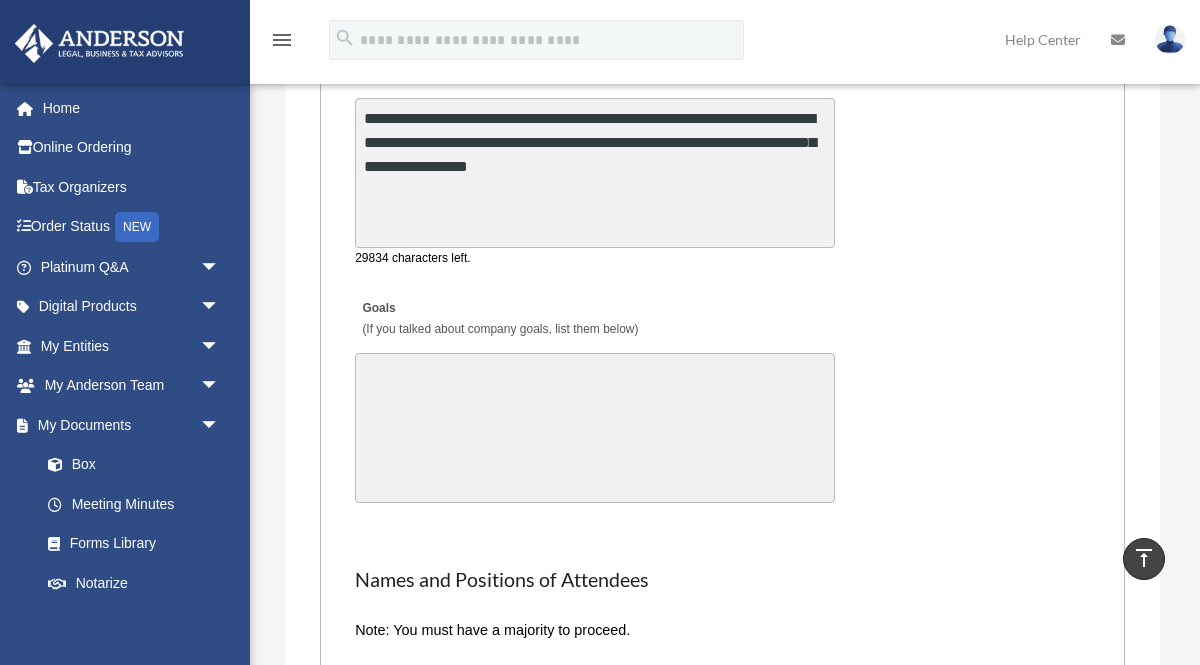 scroll, scrollTop: 4747, scrollLeft: 0, axis: vertical 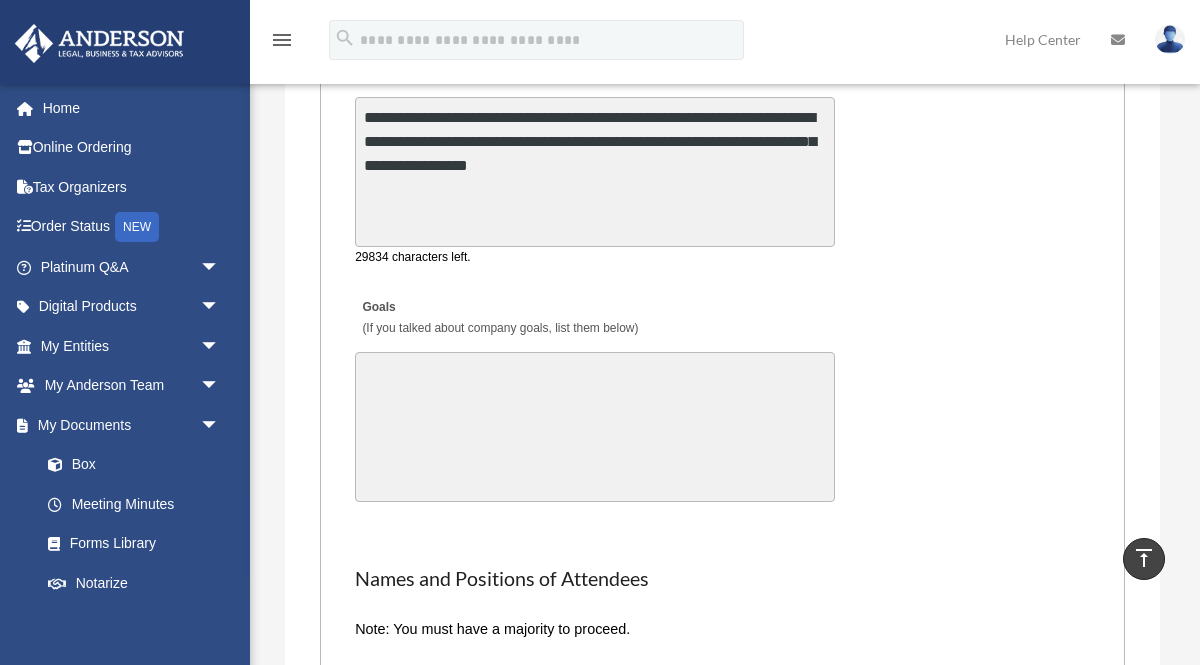 type on "**********" 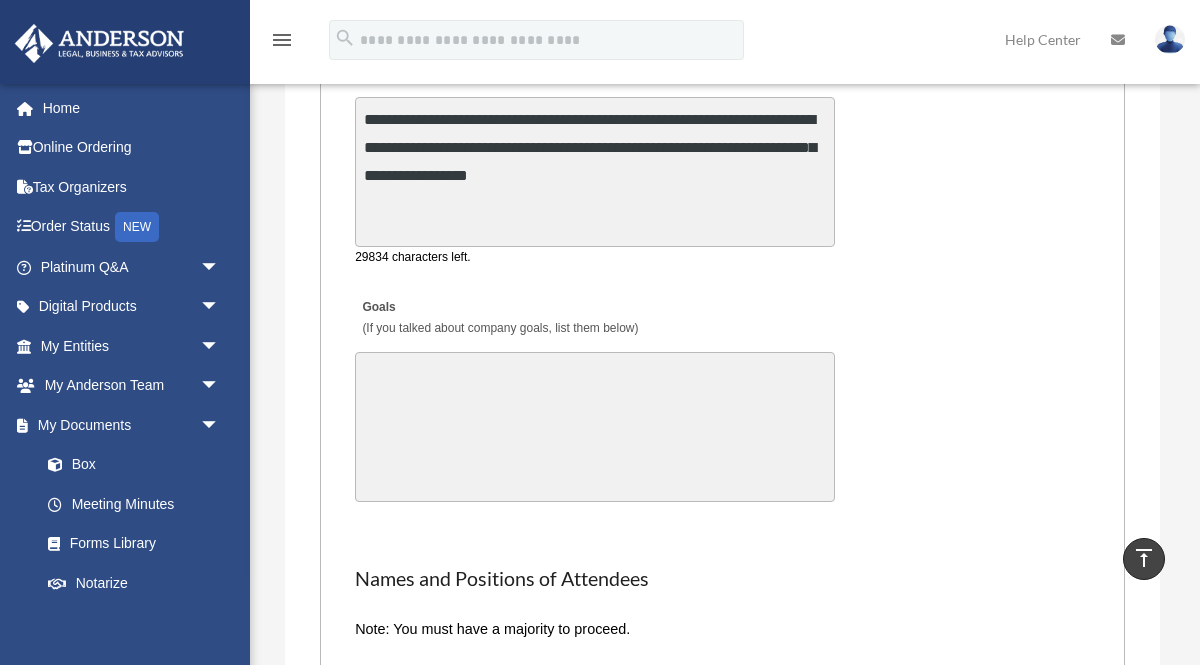 click on "Goals (If you talked about company goals, list them below)" at bounding box center [595, 427] 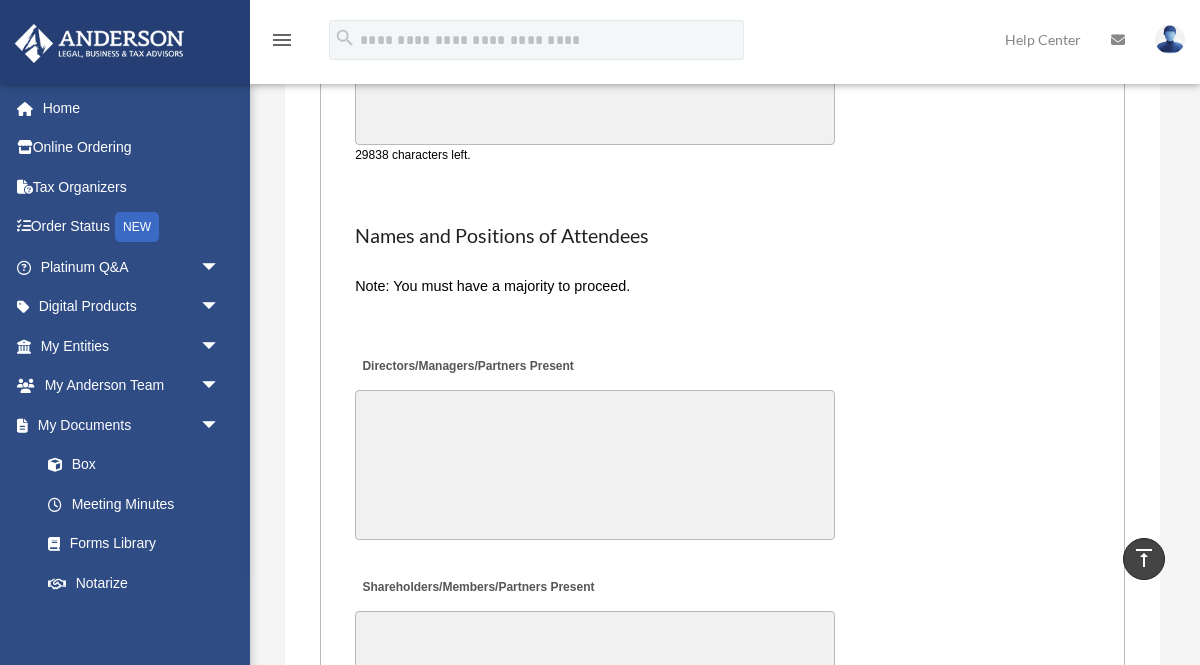 scroll, scrollTop: 5097, scrollLeft: 0, axis: vertical 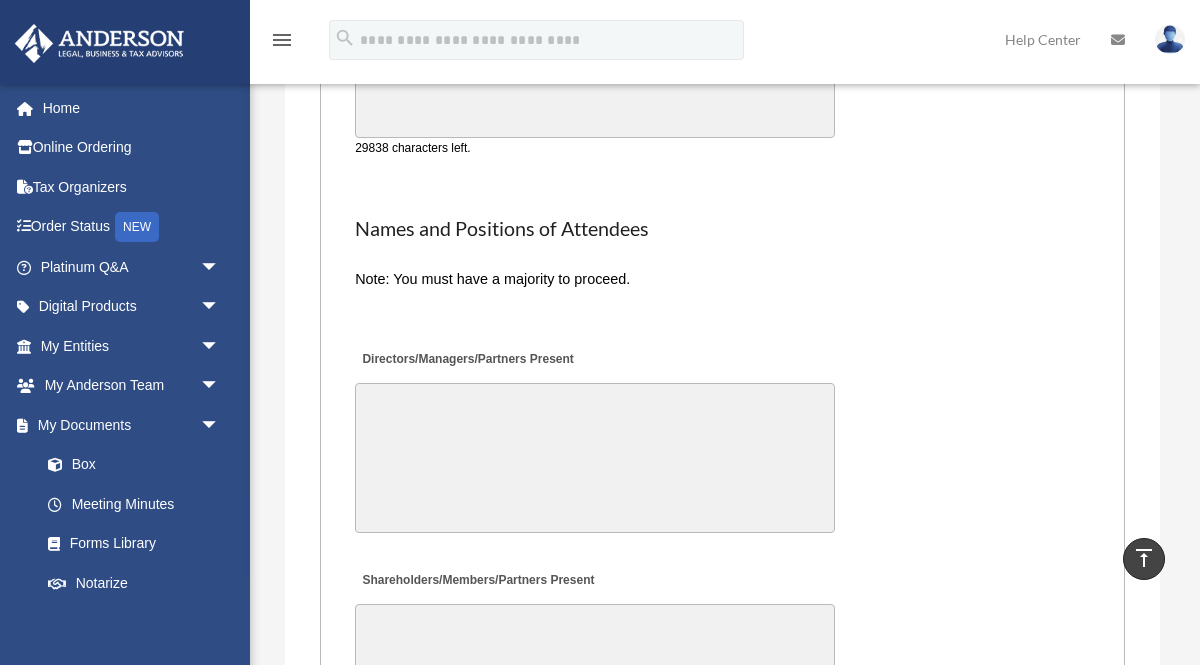type on "**********" 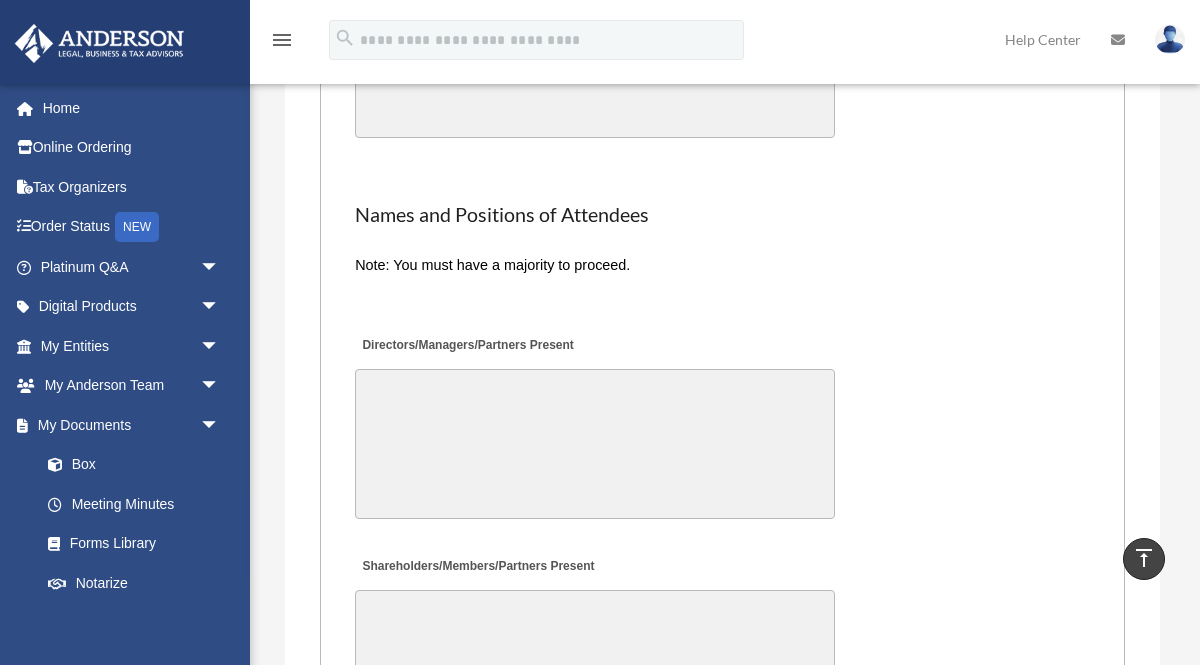 click on "Directors/Managers/Partners Present" at bounding box center (595, 444) 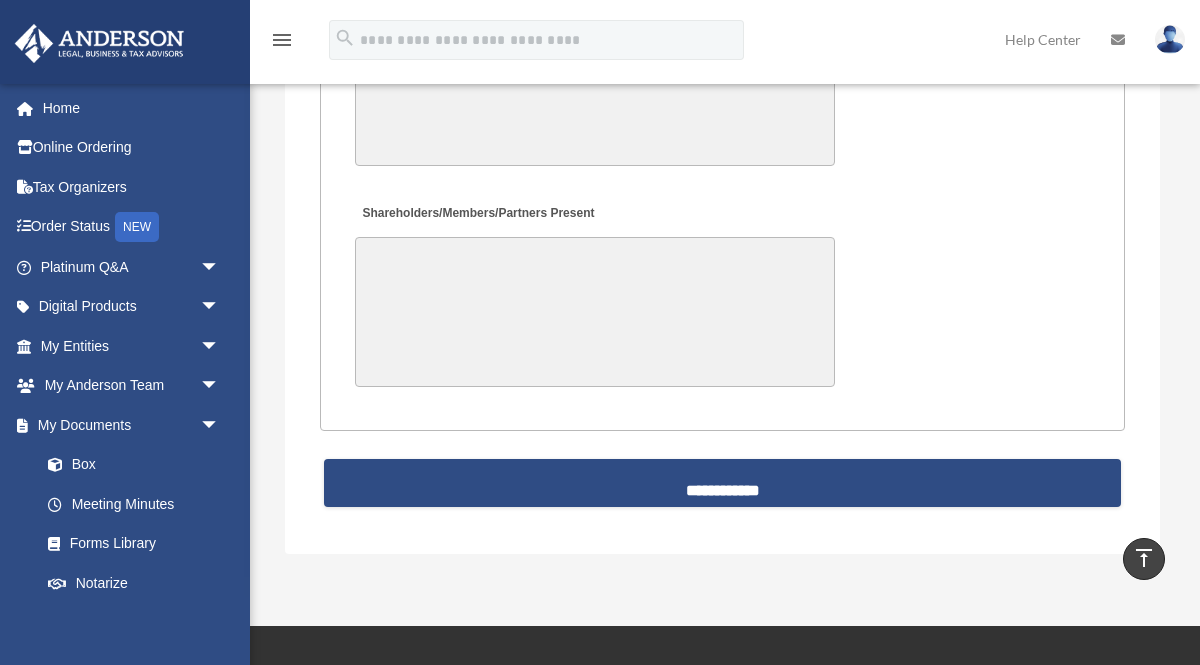 scroll, scrollTop: 5459, scrollLeft: 0, axis: vertical 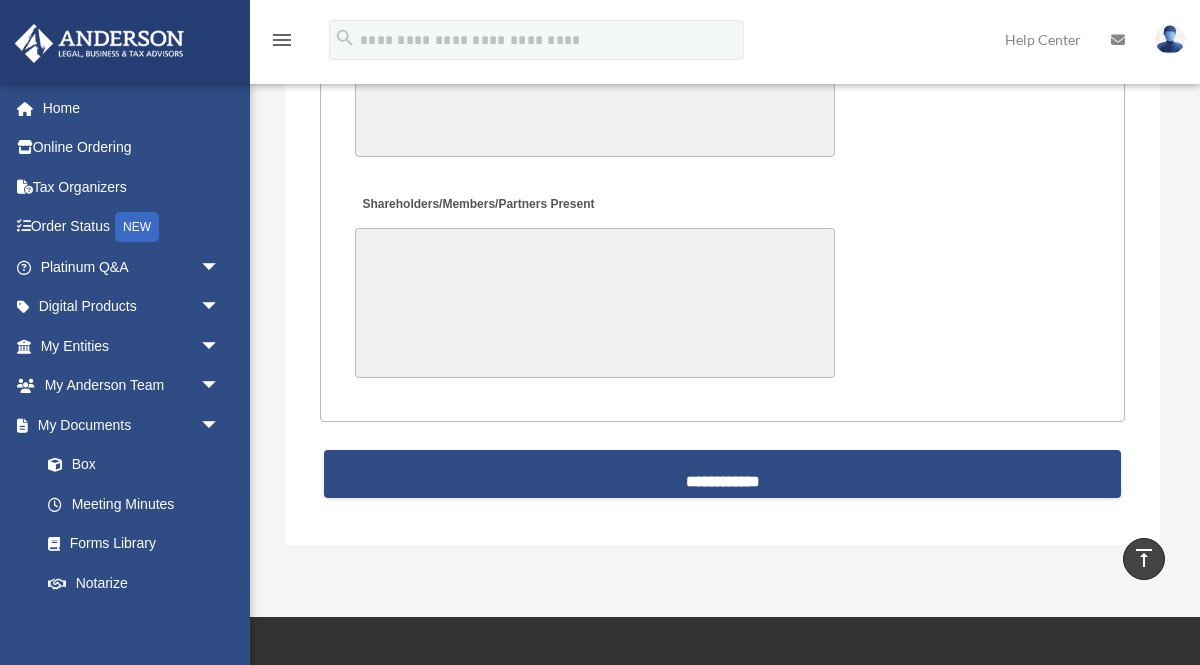 type on "**********" 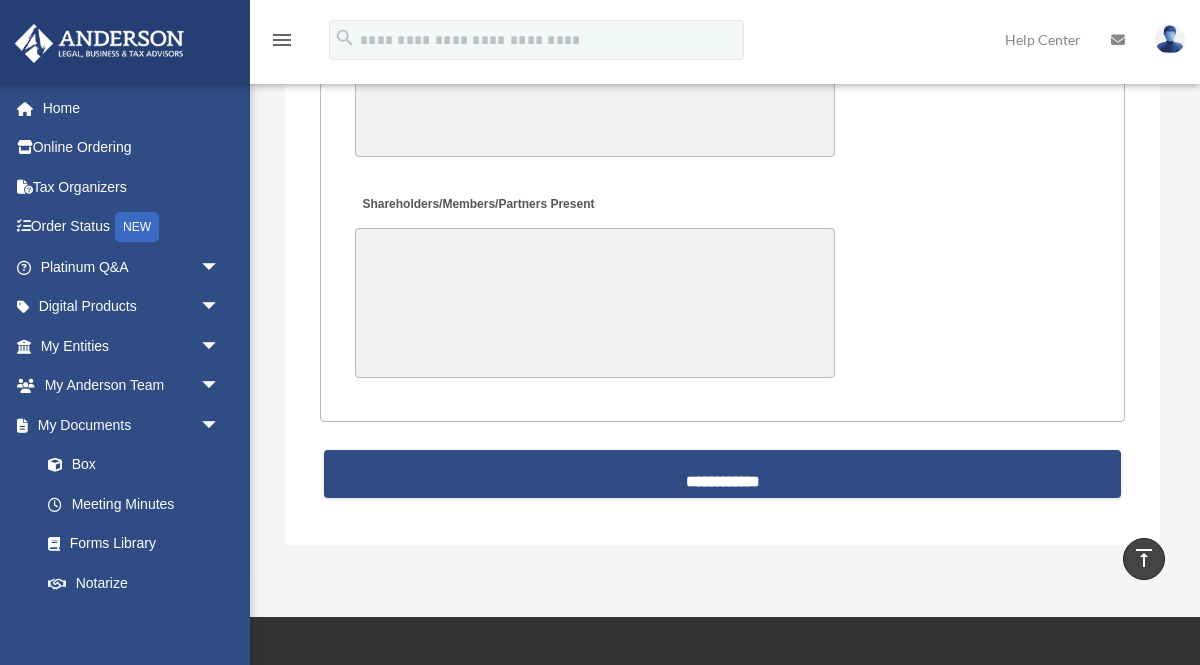 click on "Shareholders/Members/Partners Present" at bounding box center [595, 303] 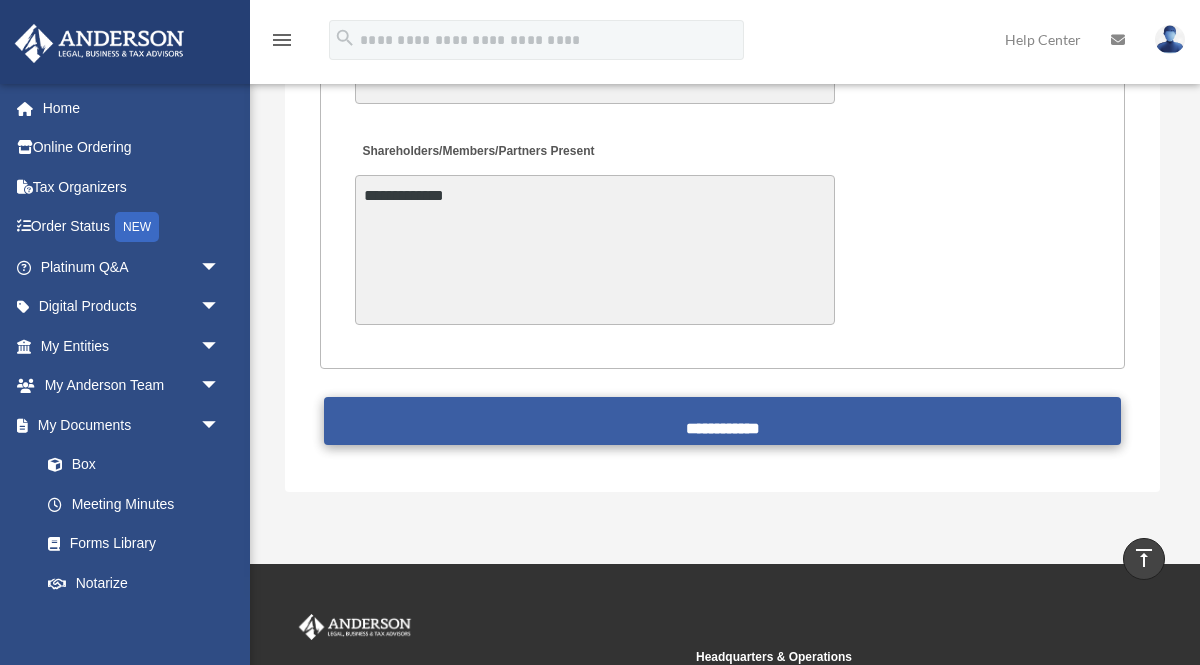 scroll, scrollTop: 5514, scrollLeft: 0, axis: vertical 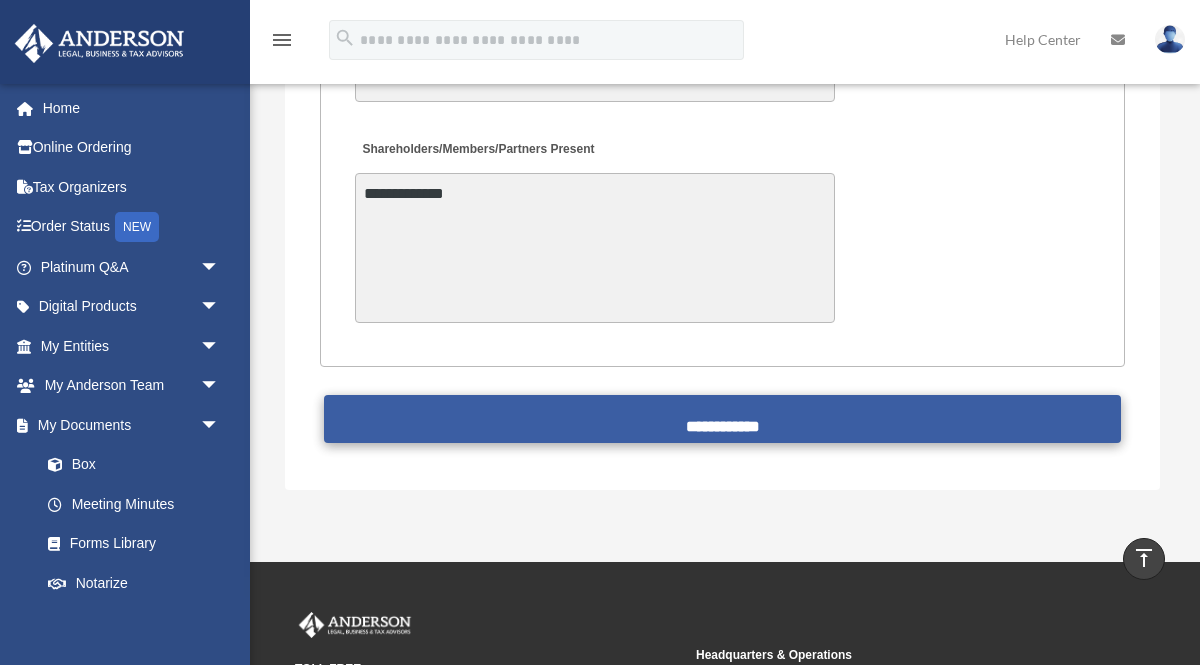 type on "**********" 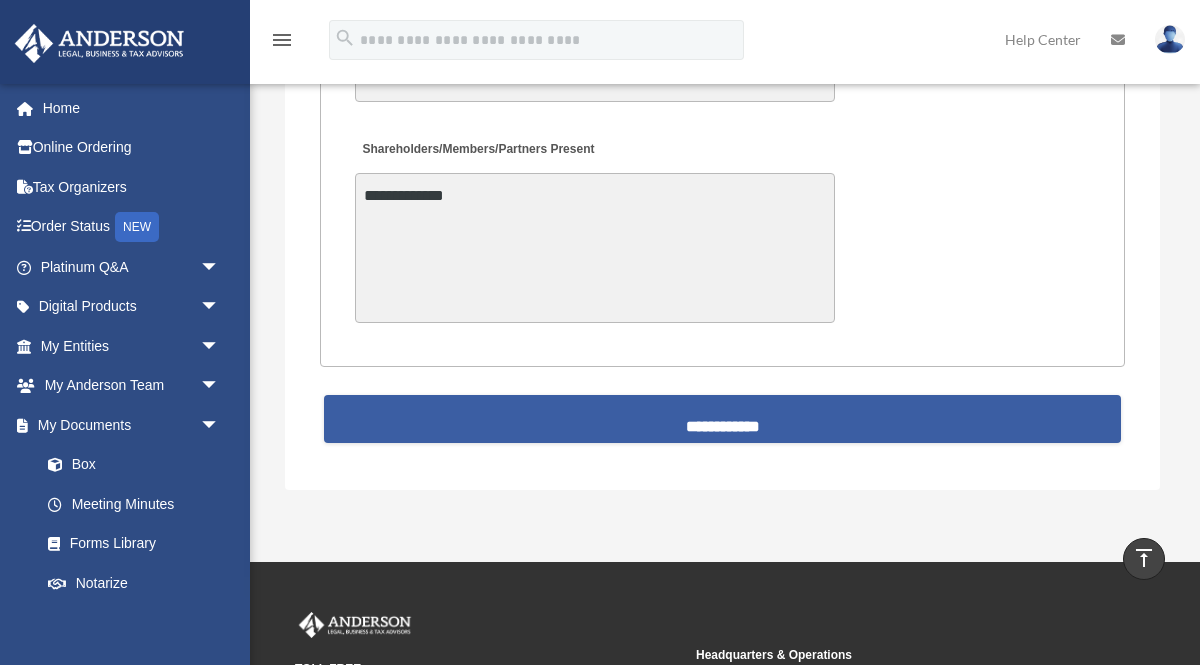click on "**********" at bounding box center (722, 419) 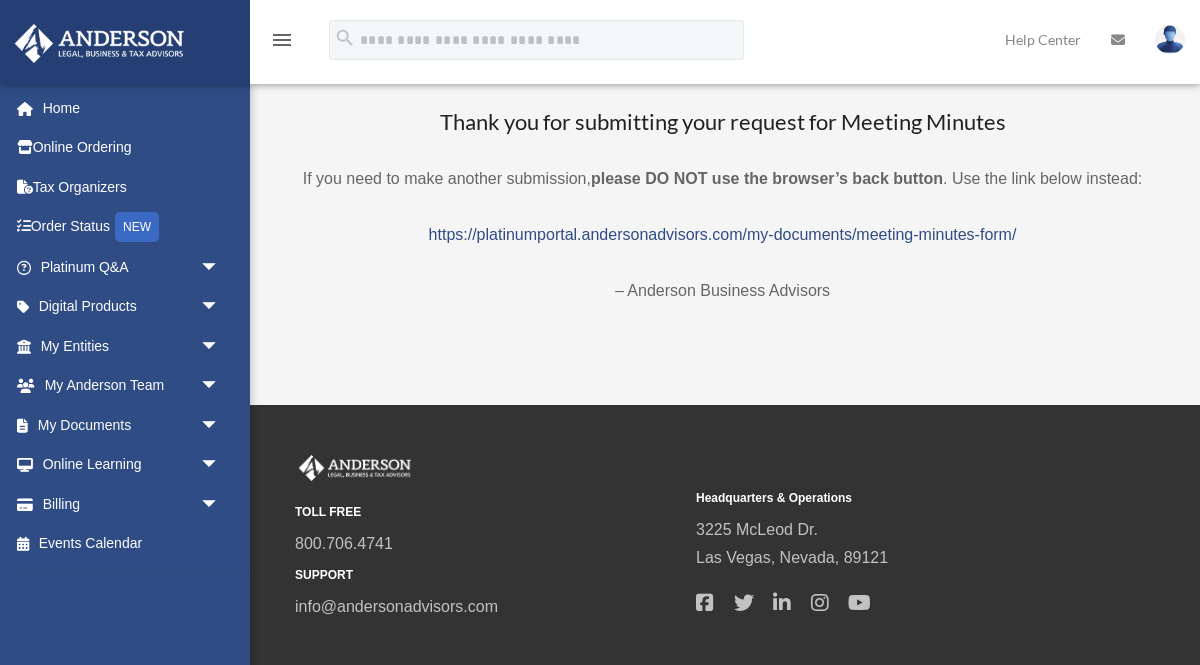 scroll, scrollTop: 0, scrollLeft: 0, axis: both 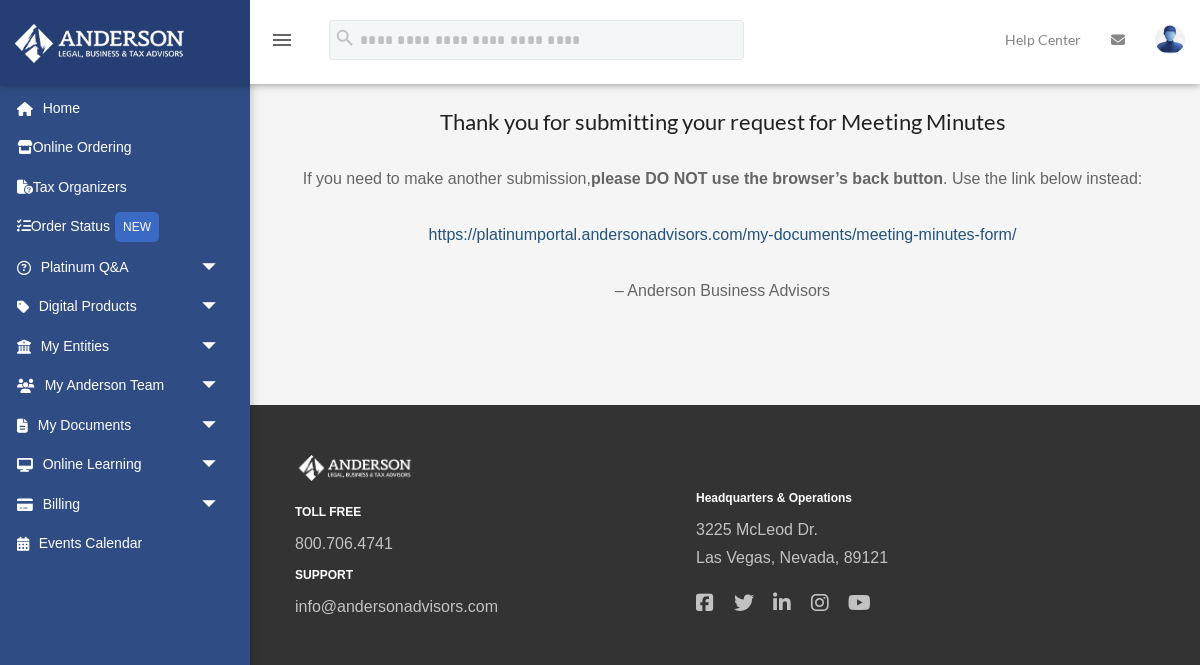 click on "https://platinumportal.andersonadvisors.com/my-documents/meeting-minutes-form/" at bounding box center [723, 234] 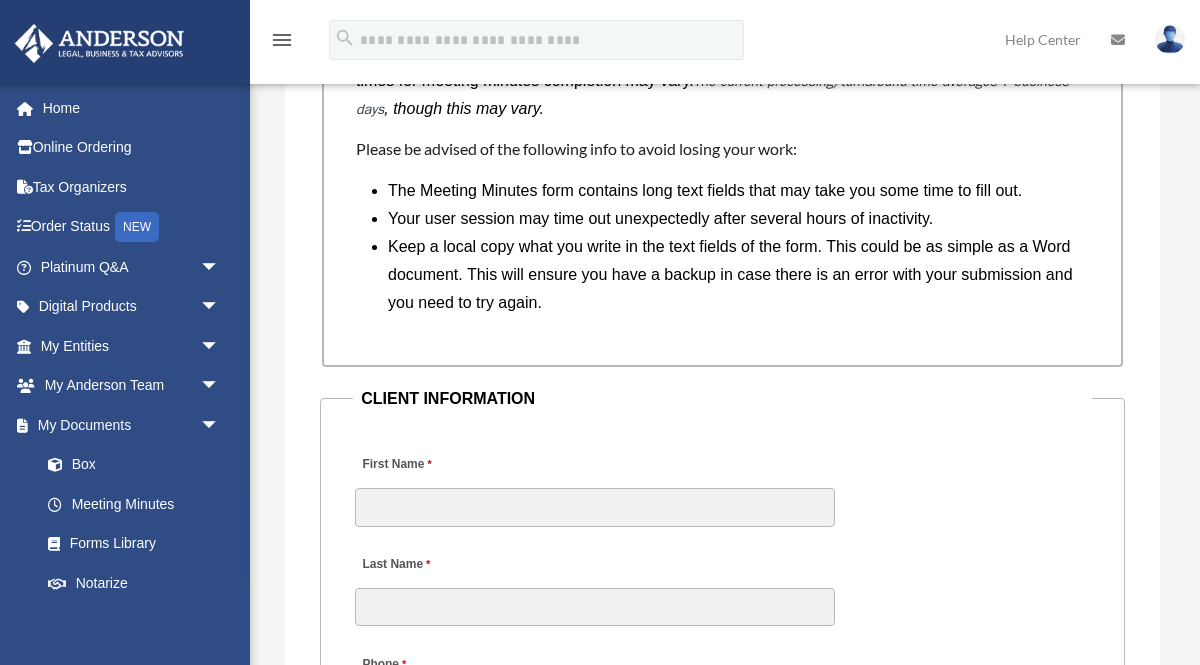 scroll, scrollTop: 1960, scrollLeft: 0, axis: vertical 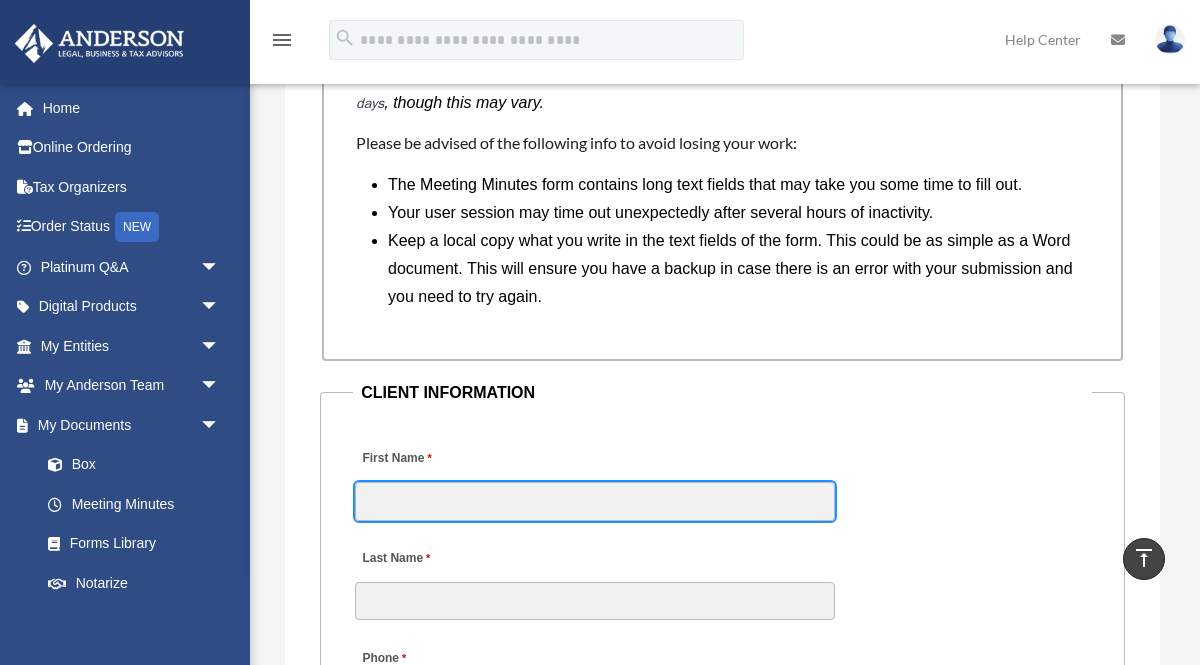 click on "First Name" at bounding box center [595, 501] 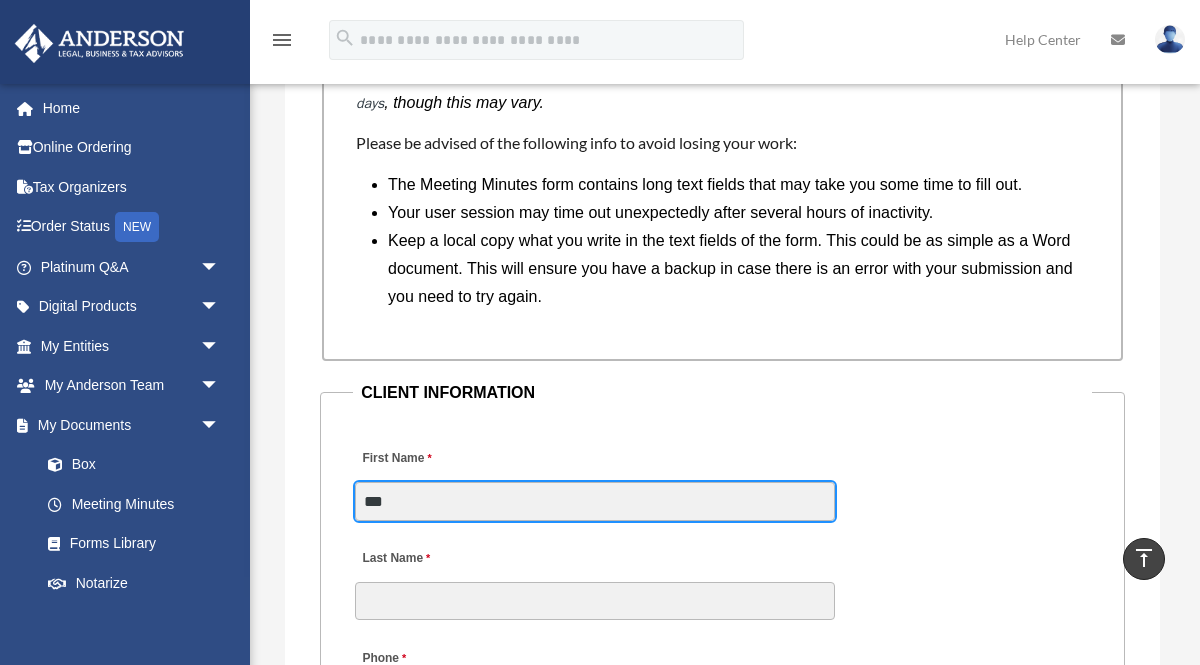 type on "*******" 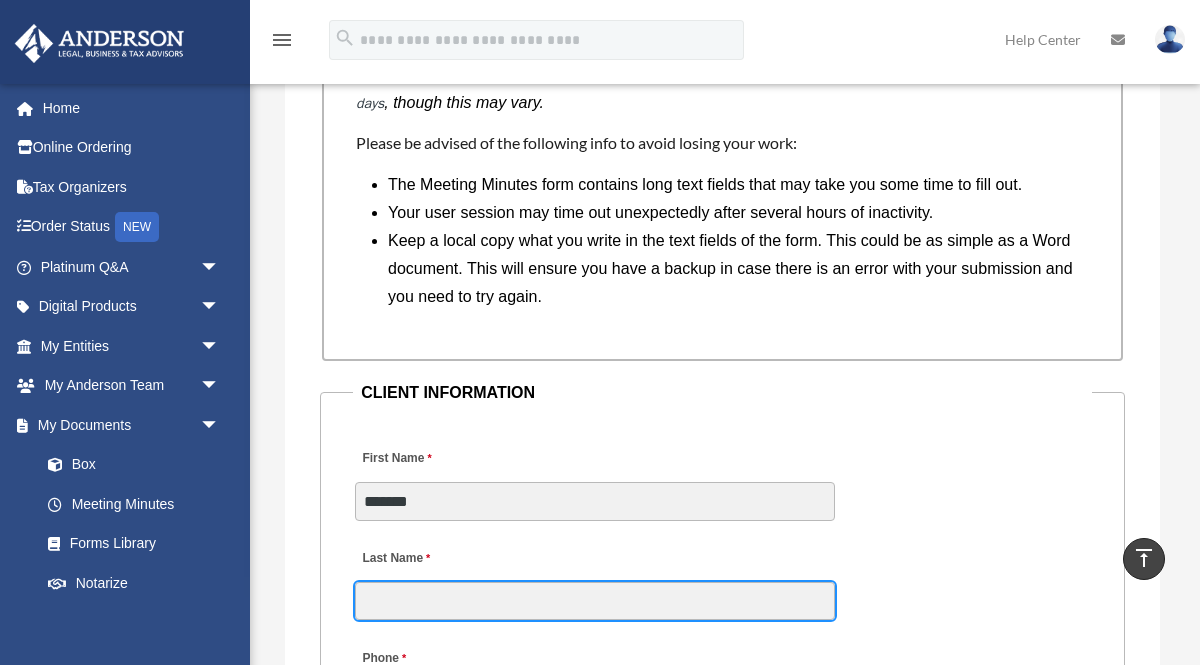 type on "*****" 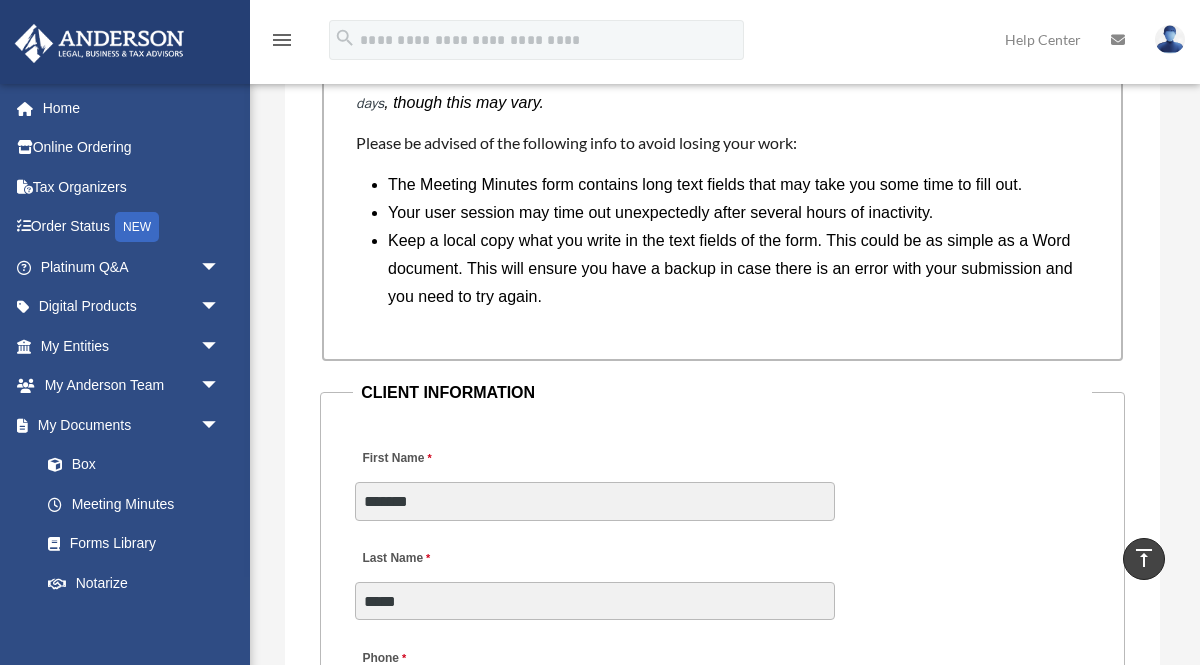 type on "**********" 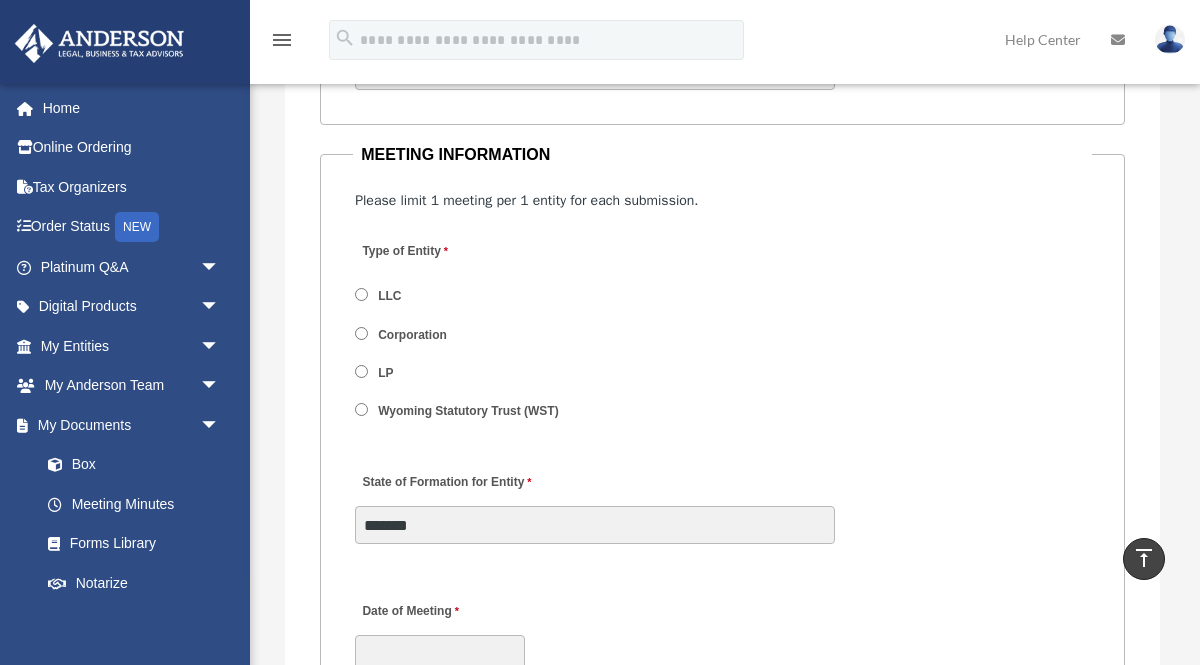 scroll, scrollTop: 2791, scrollLeft: 0, axis: vertical 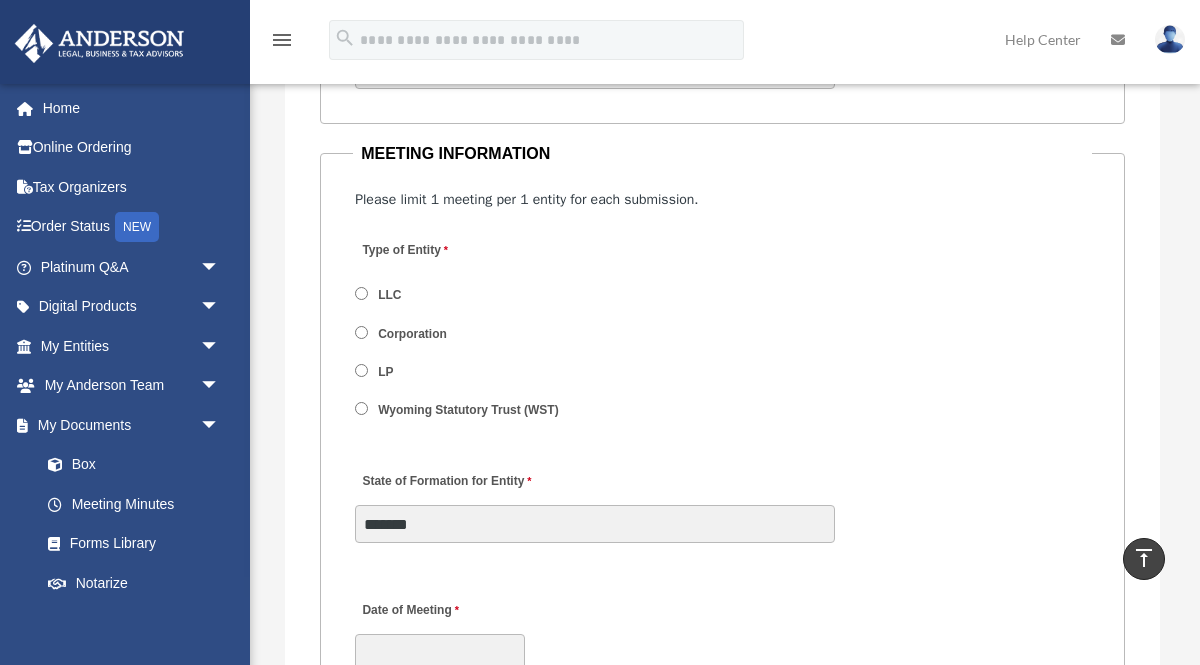 click on "LLC" at bounding box center [466, 295] 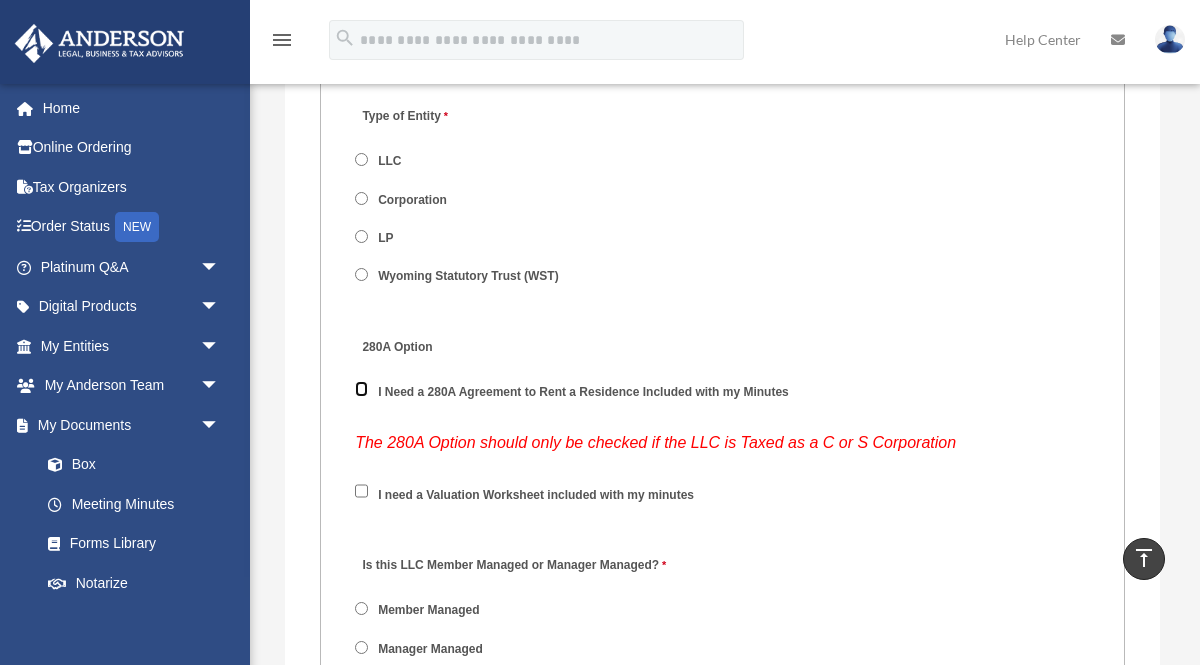 scroll, scrollTop: 2927, scrollLeft: 0, axis: vertical 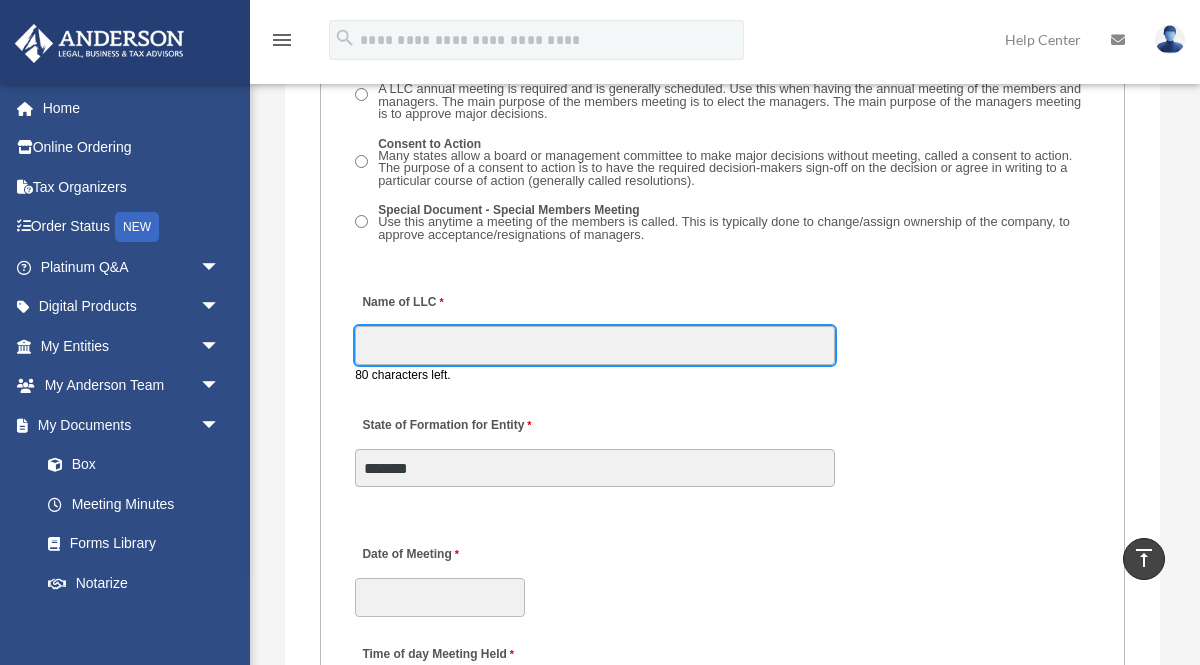 click on "Name of LLC" at bounding box center [595, 345] 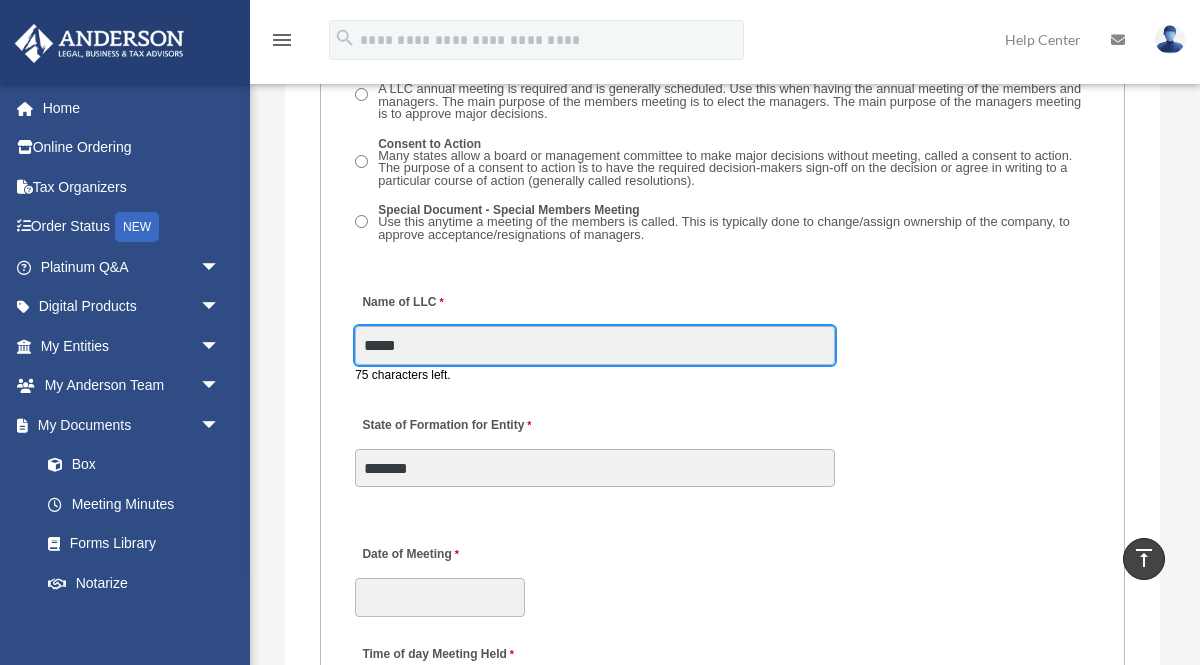 type on "**********" 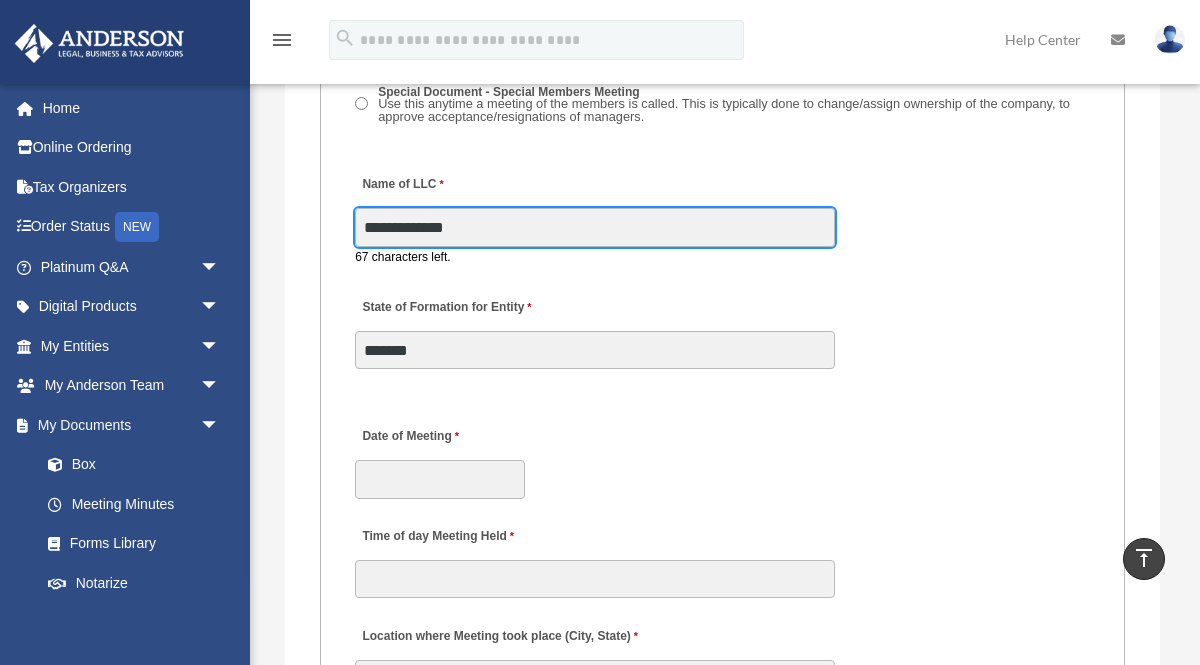 scroll, scrollTop: 3825, scrollLeft: 0, axis: vertical 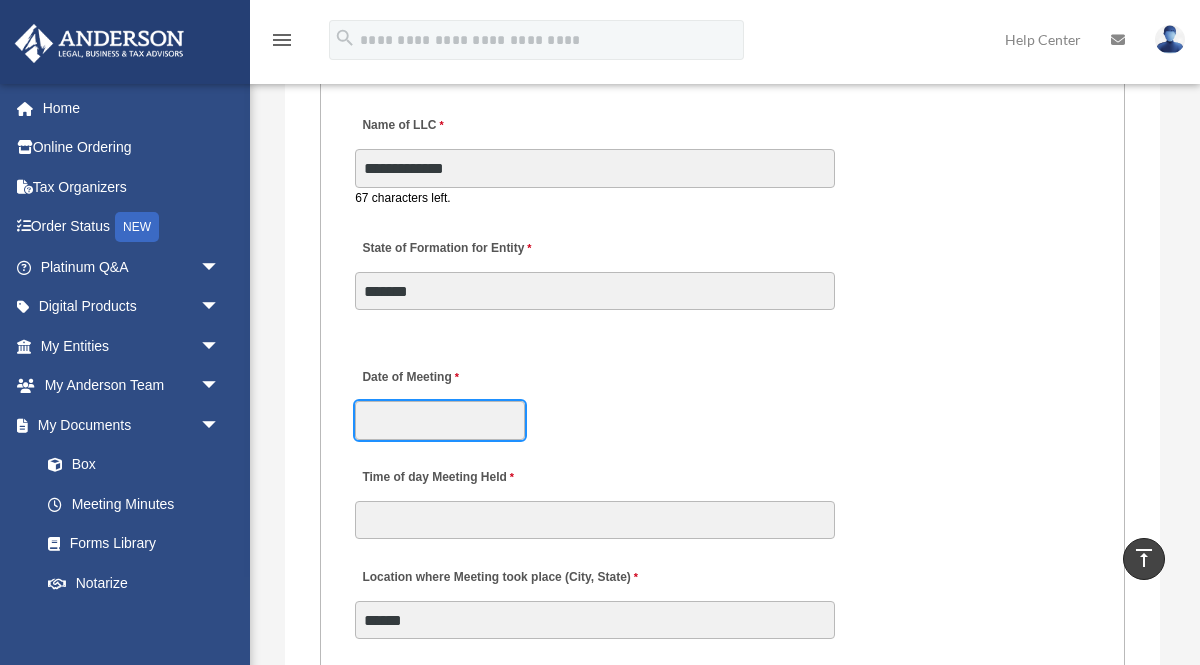 click on "X
Get a chance to win 6 months of Platinum for free just by filling out this
survey" at bounding box center (600, -588) 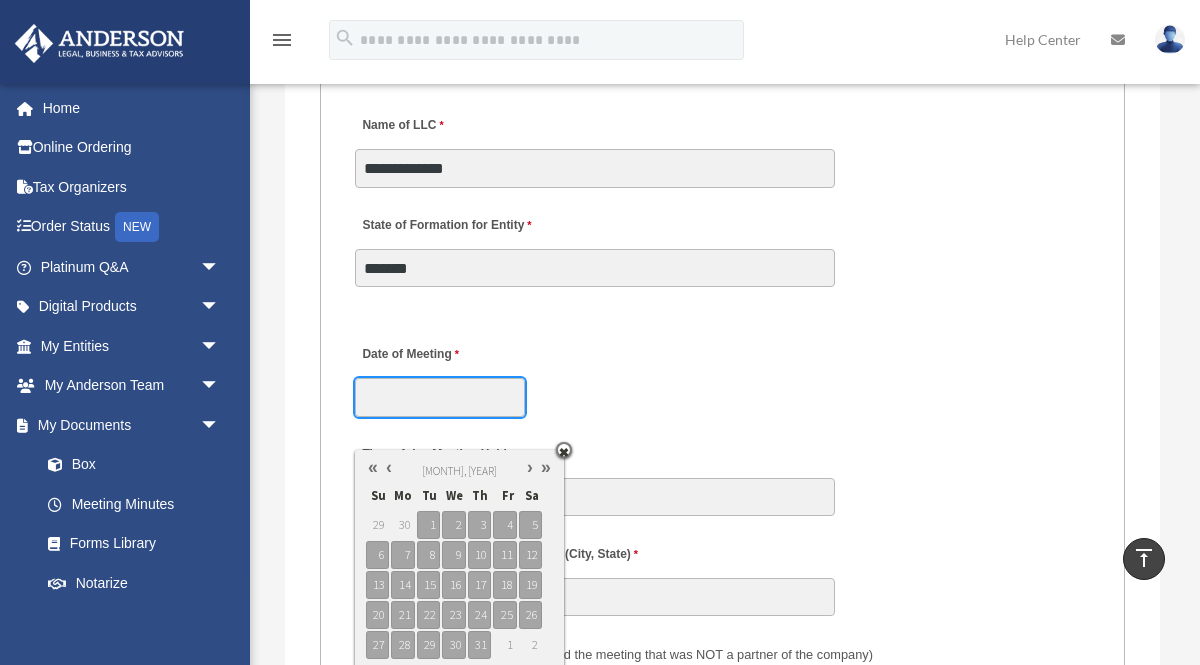 click at bounding box center (389, 467) 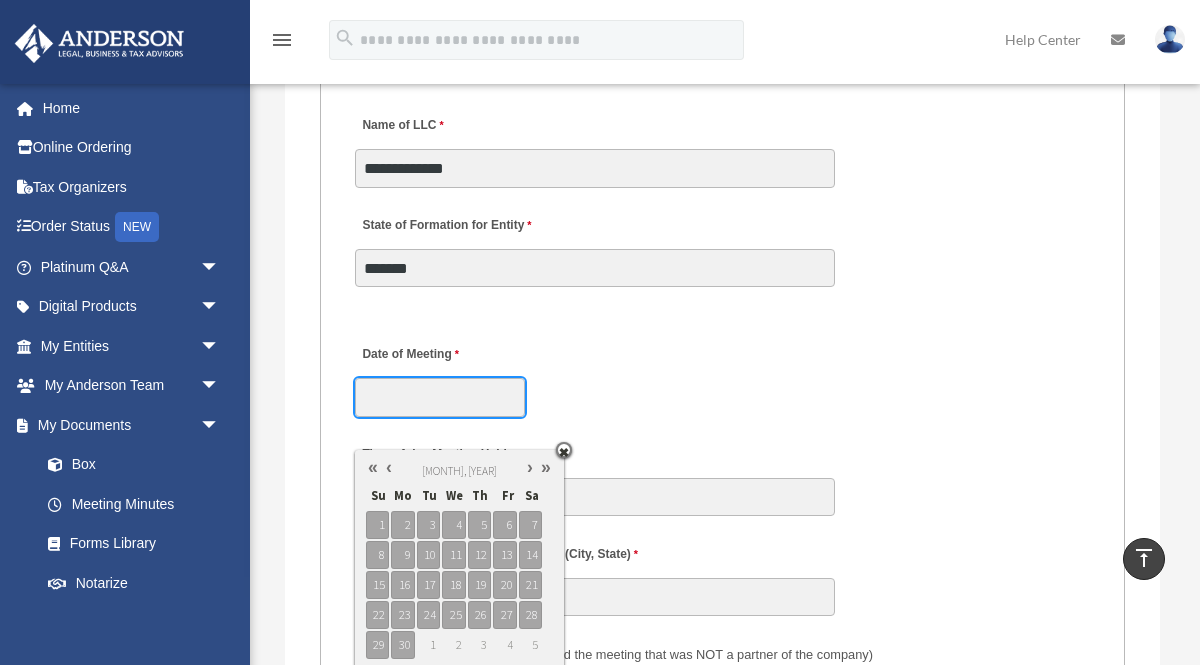 click at bounding box center (389, 467) 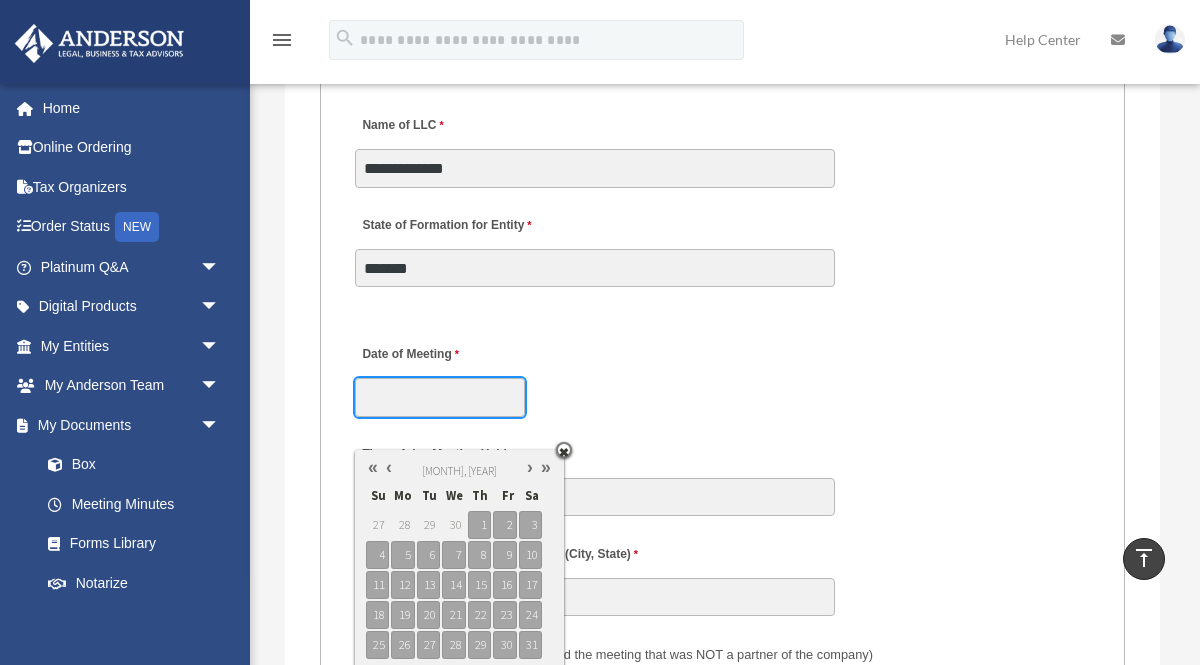 click at bounding box center (389, 467) 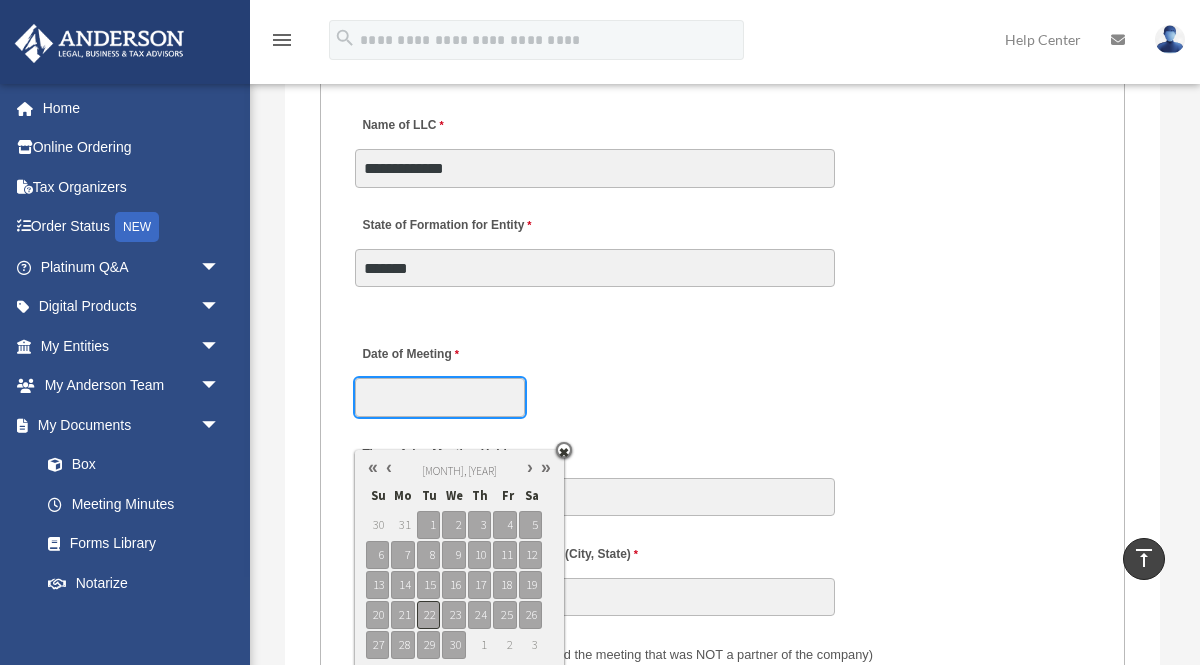 type on "**********" 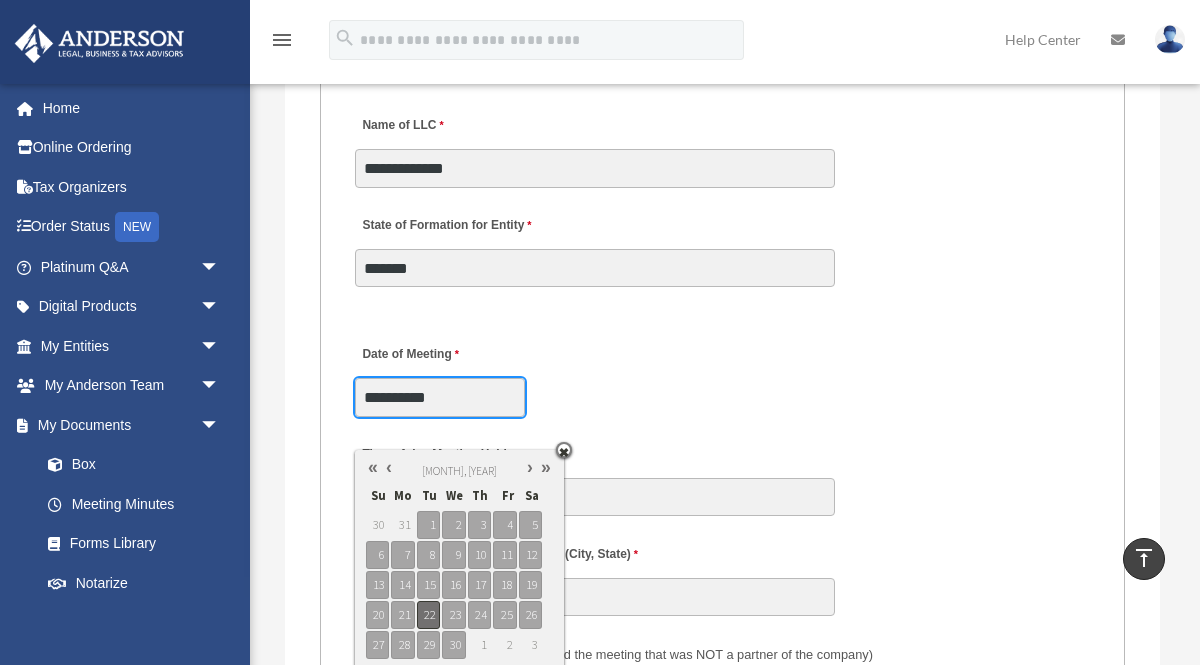 click on "22" at bounding box center (428, 615) 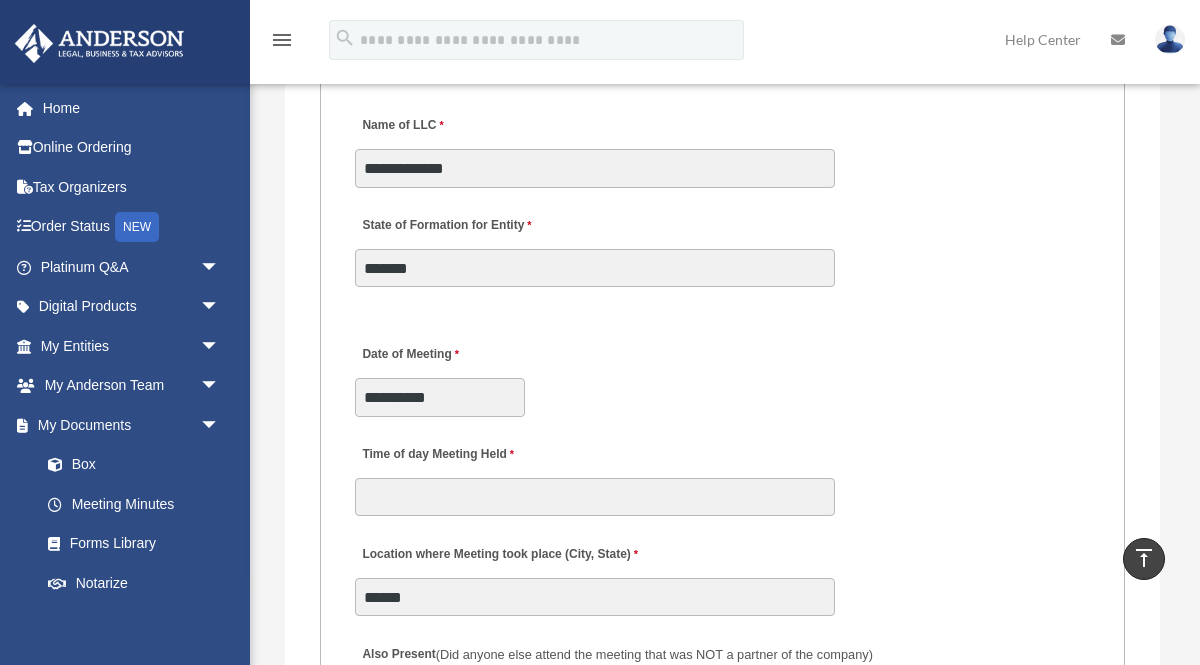 click on "**********" at bounding box center (722, 375) 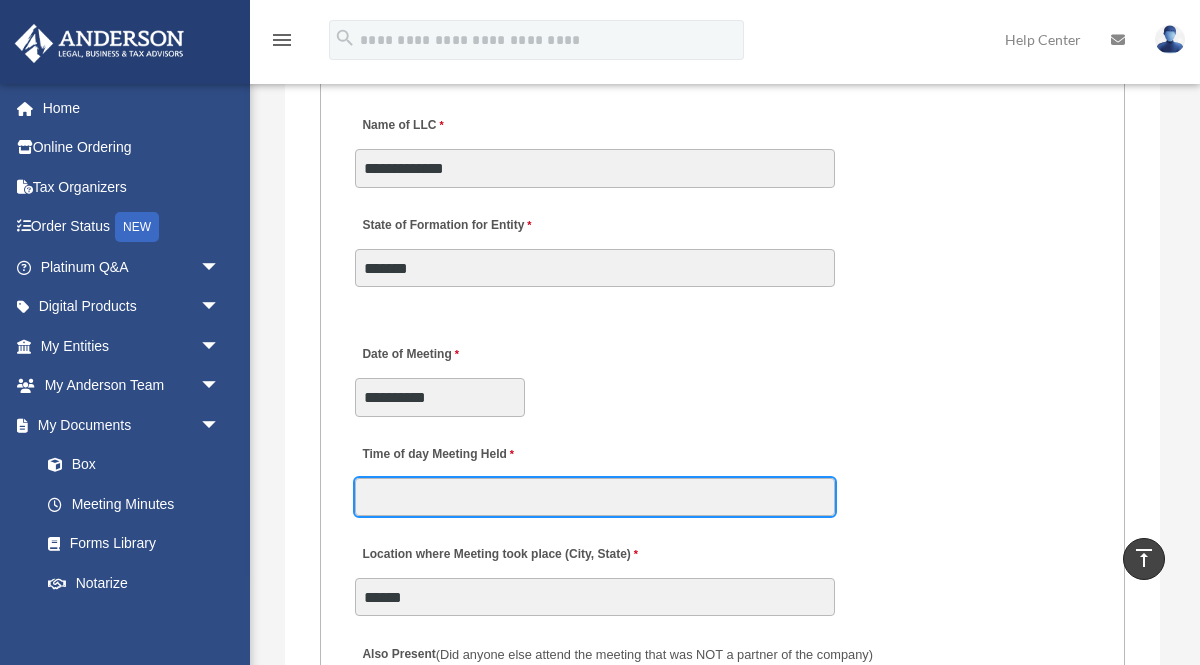 click on "Time of day Meeting Held" at bounding box center (595, 497) 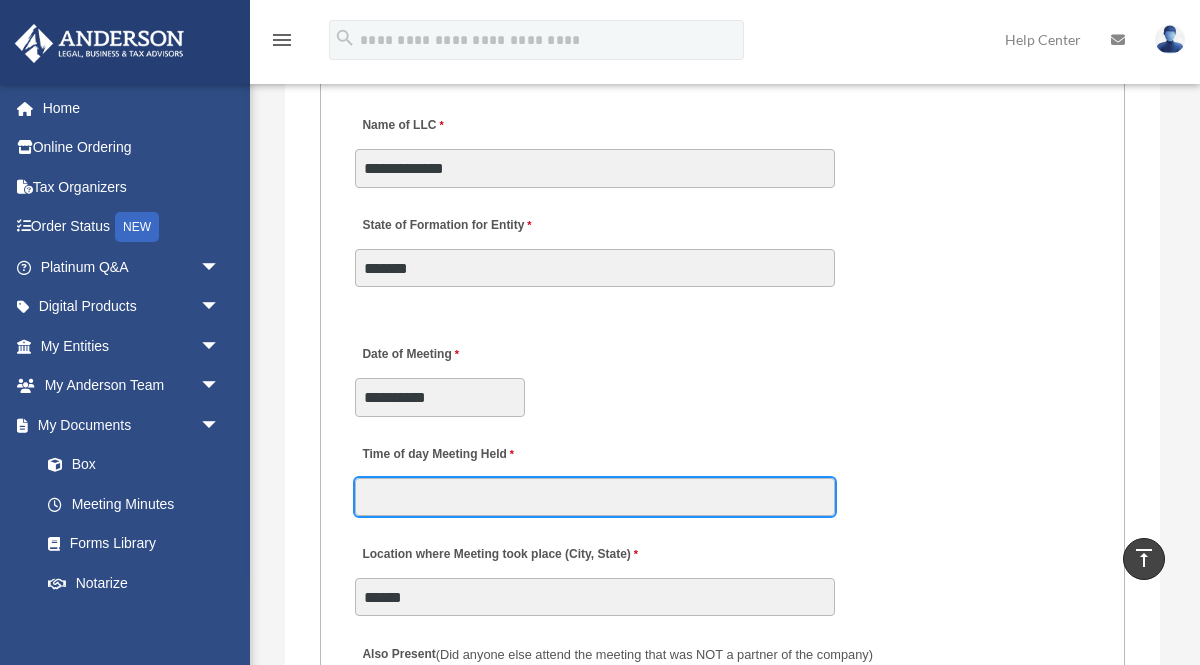 type on "****" 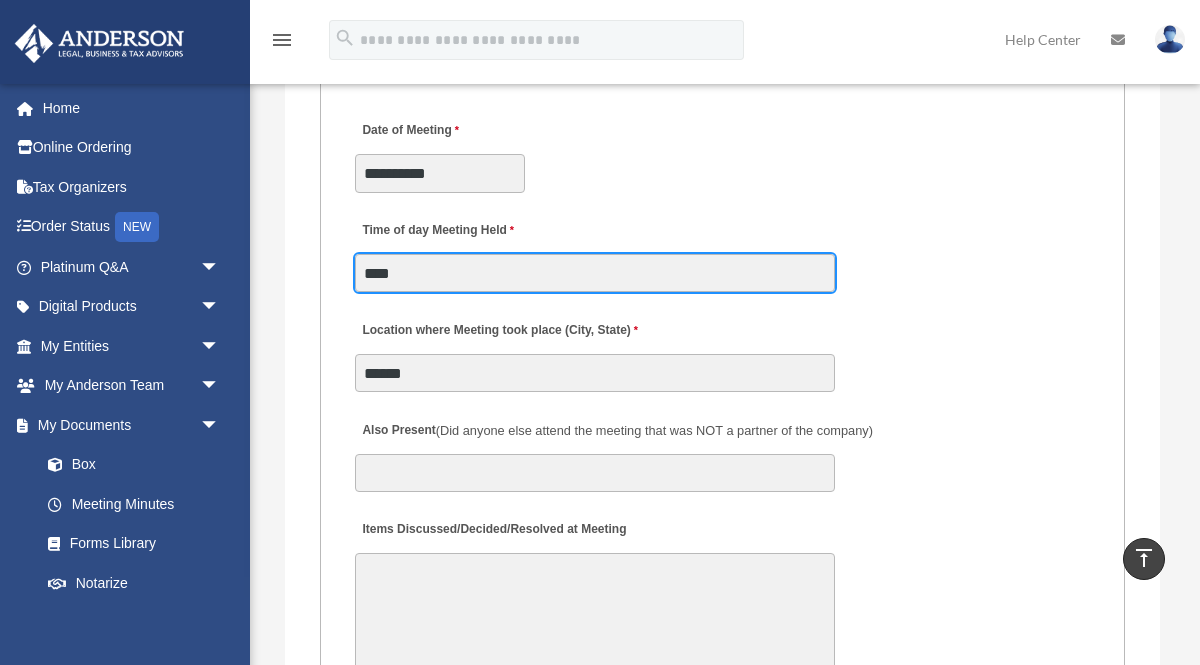 scroll, scrollTop: 4051, scrollLeft: 0, axis: vertical 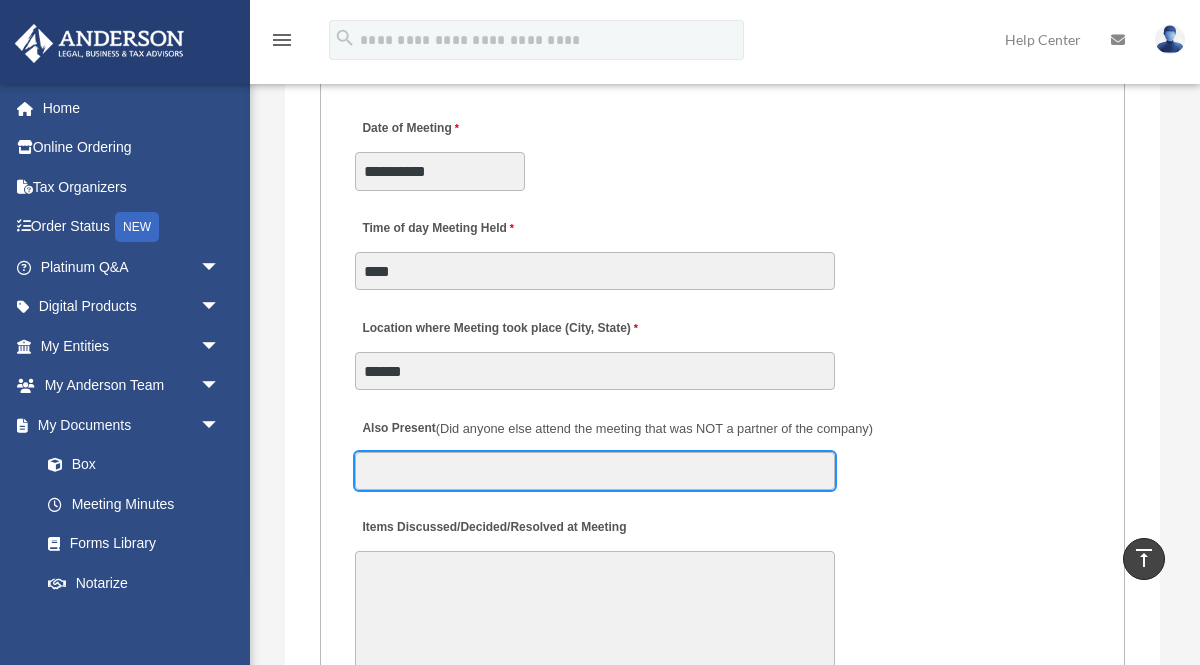 click on "Also Present  (Did anyone else attend the meeting that was NOT a partner of the company)" at bounding box center (595, 471) 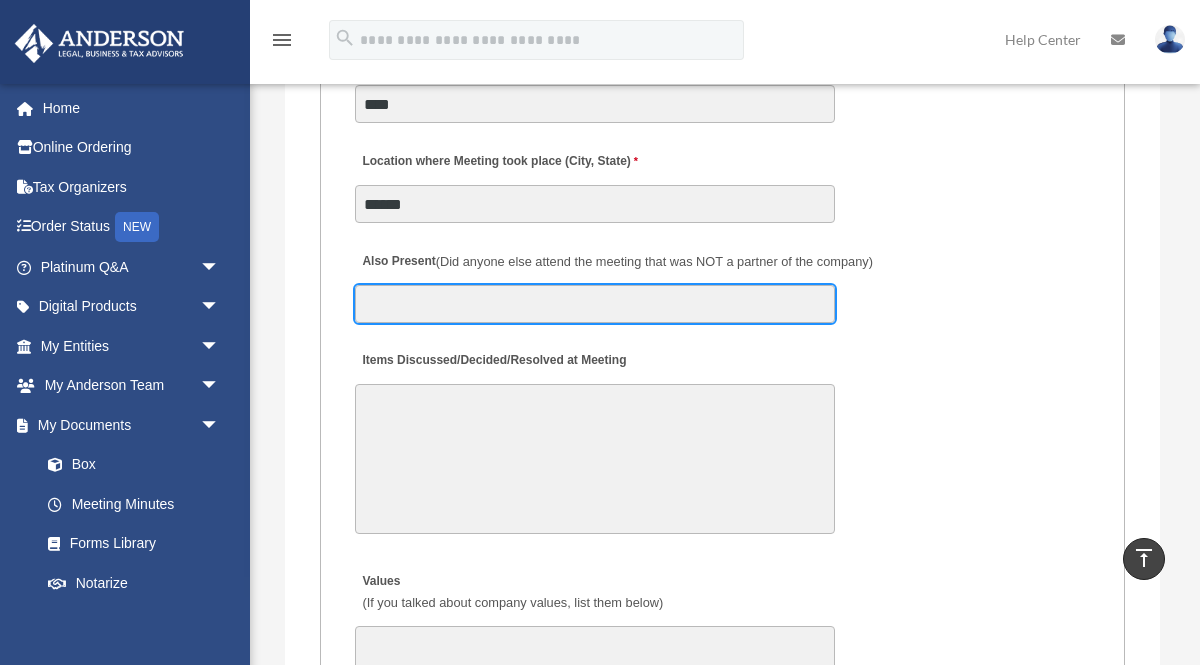scroll, scrollTop: 4219, scrollLeft: 0, axis: vertical 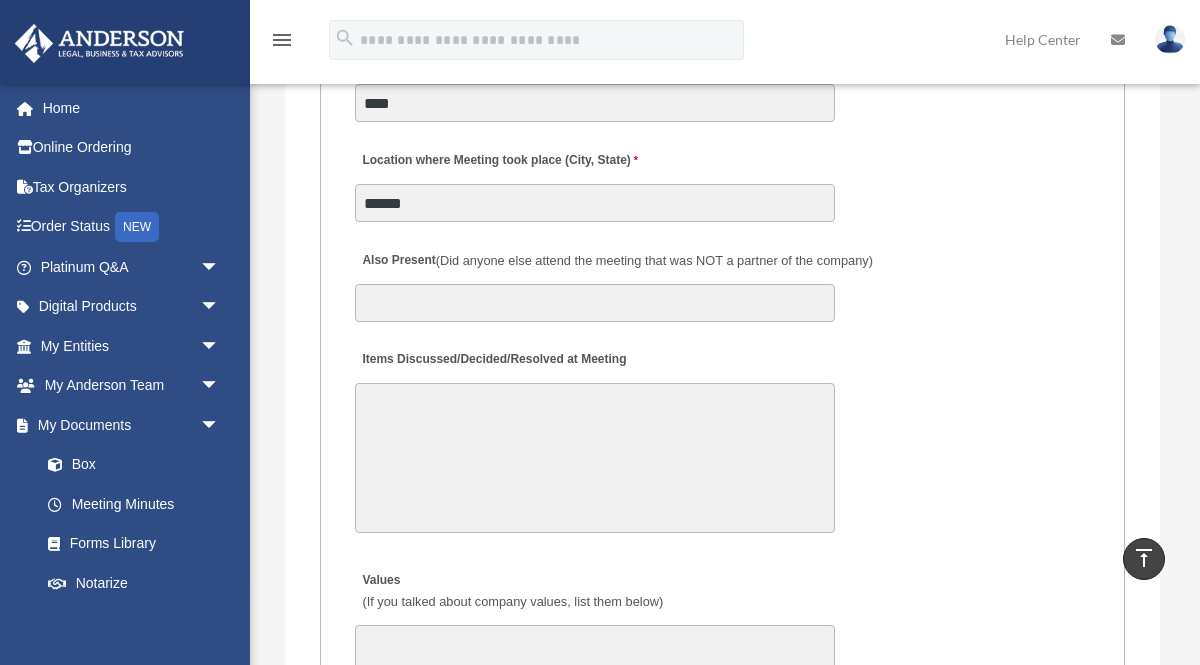 click on "Items Discussed/Decided/Resolved at Meeting" at bounding box center [595, 458] 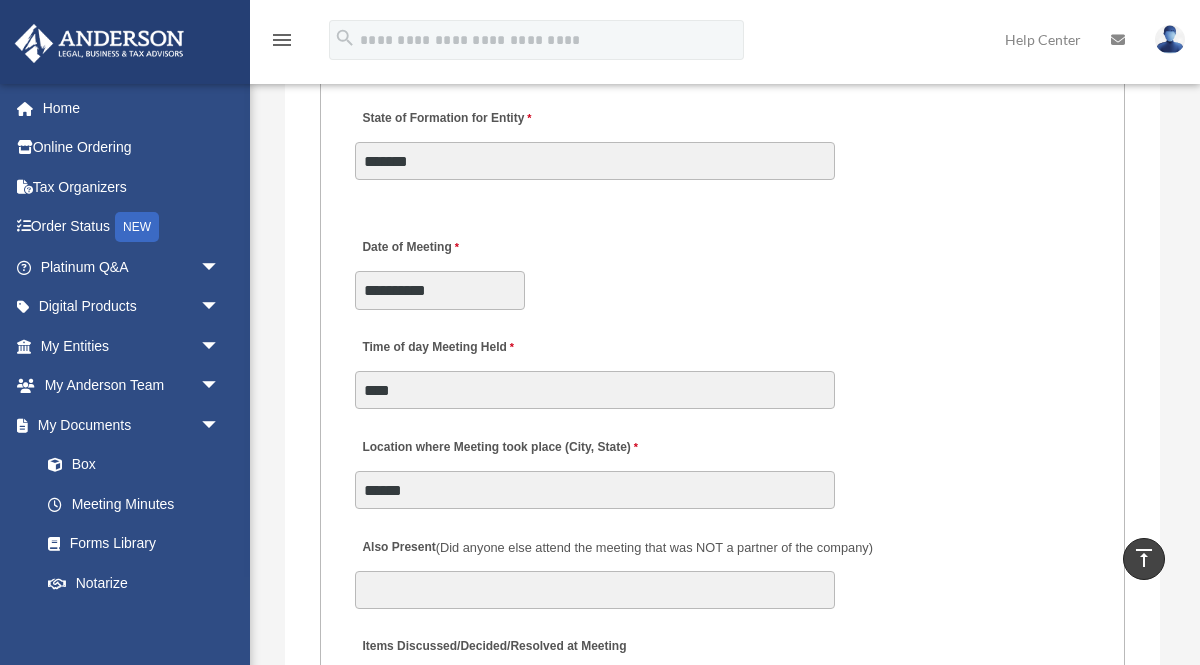 scroll, scrollTop: 3934, scrollLeft: 0, axis: vertical 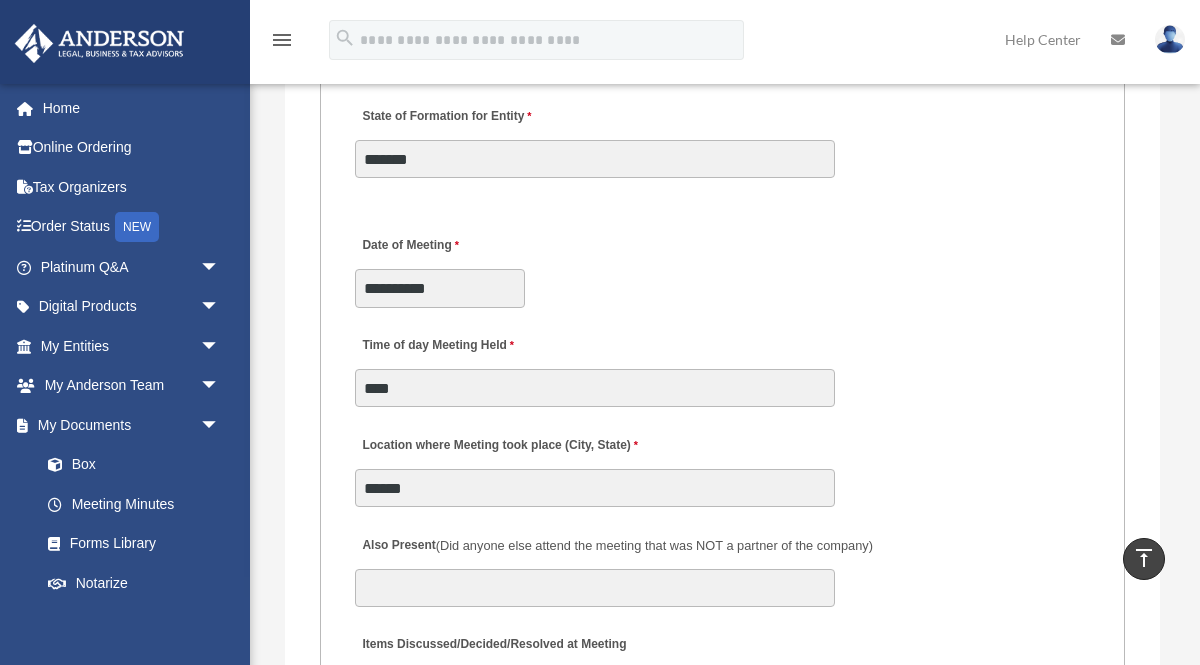 type on "**********" 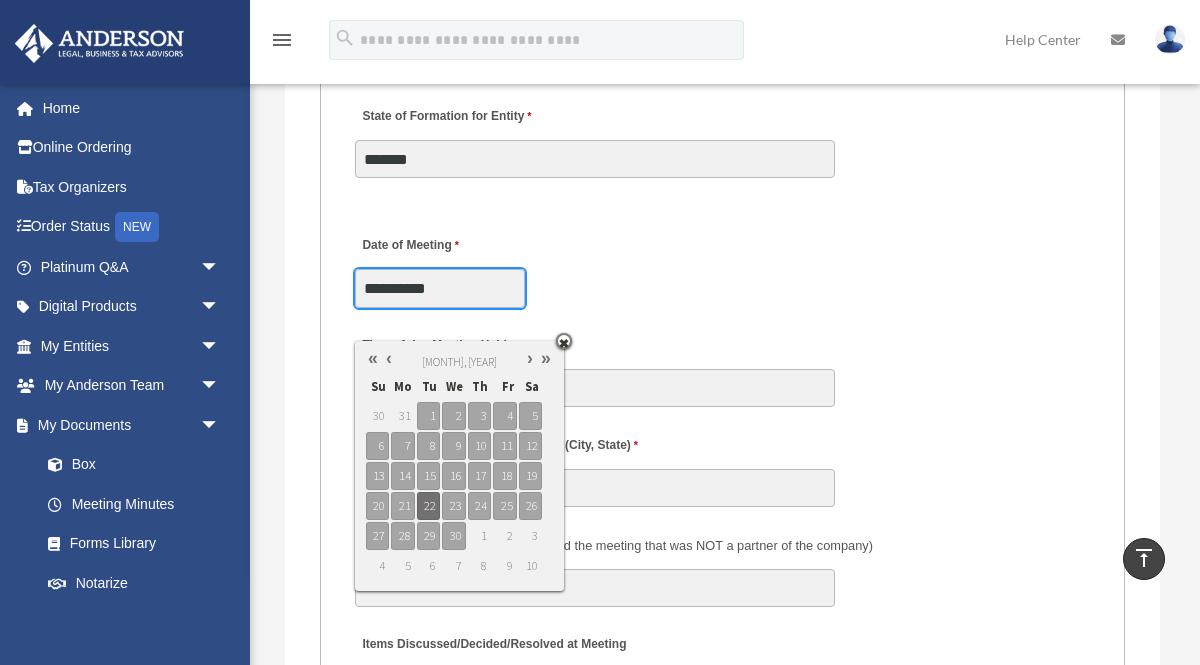 click on "**********" at bounding box center [440, 288] 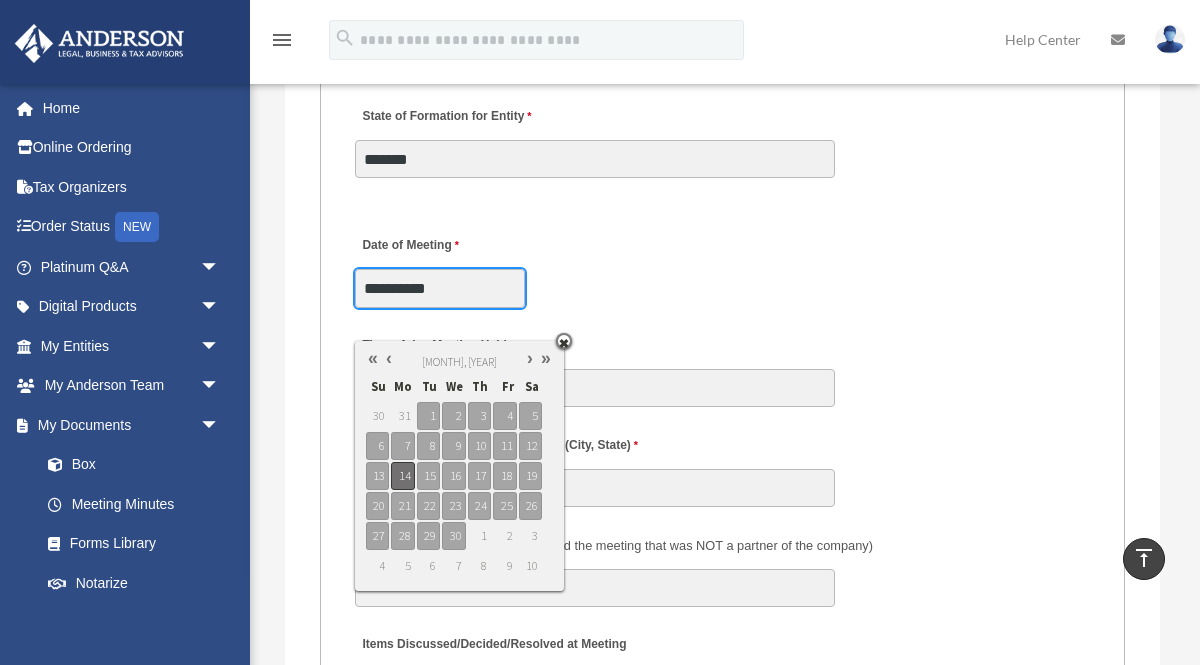 click on "14" at bounding box center [402, 476] 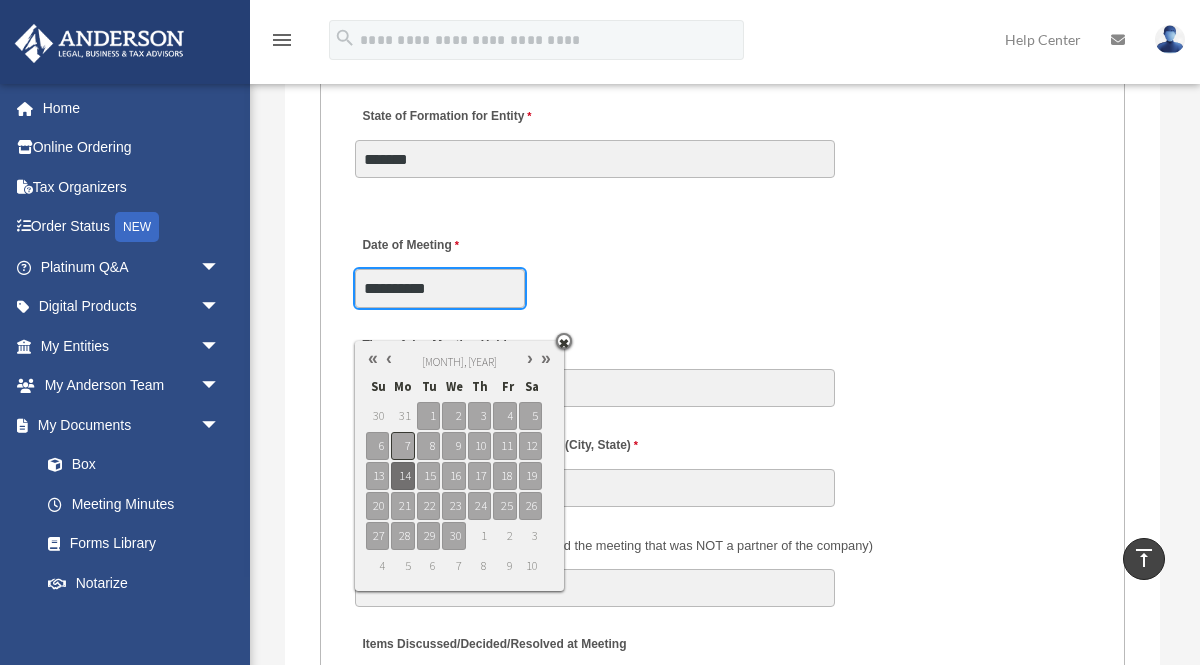 type on "**********" 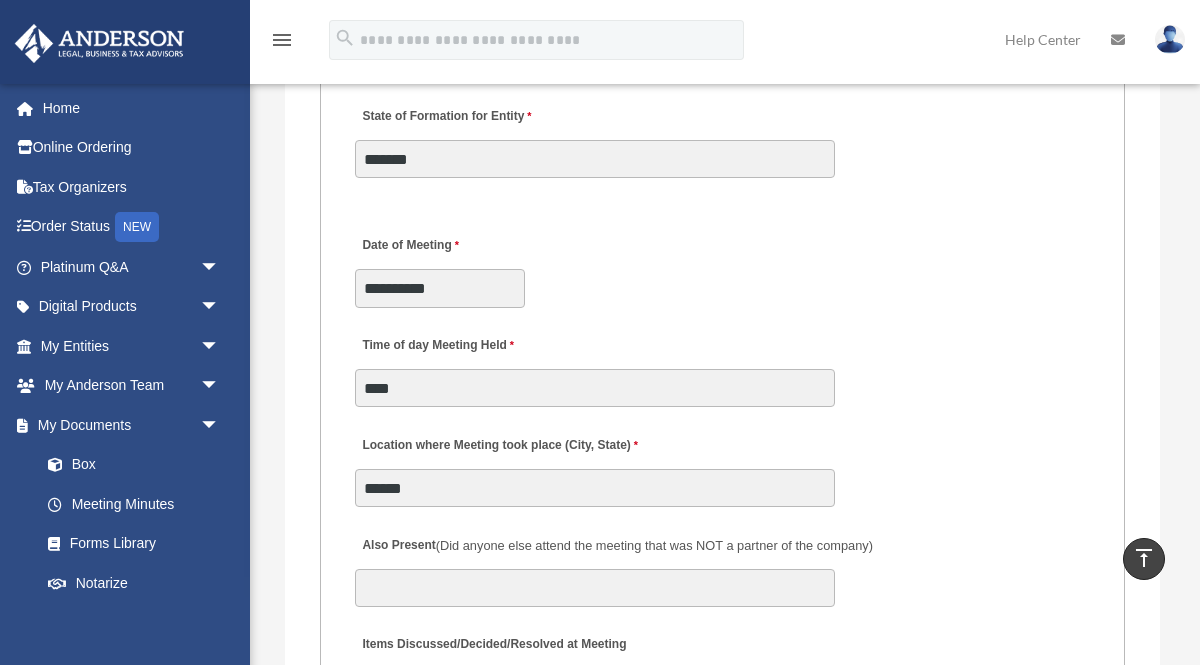 click on "**********" at bounding box center [722, 266] 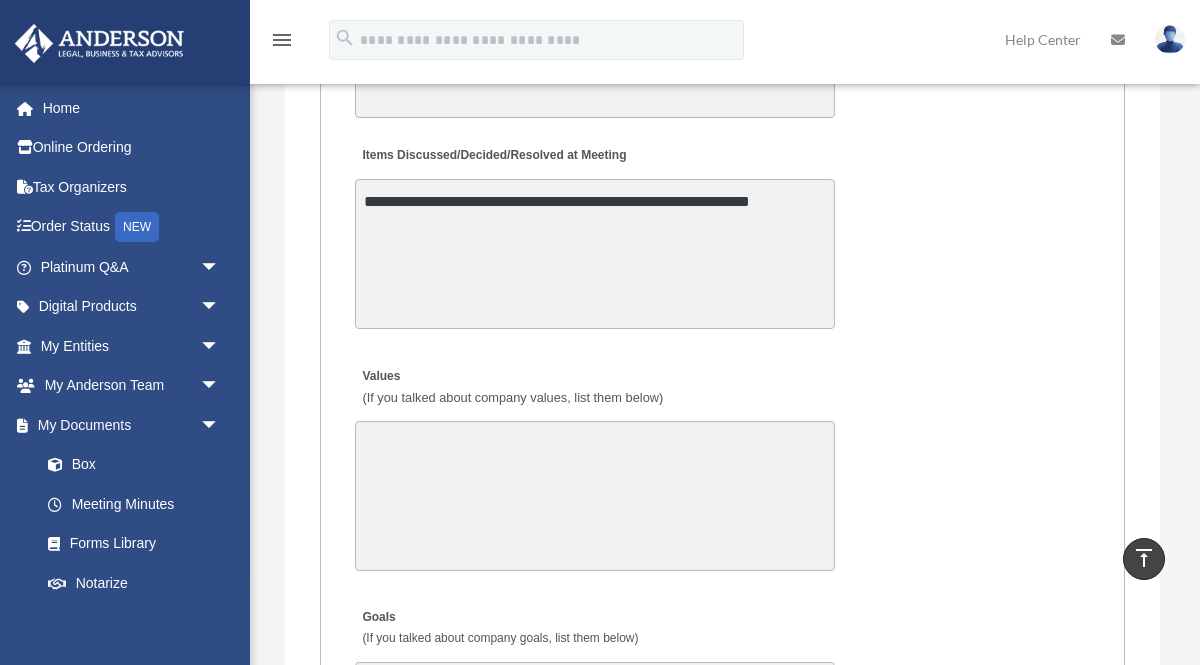 scroll, scrollTop: 4439, scrollLeft: 0, axis: vertical 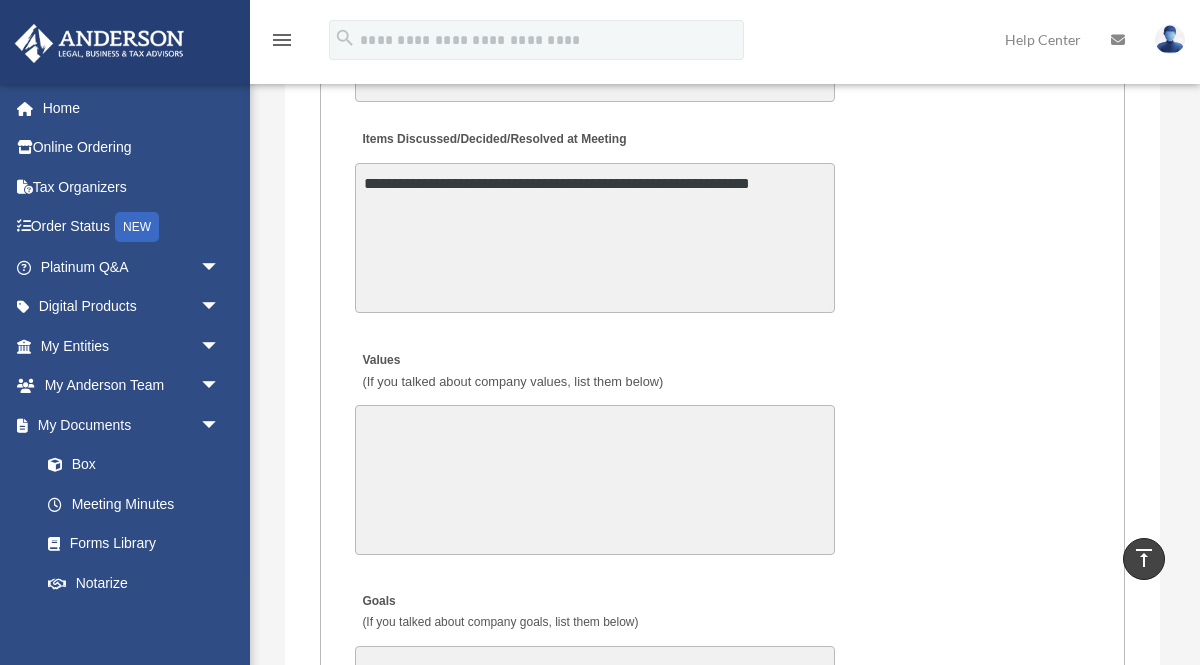 click on "**********" at bounding box center [595, 238] 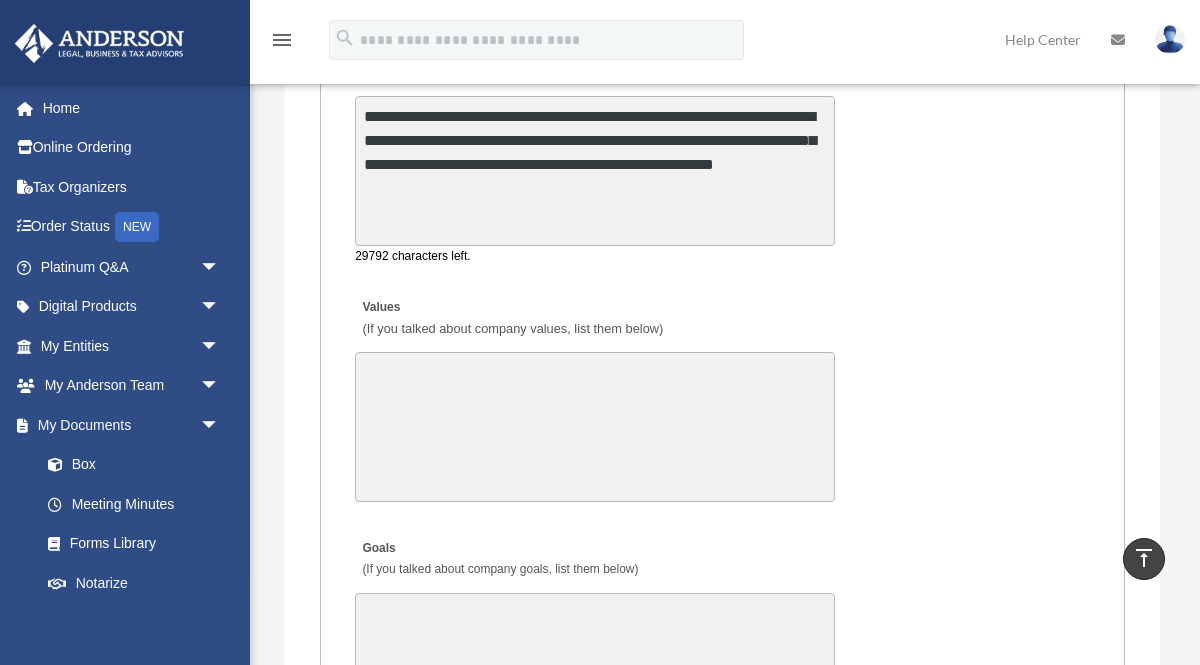 scroll, scrollTop: 4557, scrollLeft: 0, axis: vertical 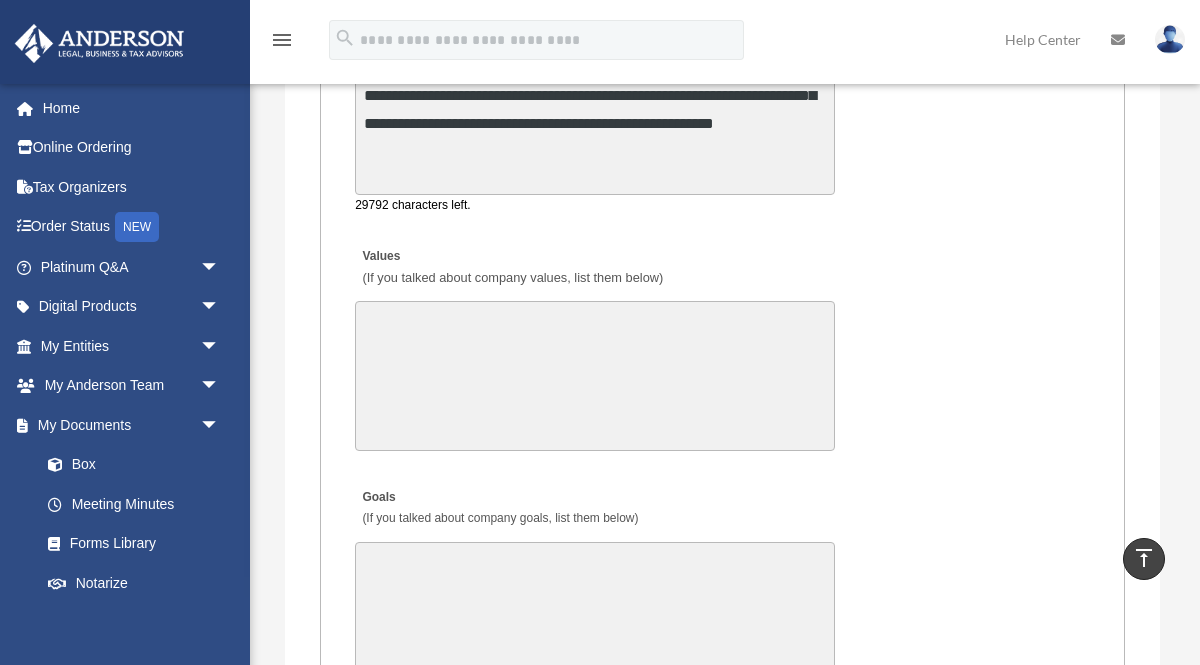 click on "Values (If you talked about company values, list them below)" at bounding box center (595, 376) 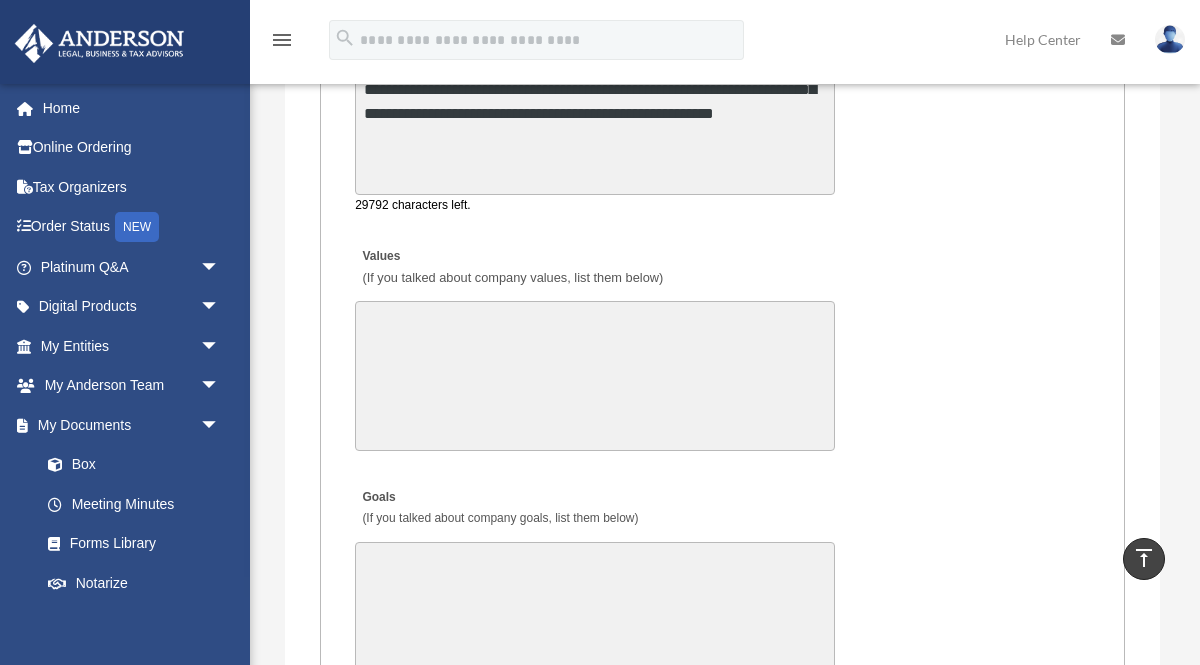 click on "**********" at bounding box center [595, 120] 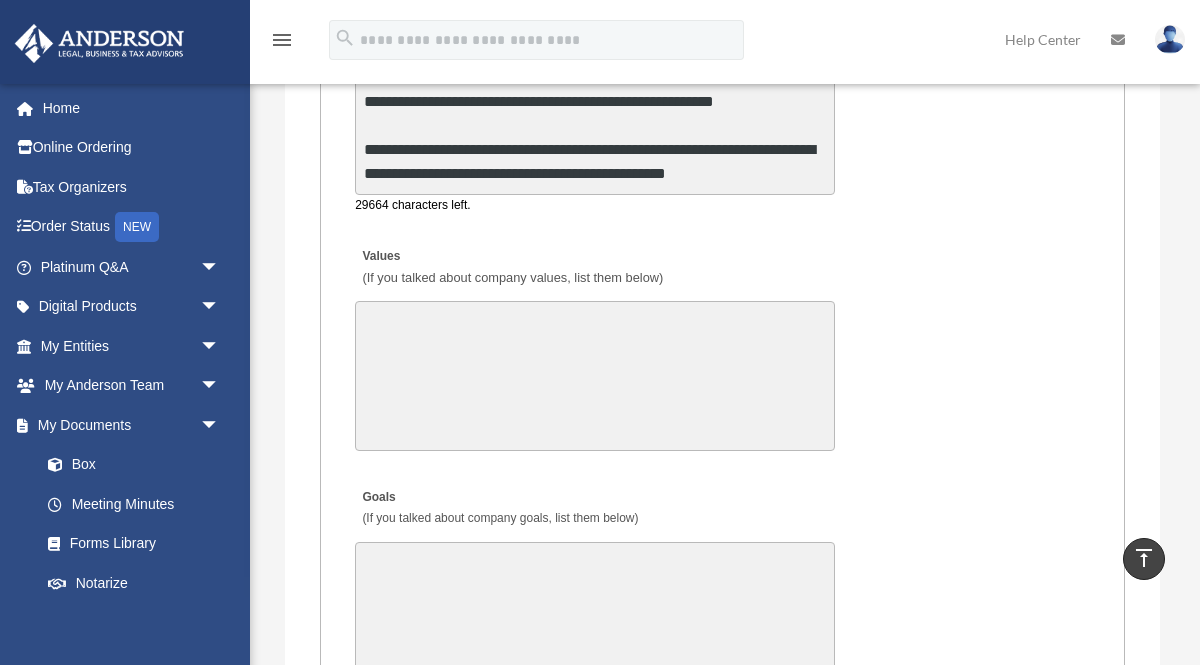 scroll, scrollTop: 49, scrollLeft: 0, axis: vertical 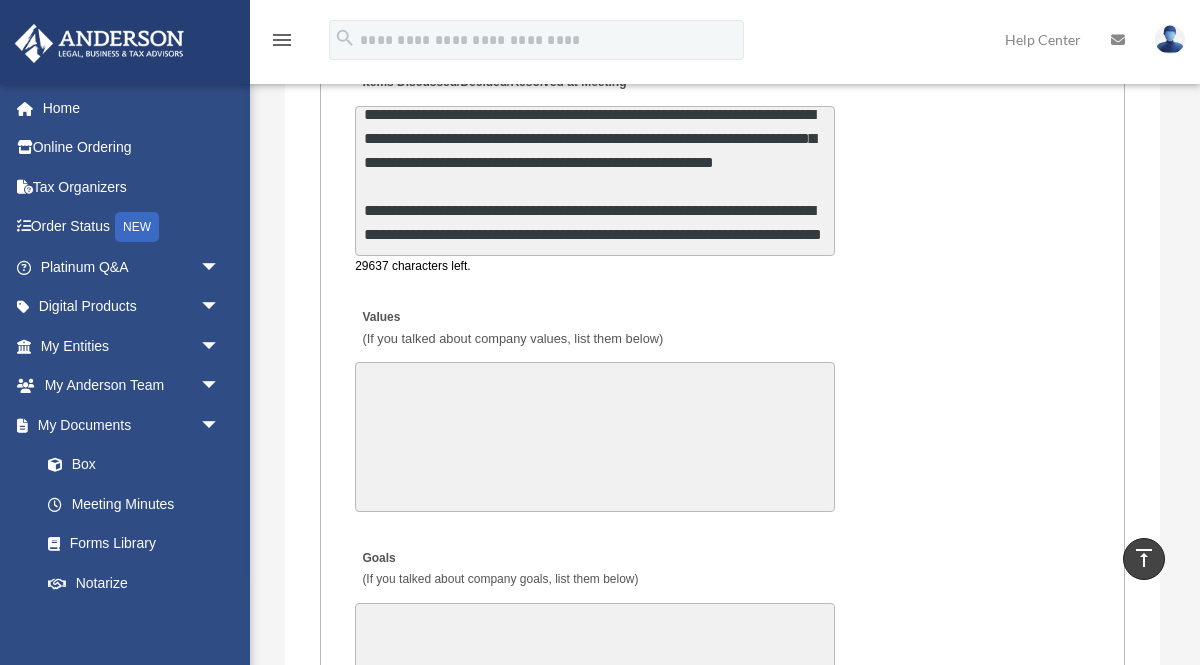 click on "**********" at bounding box center [595, 181] 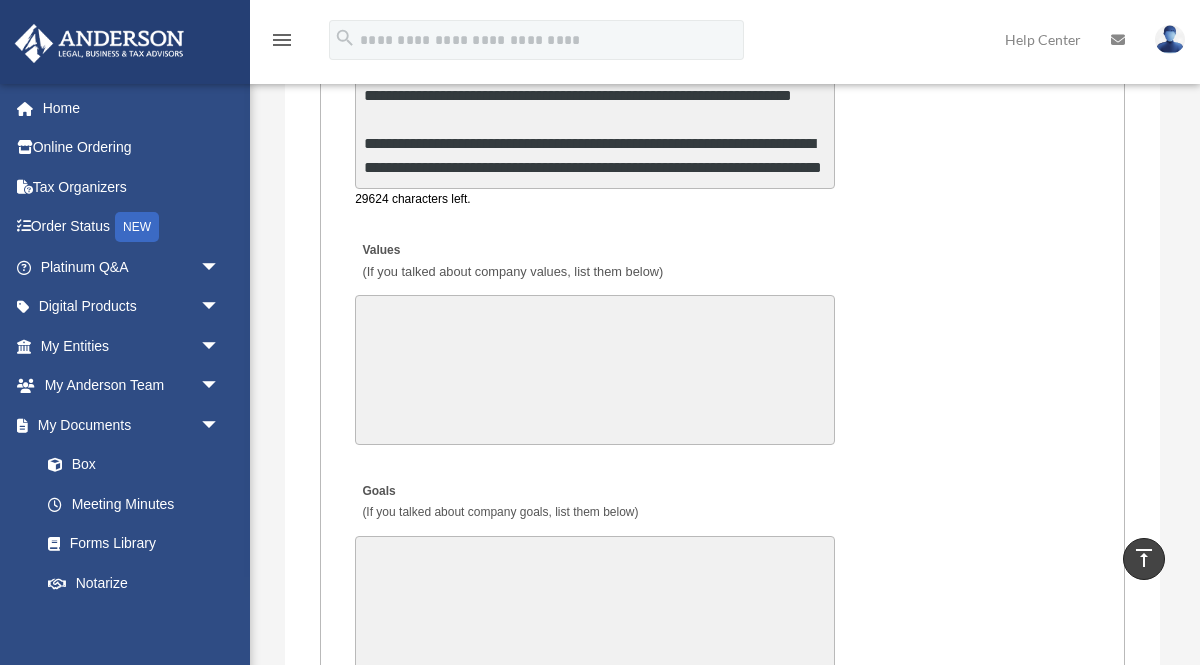 scroll, scrollTop: 4573, scrollLeft: 0, axis: vertical 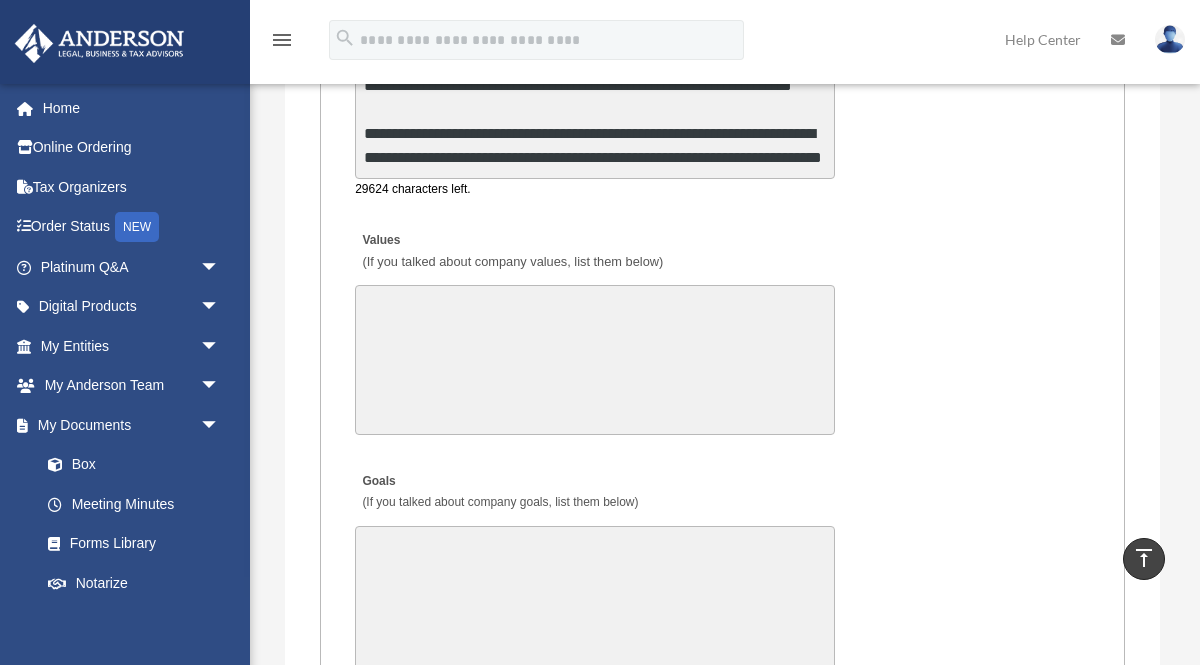 type on "**********" 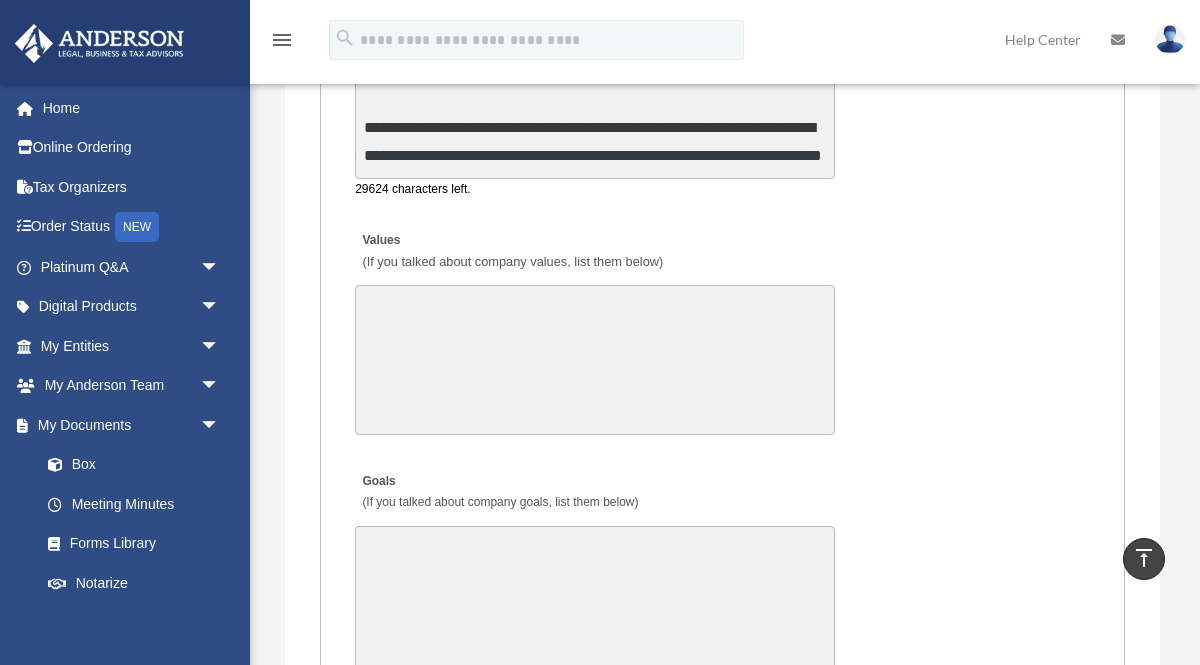 click on "Values (If you talked about company values, list them below)" at bounding box center [595, 360] 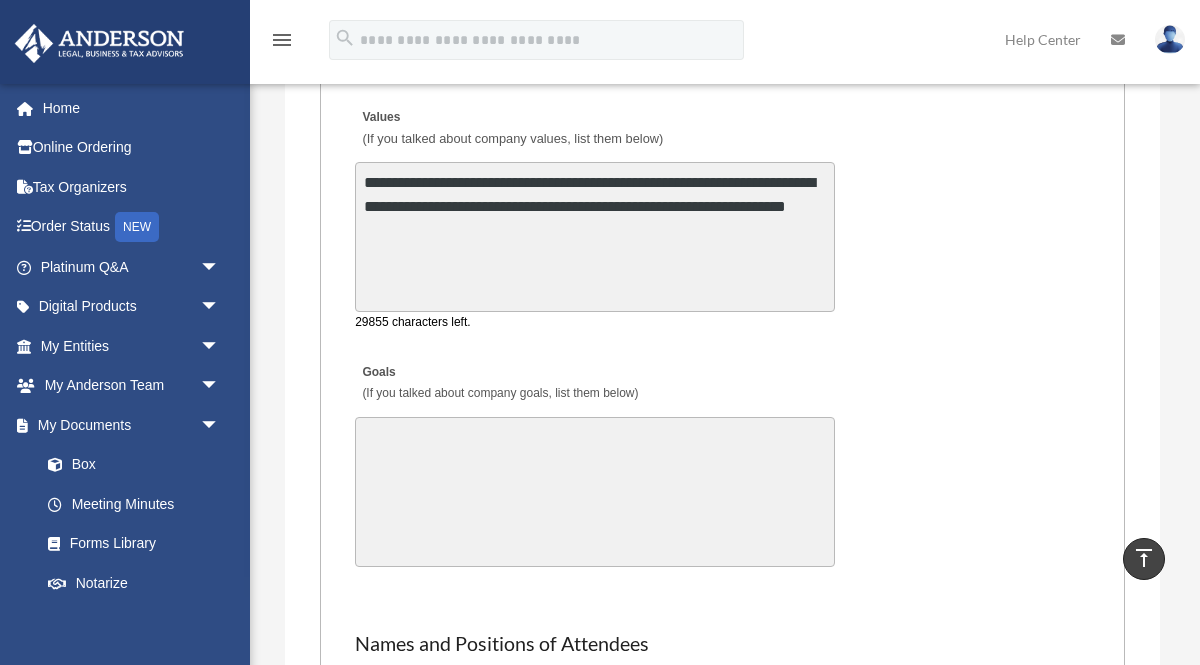 scroll, scrollTop: 4686, scrollLeft: 0, axis: vertical 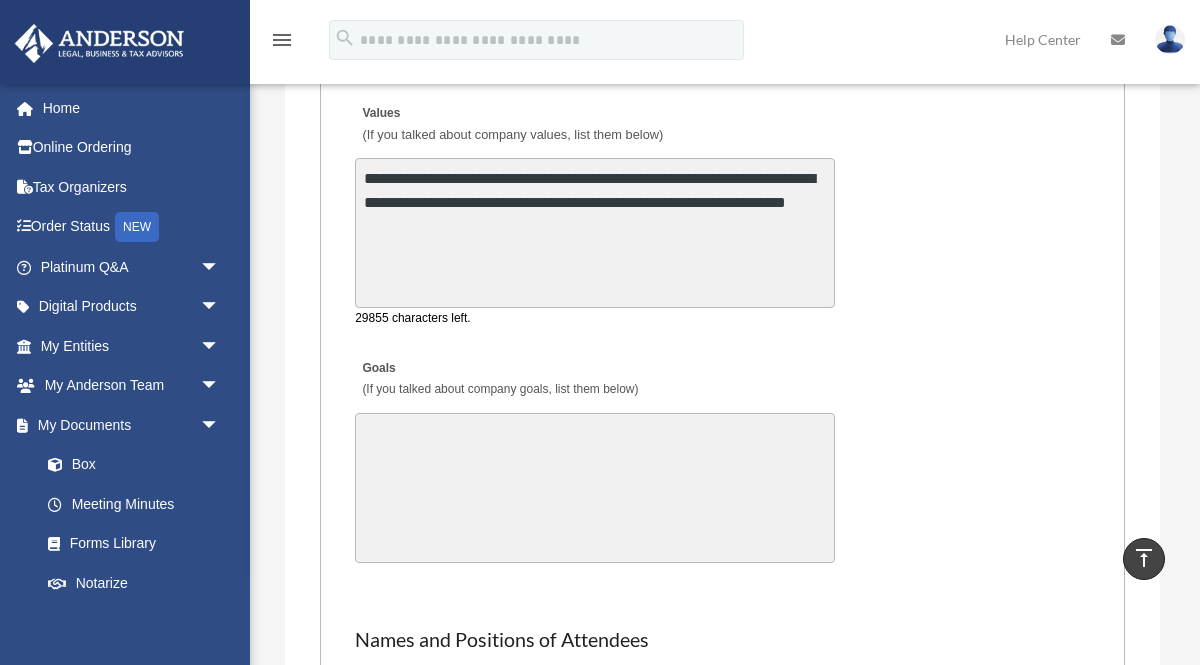 type on "**********" 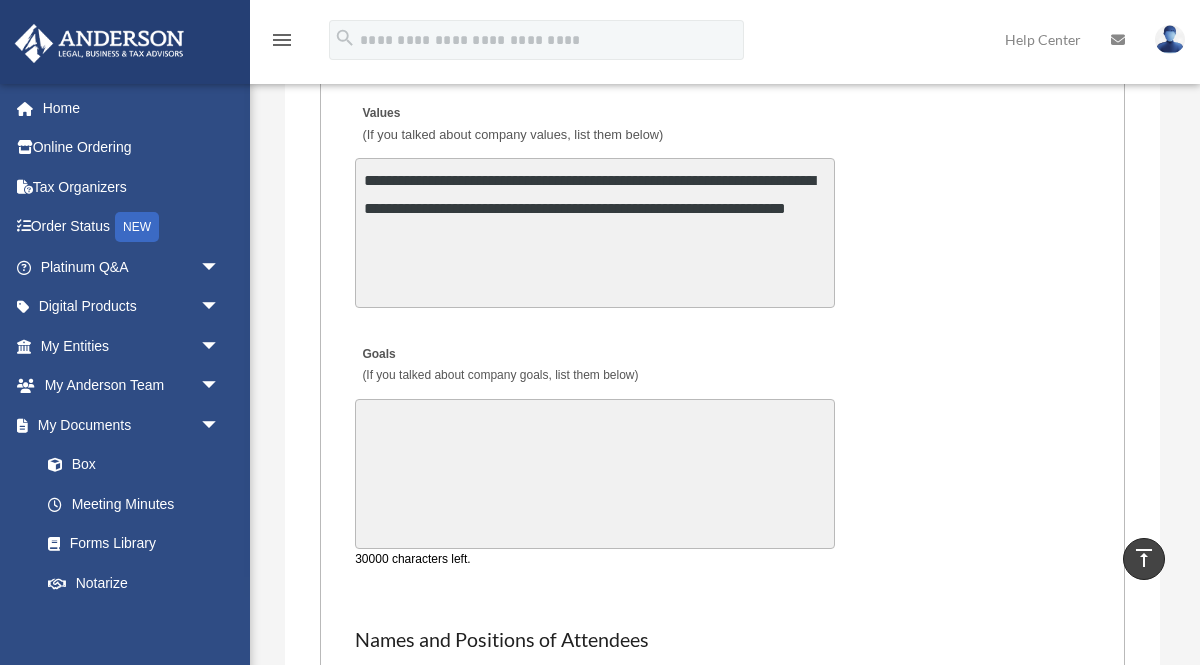 click on "Goals (If you talked about company goals, list them below)" at bounding box center (595, 474) 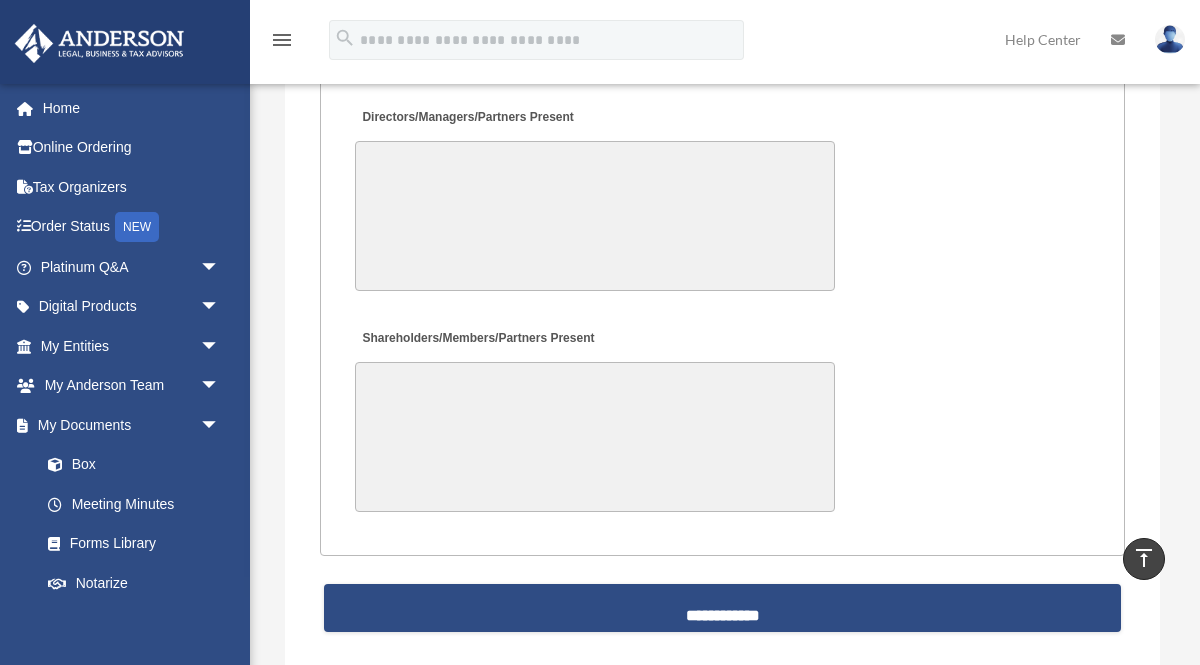 scroll, scrollTop: 5342, scrollLeft: 0, axis: vertical 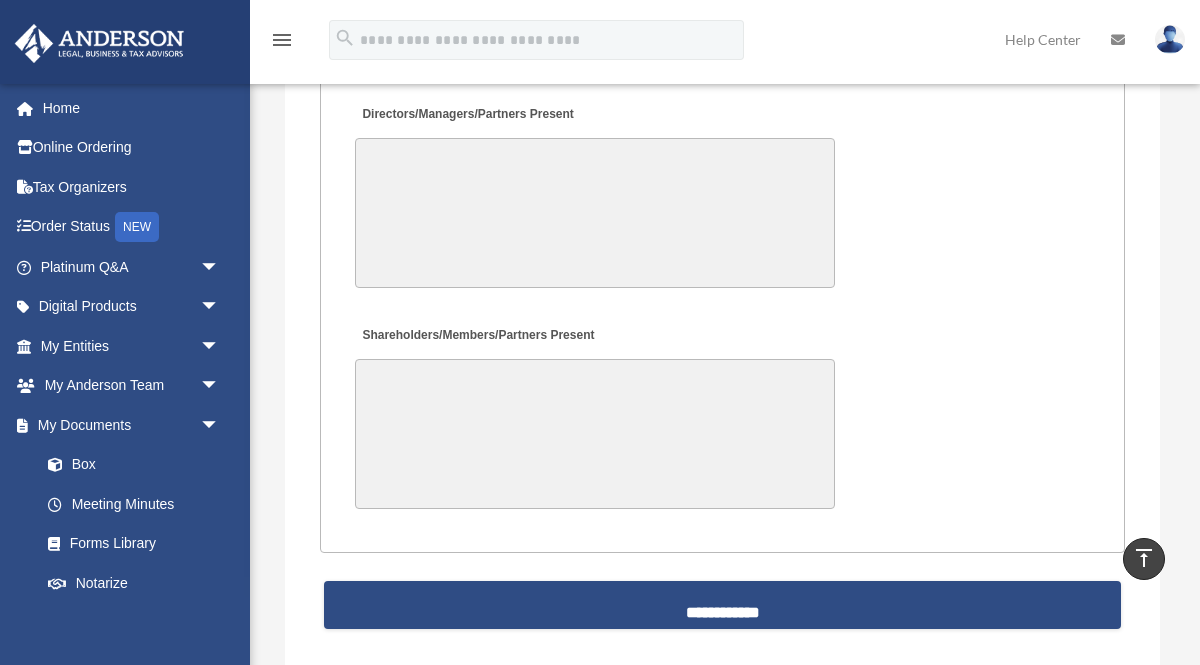 type on "**********" 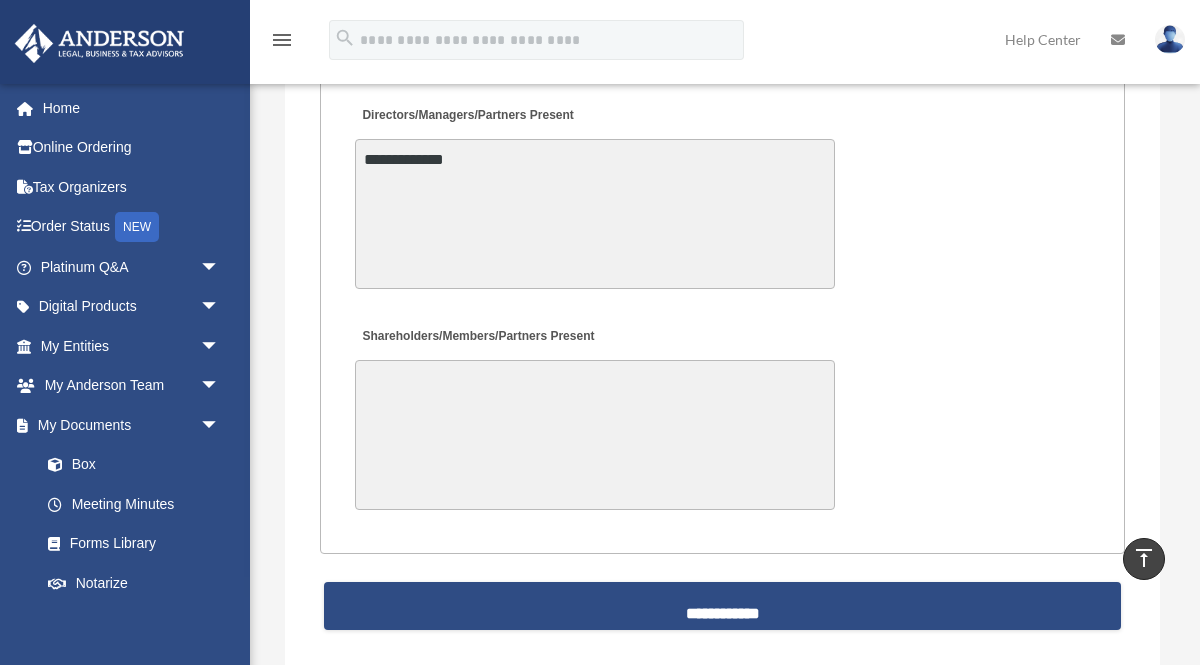type on "**********" 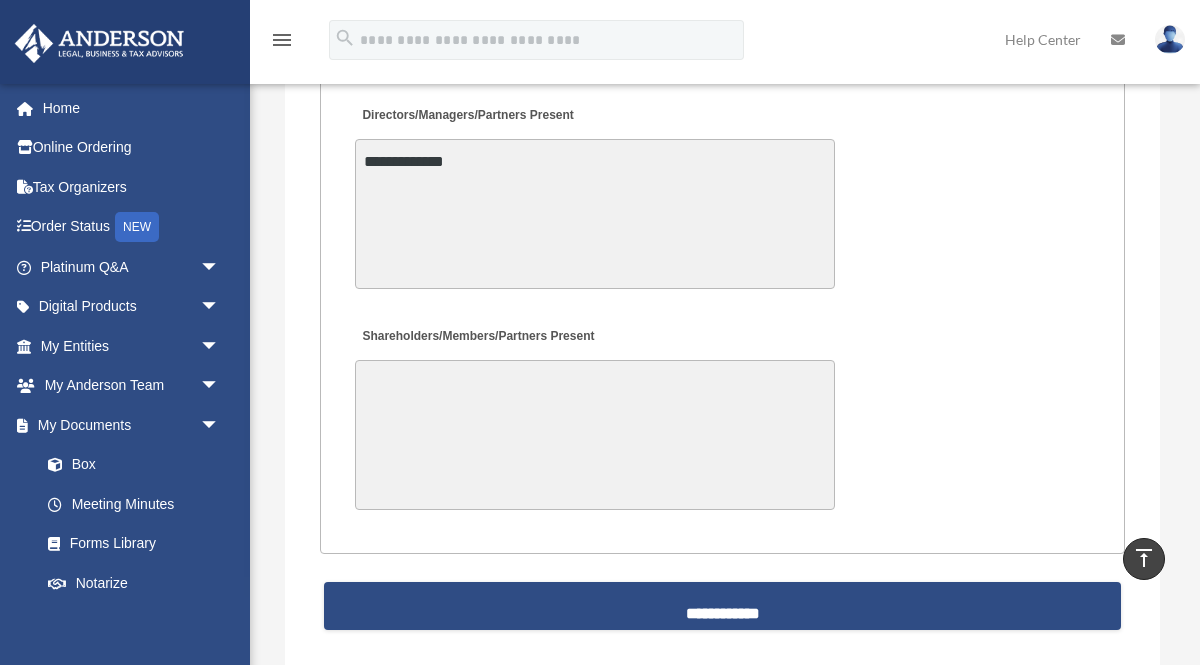click on "Shareholders/Members/Partners Present" at bounding box center (595, 435) 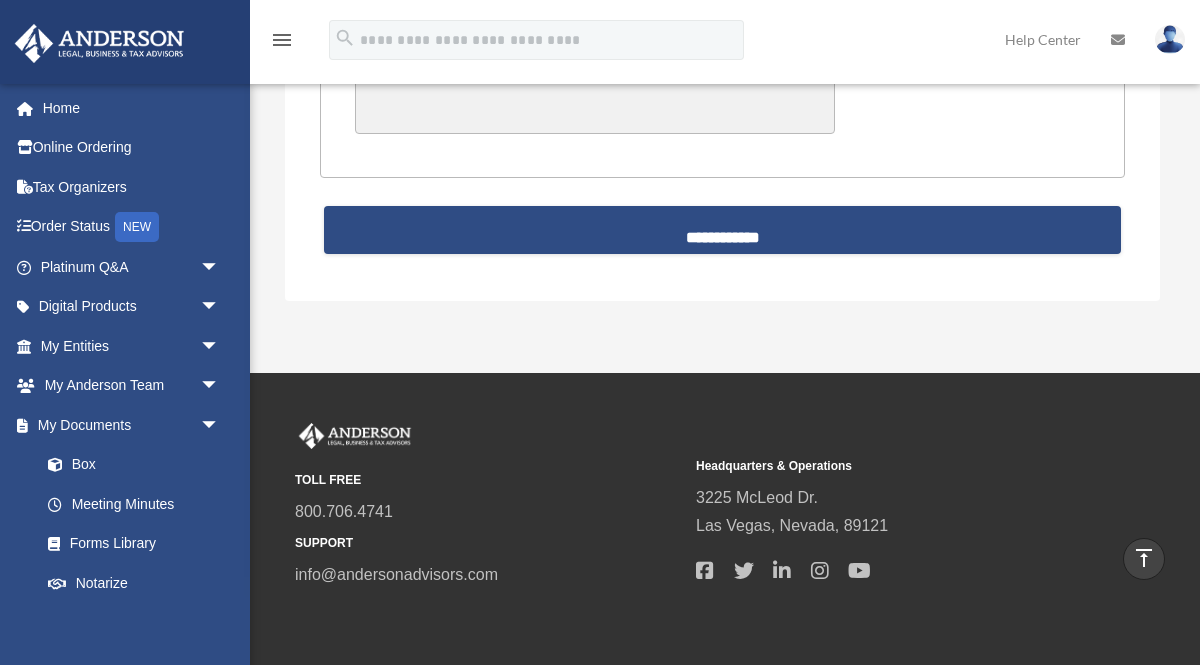 scroll, scrollTop: 5699, scrollLeft: 0, axis: vertical 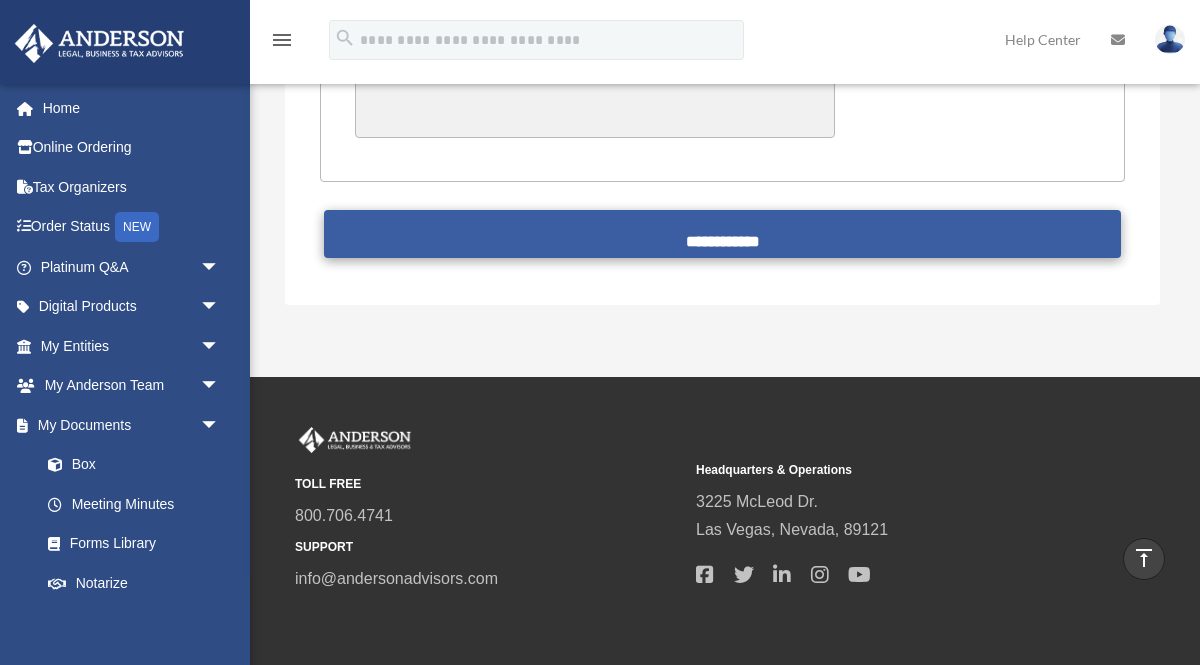 type on "**********" 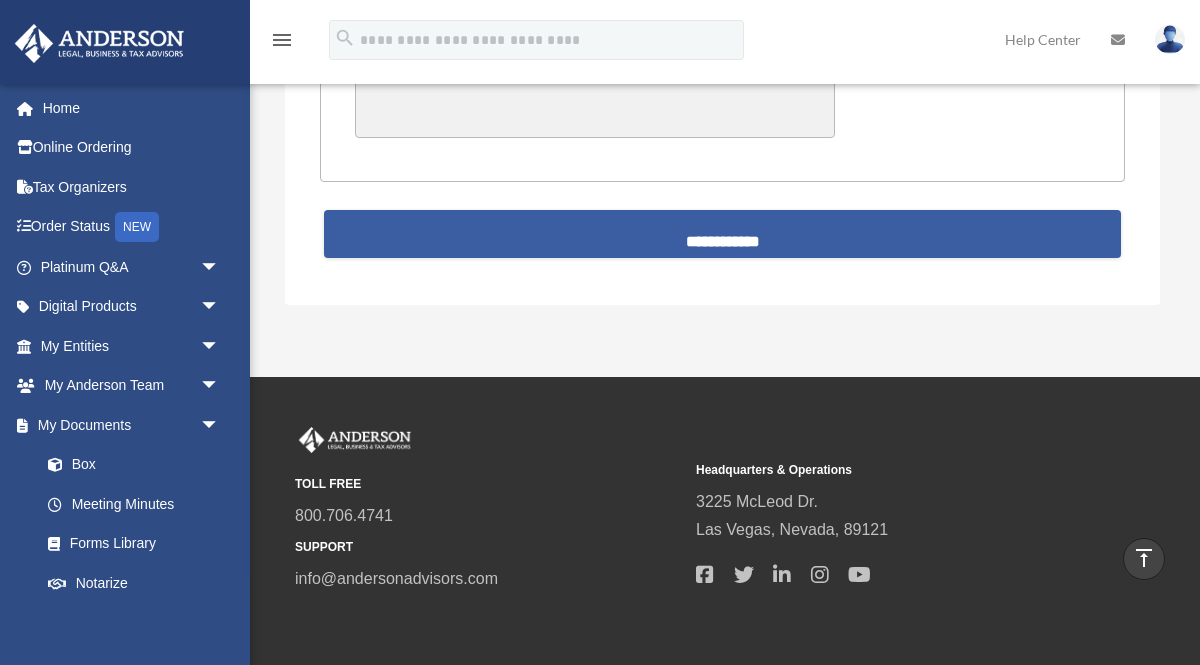 click on "**********" at bounding box center [722, 234] 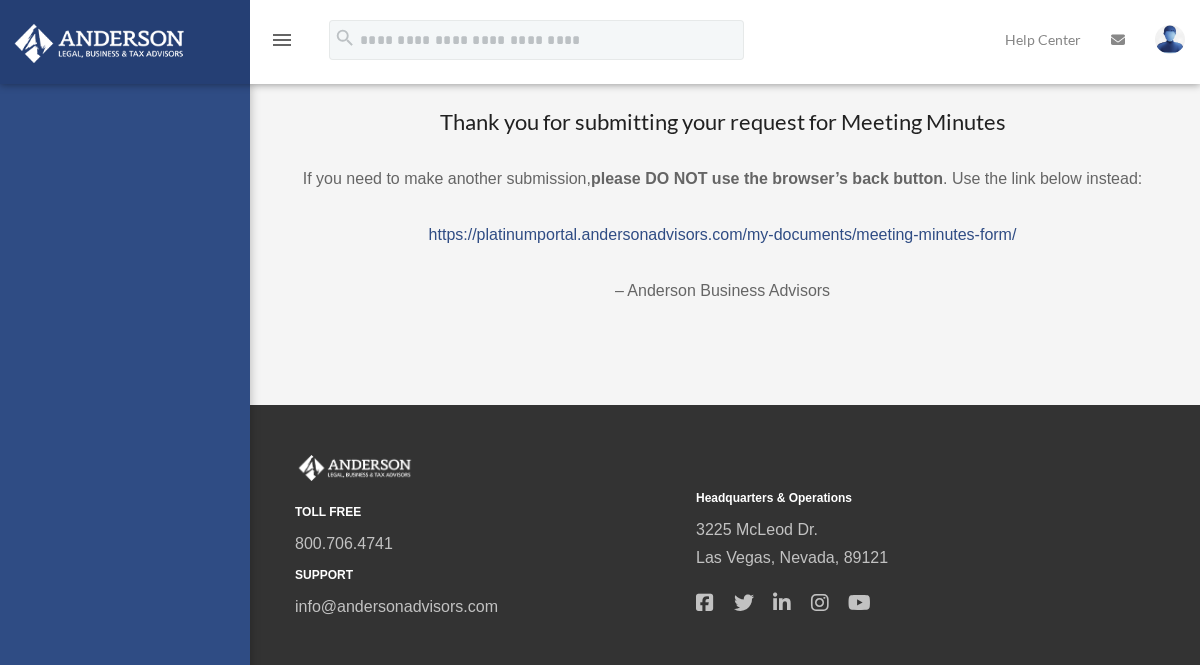 scroll, scrollTop: 0, scrollLeft: 0, axis: both 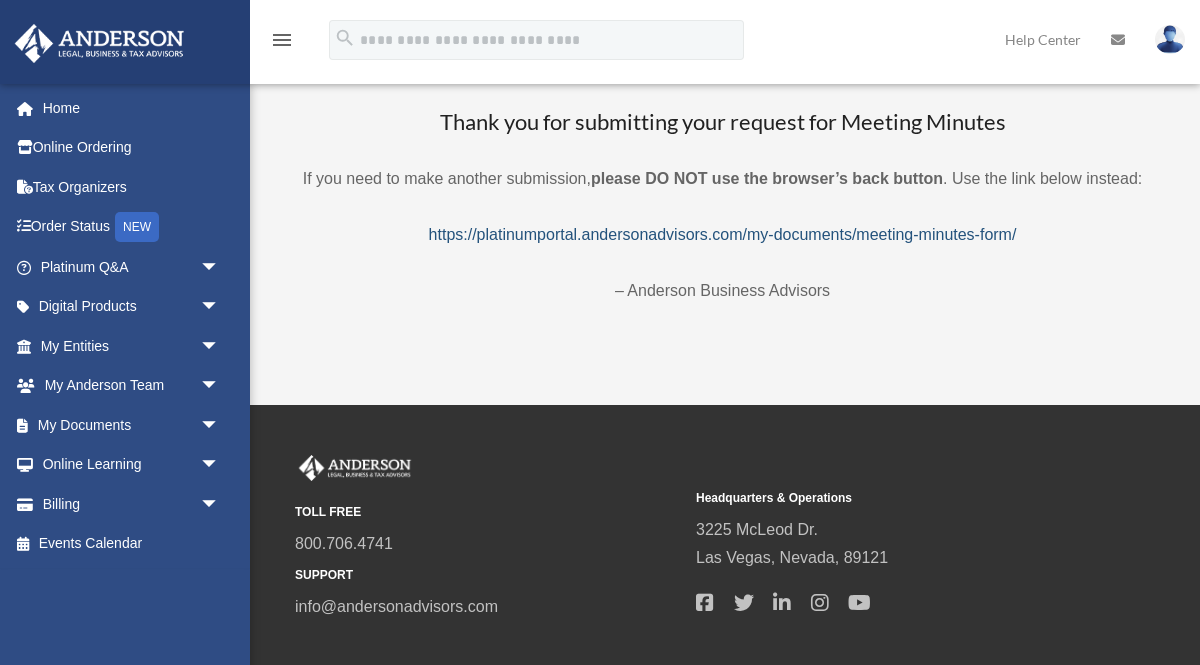 click on "https://platinumportal.andersonadvisors.com/my-documents/meeting-minutes-form/" at bounding box center [723, 234] 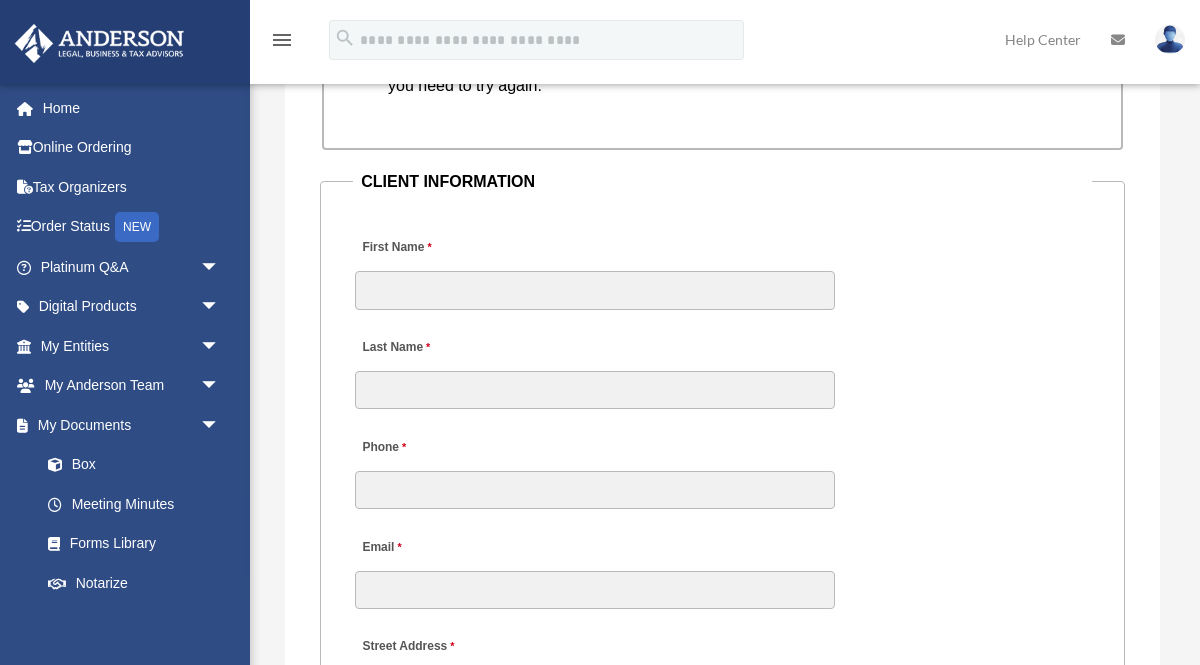 scroll, scrollTop: 2201, scrollLeft: 0, axis: vertical 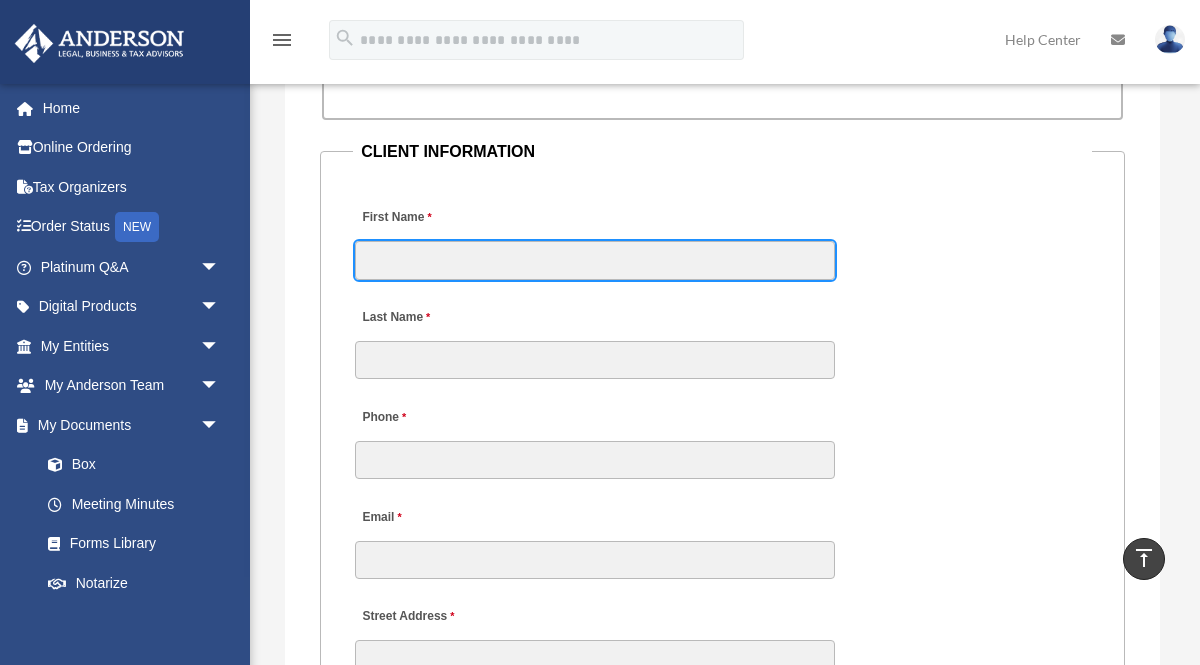 click on "First Name" at bounding box center [595, 260] 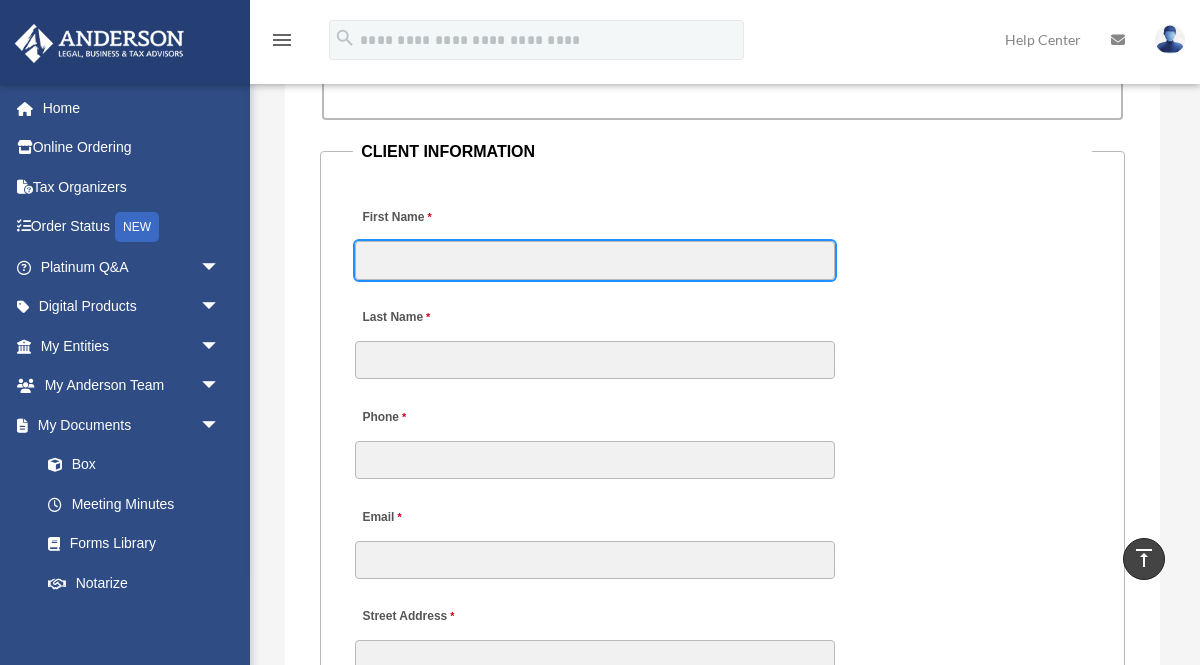 type on "*******" 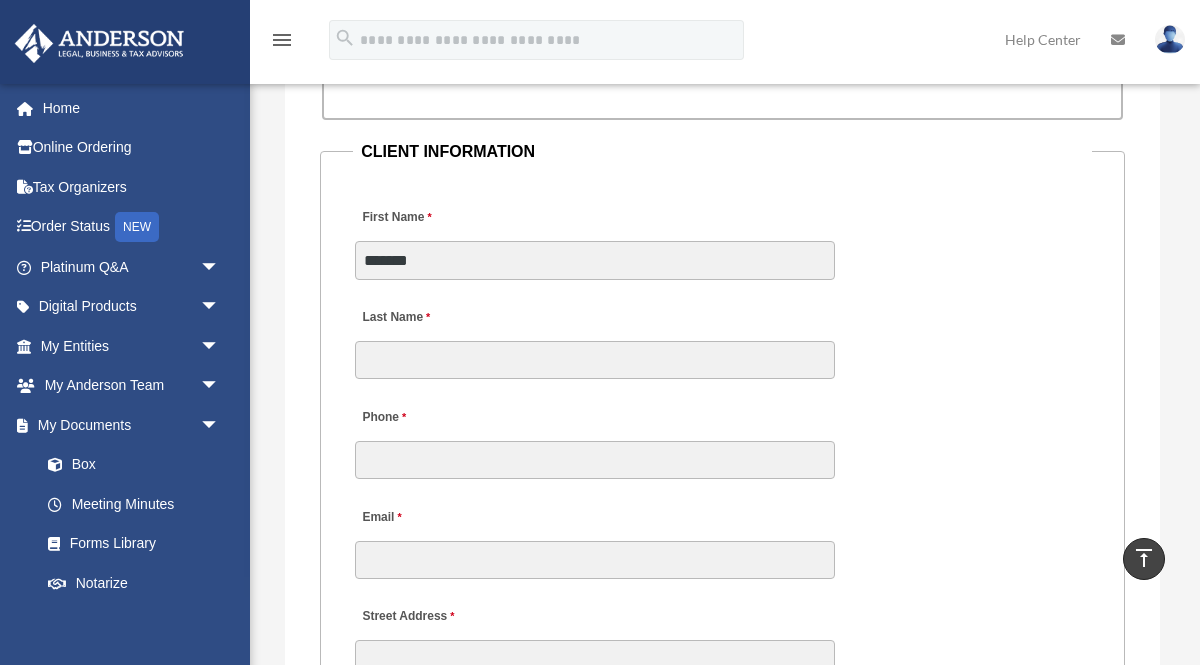 type on "*****" 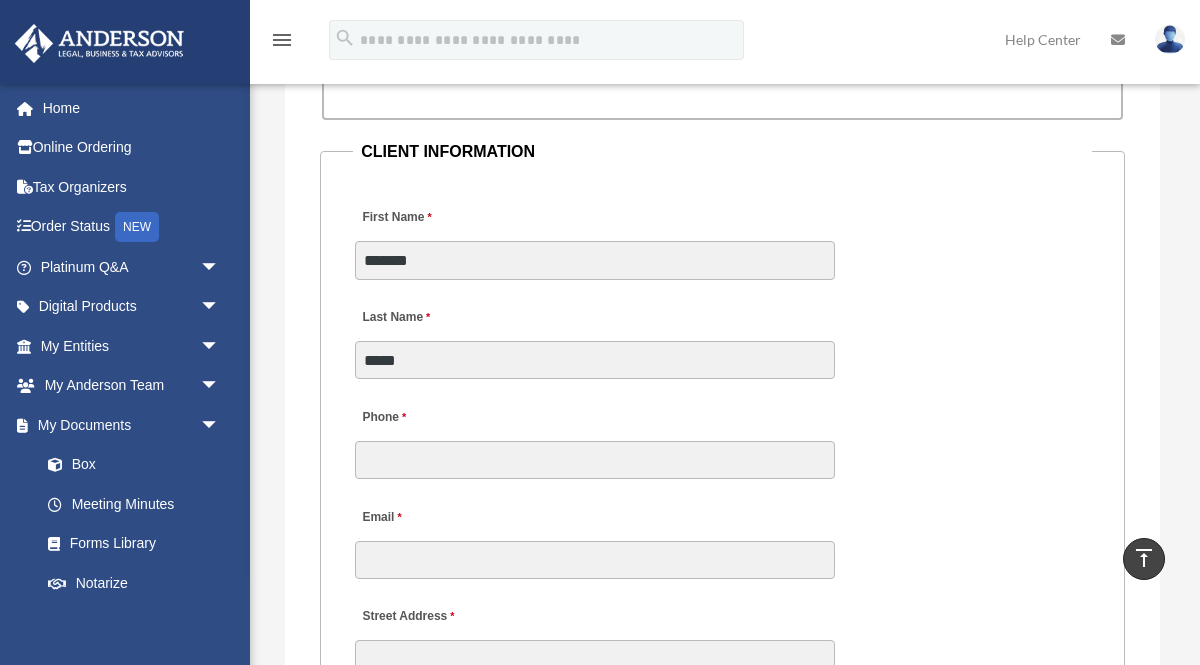 type on "**********" 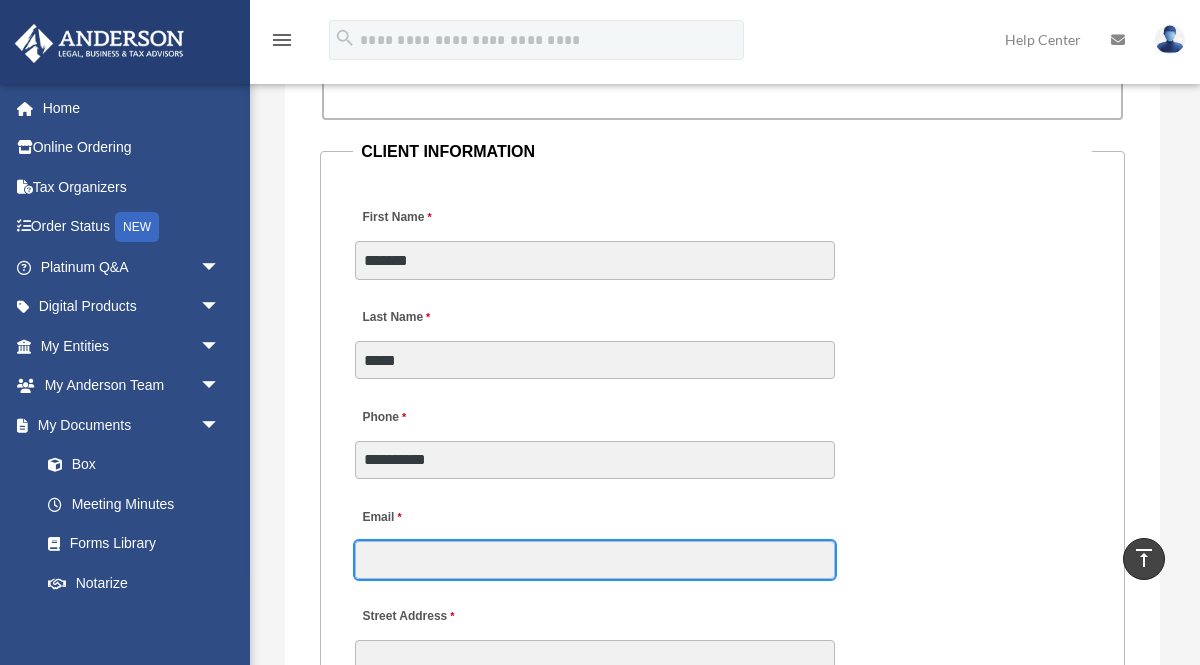 type on "**********" 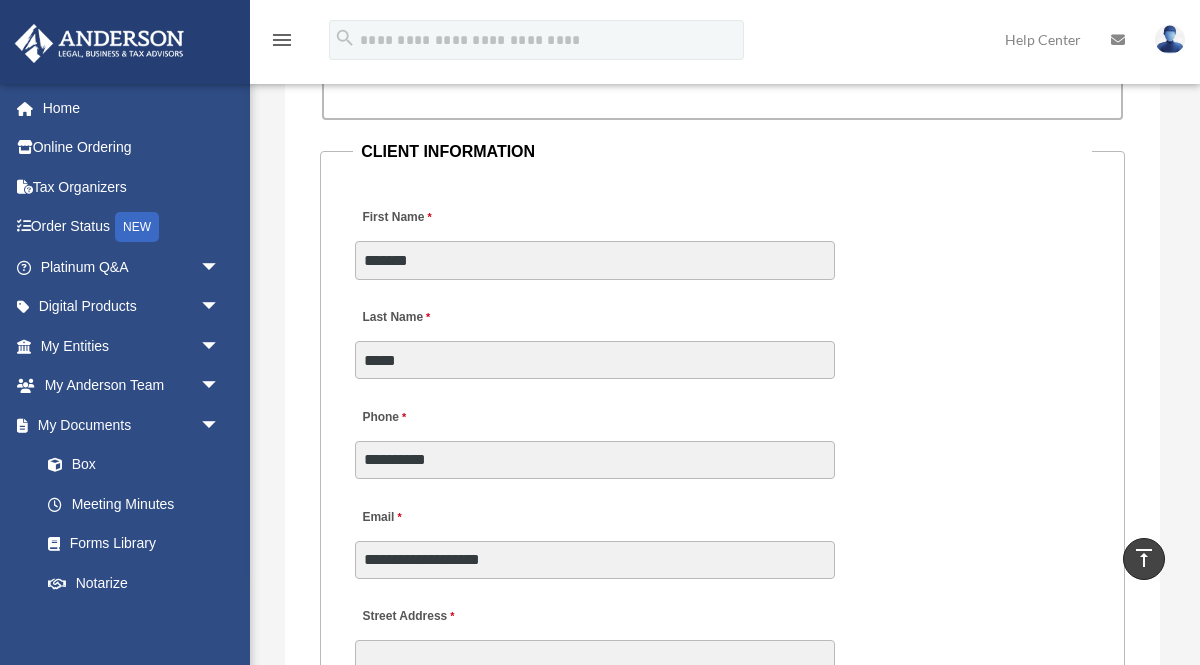 type on "**********" 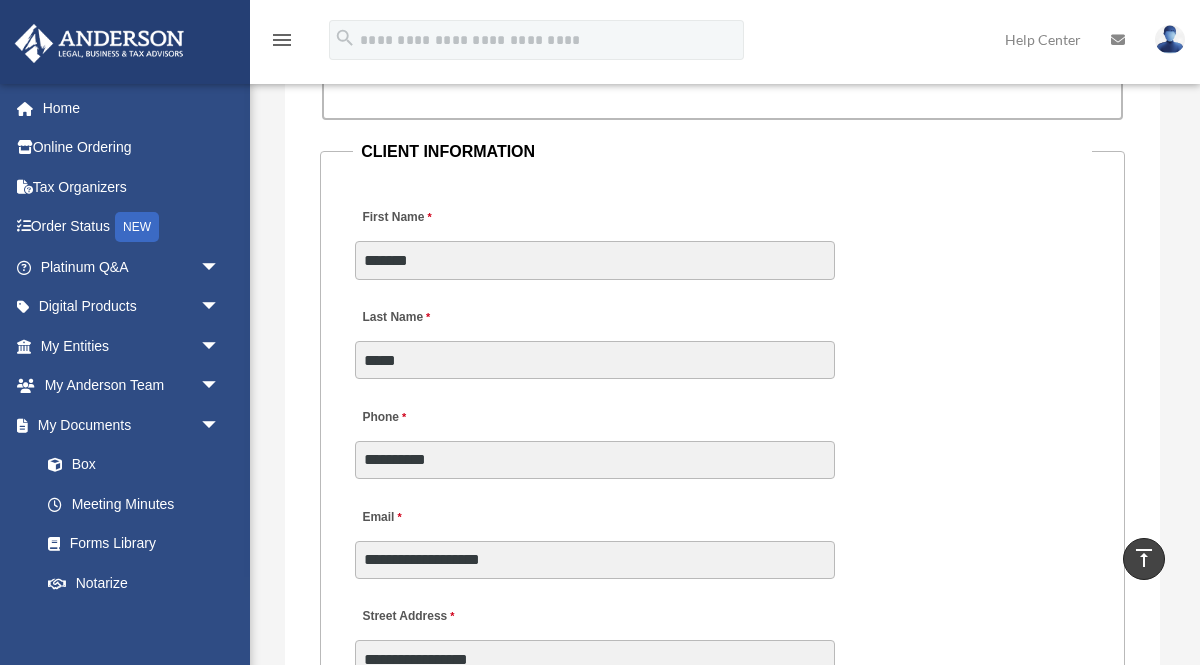 type on "*******" 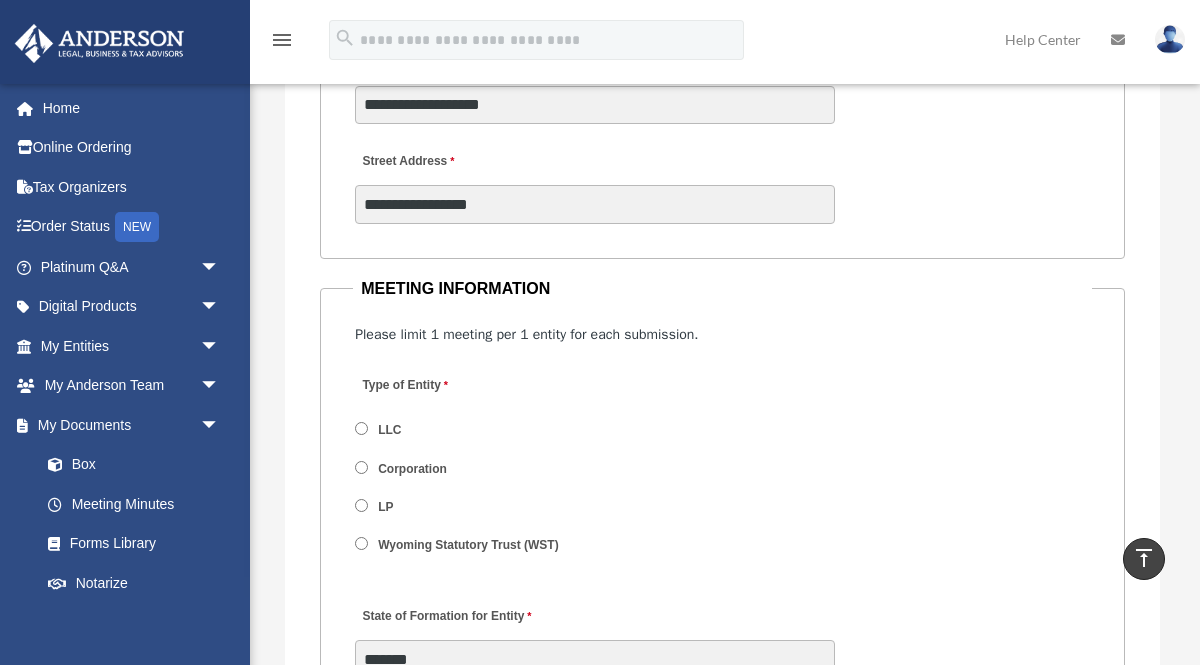 scroll, scrollTop: 2679, scrollLeft: 0, axis: vertical 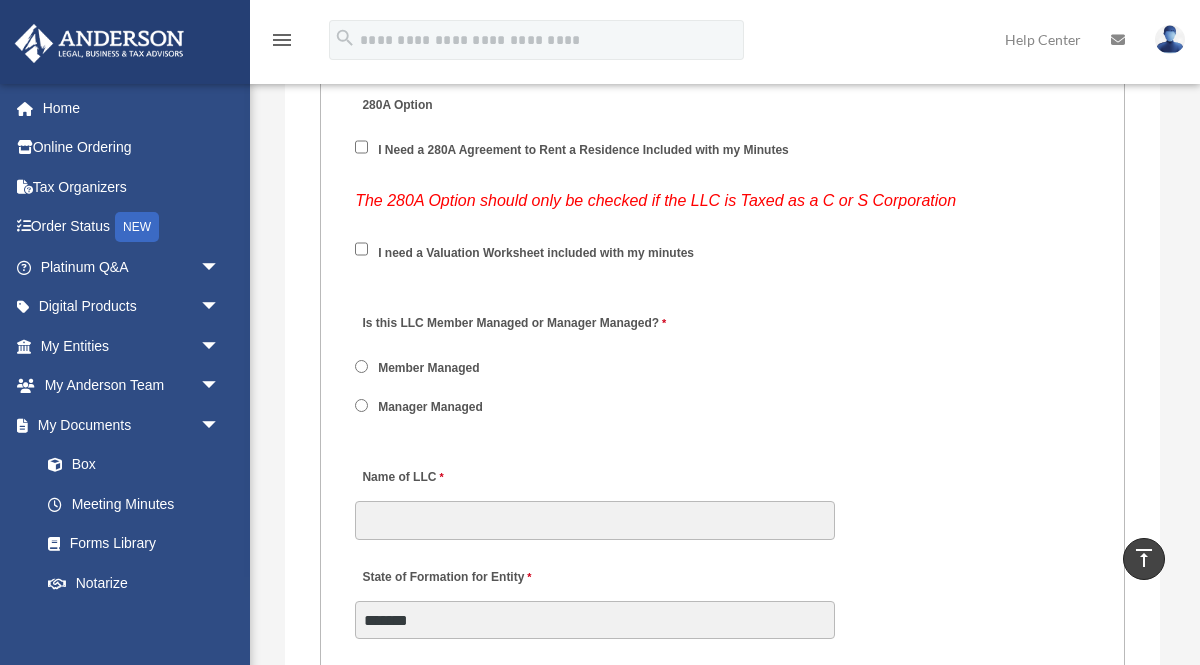 click on "Is this LLC Member Managed or Manager Managed? Member Managed Manager Managed" at bounding box center [722, 371] 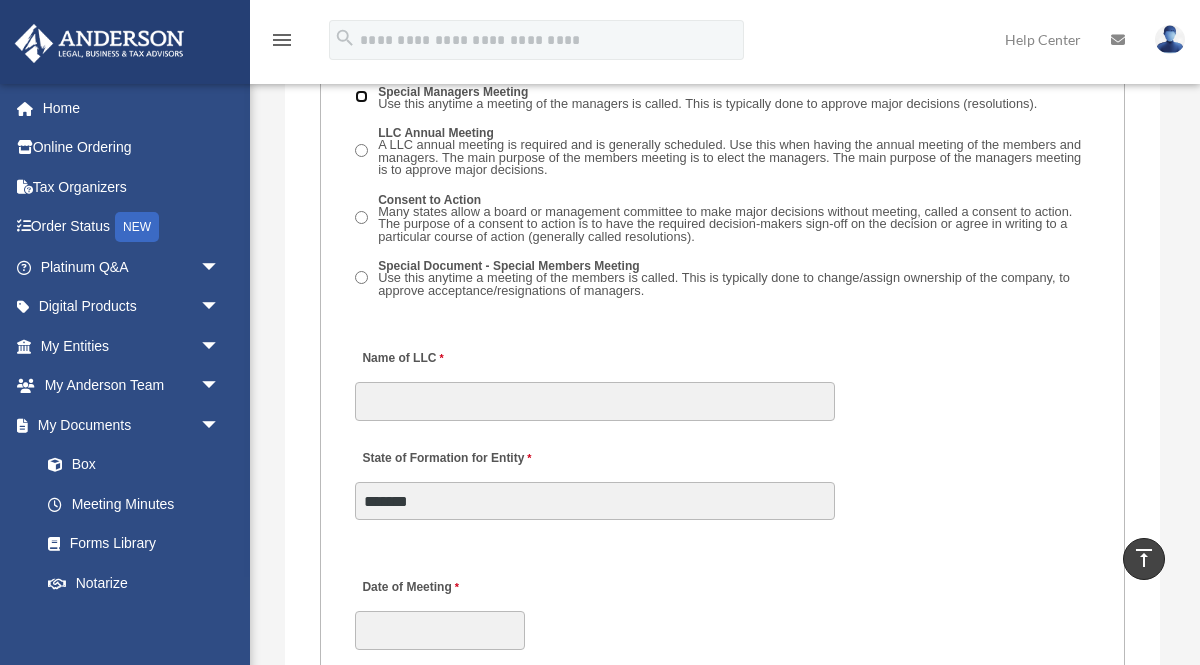 scroll, scrollTop: 3599, scrollLeft: 0, axis: vertical 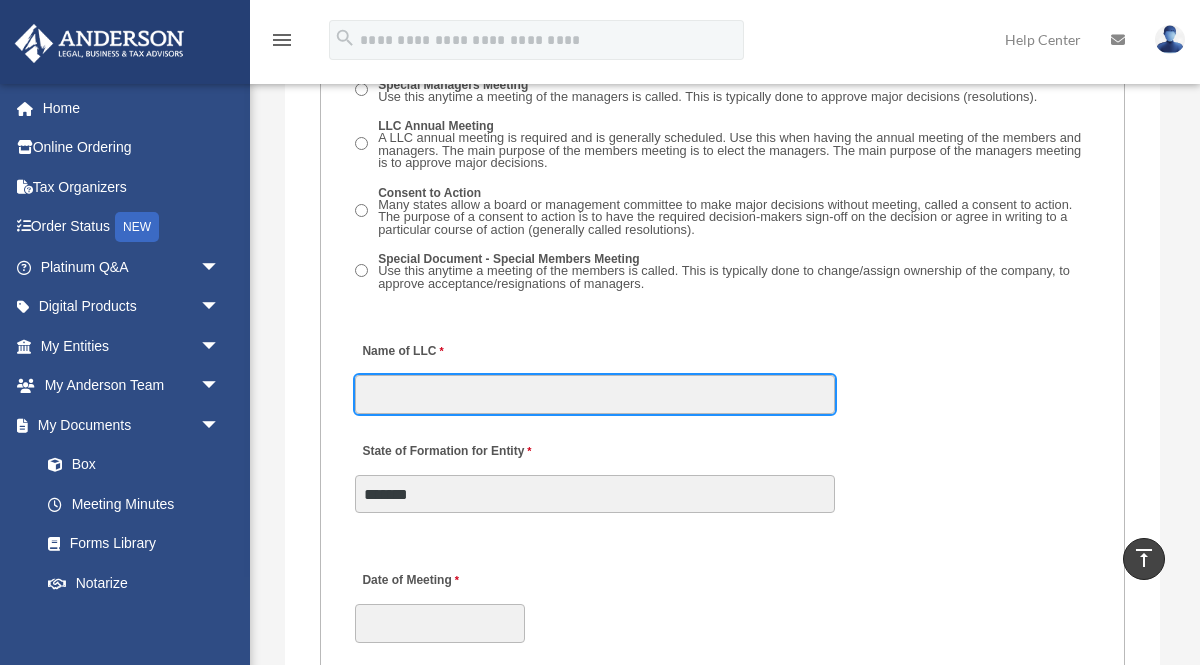 click on "Name of LLC" at bounding box center [595, 394] 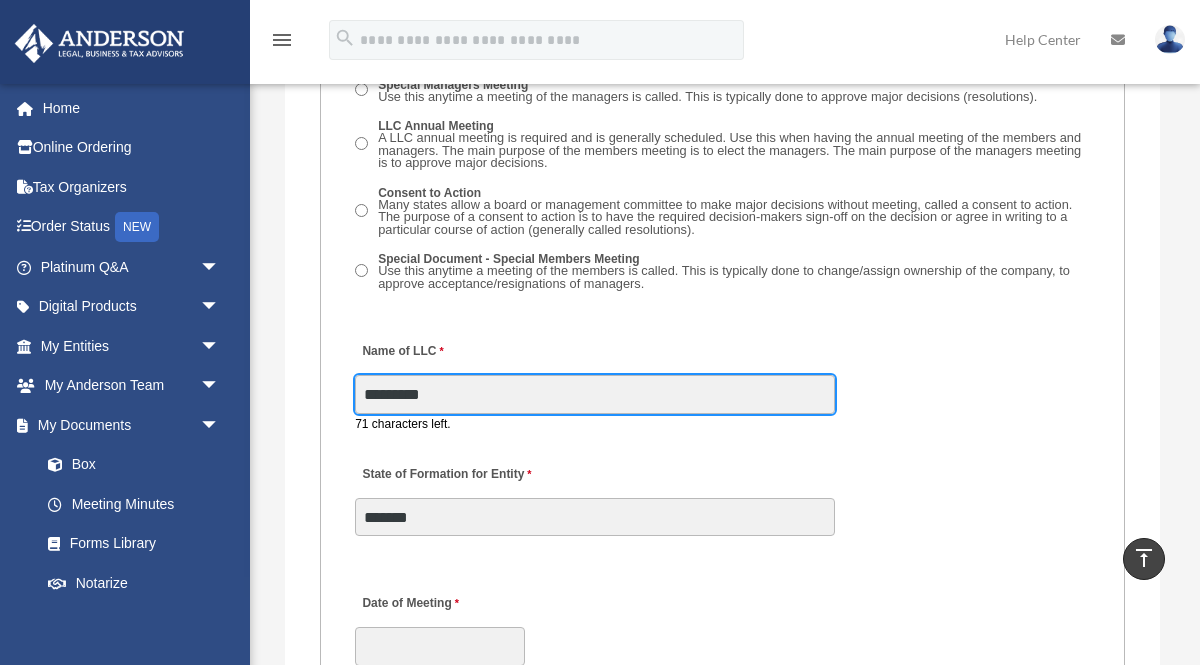 type on "**********" 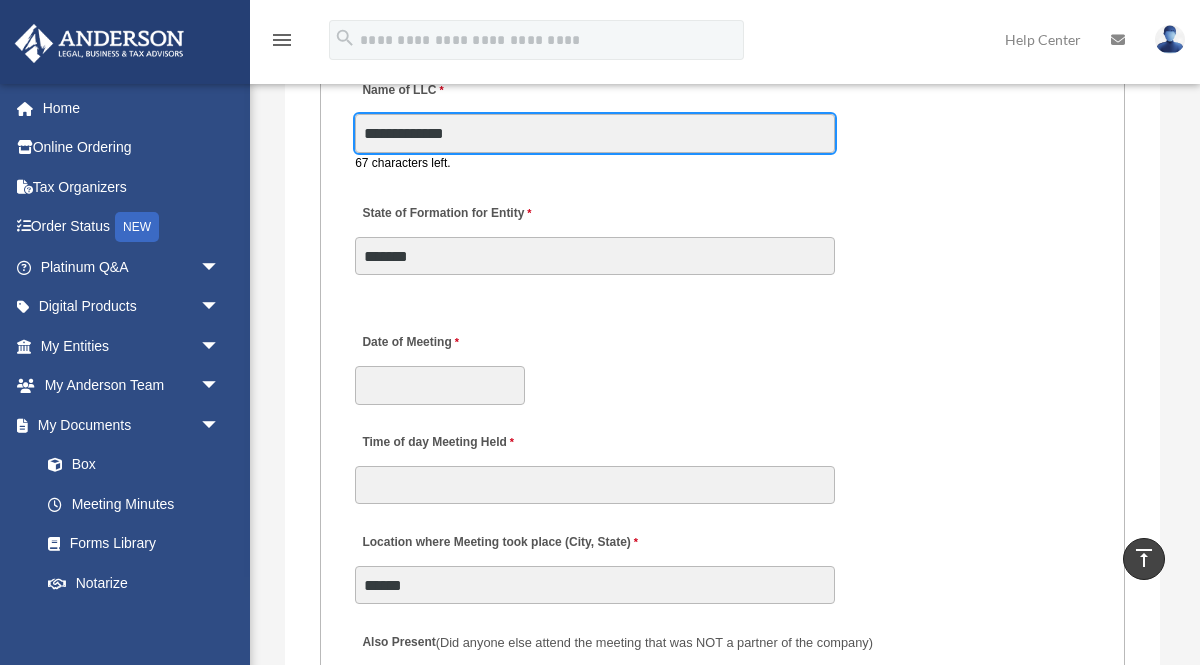 scroll, scrollTop: 3876, scrollLeft: 0, axis: vertical 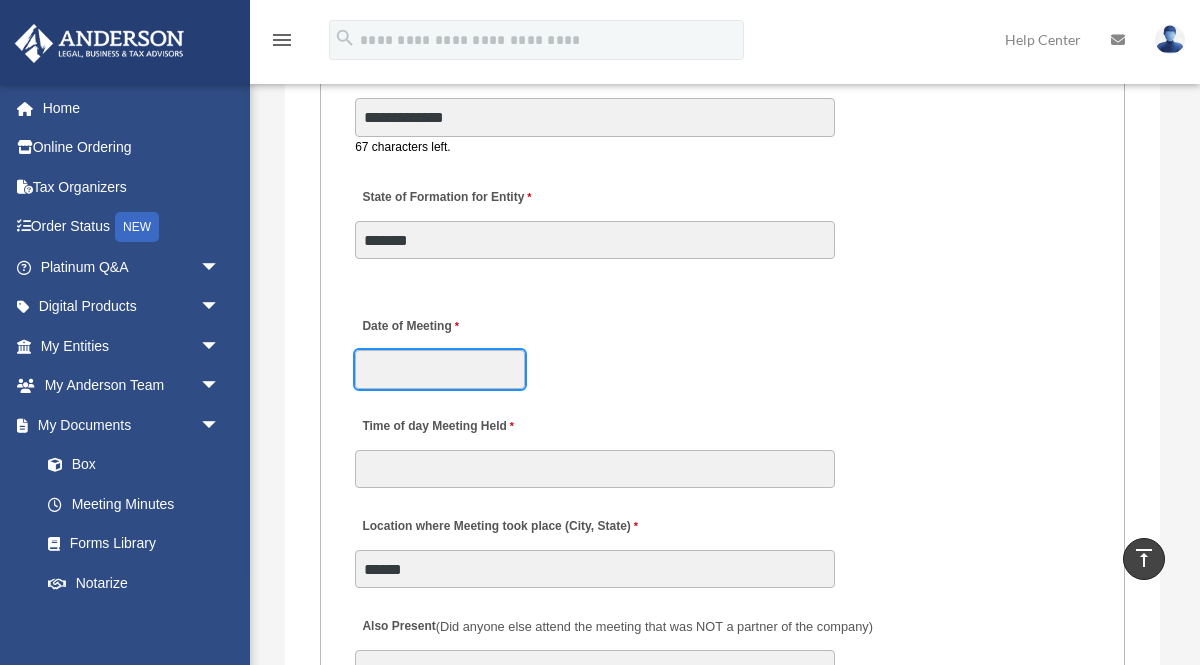 click on "X
Get a chance to win 6 months of Platinum for free just by filling out this
survey" at bounding box center [600, -639] 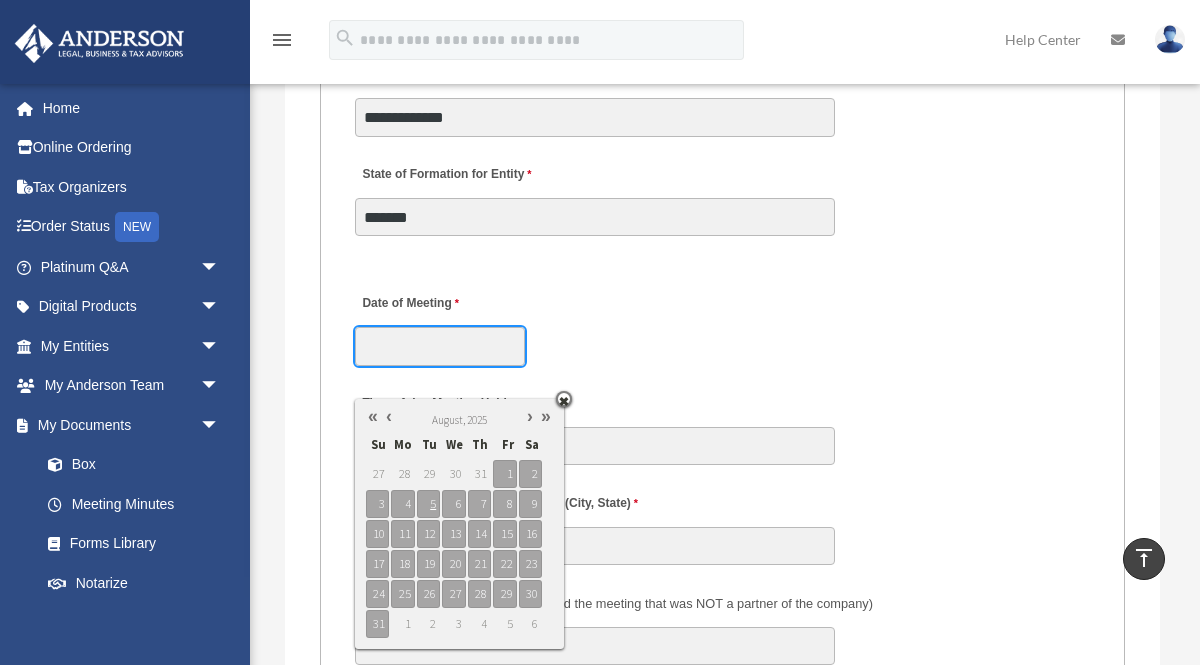 click at bounding box center [530, 416] 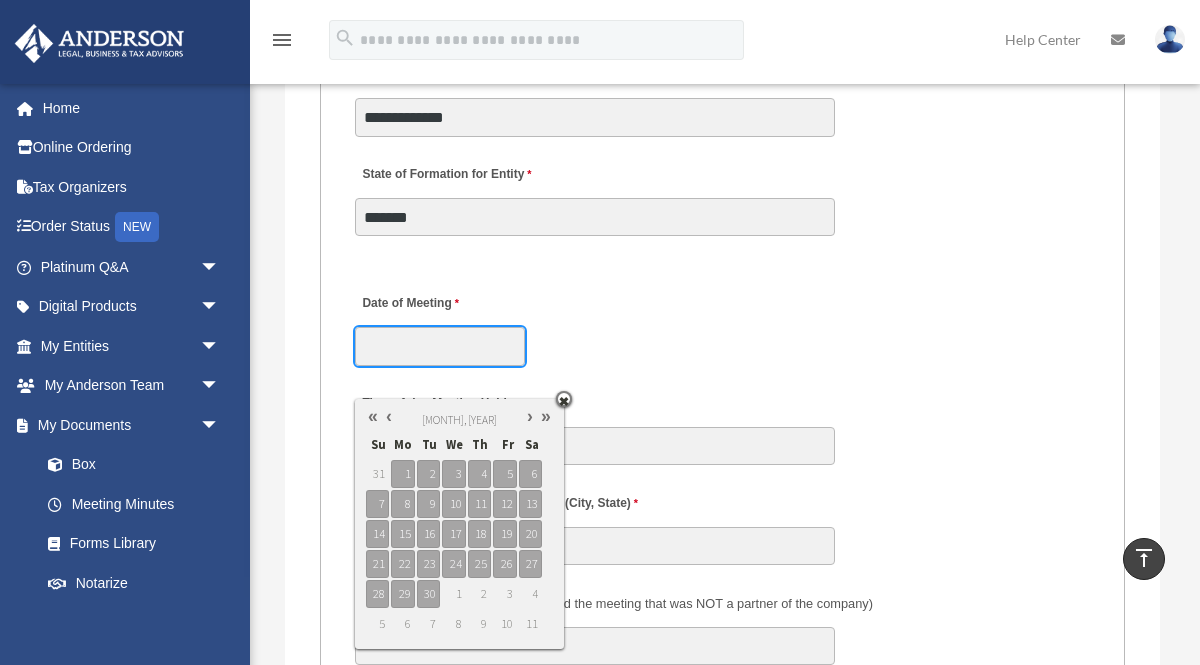 click at bounding box center (389, 416) 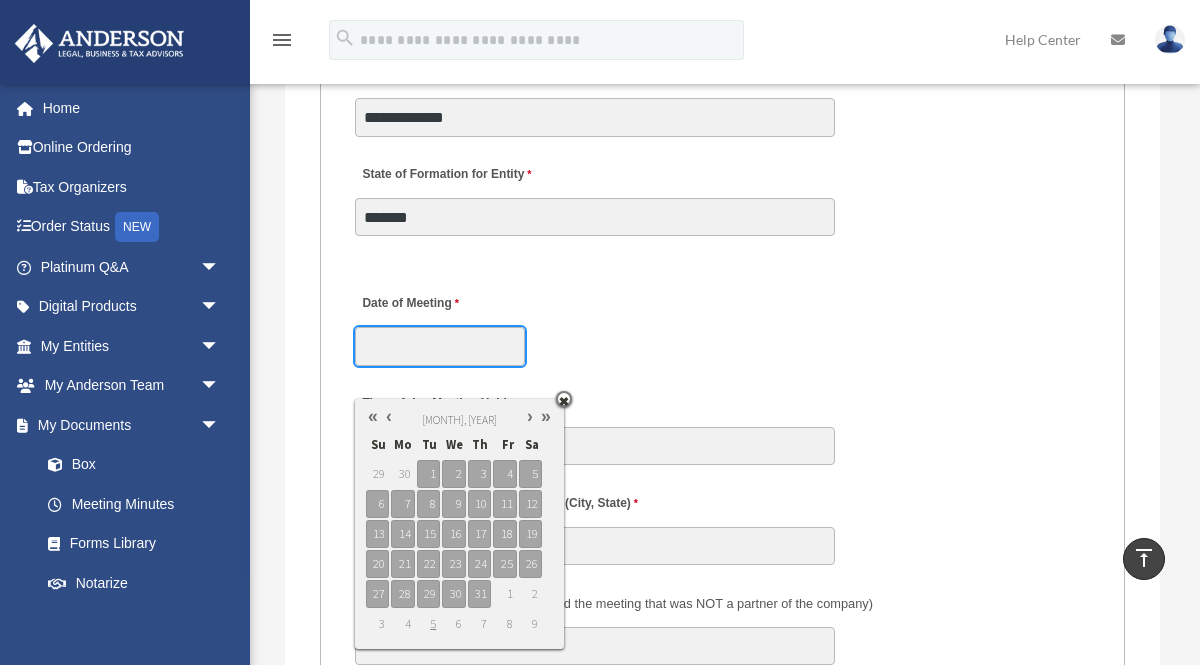 click at bounding box center [389, 416] 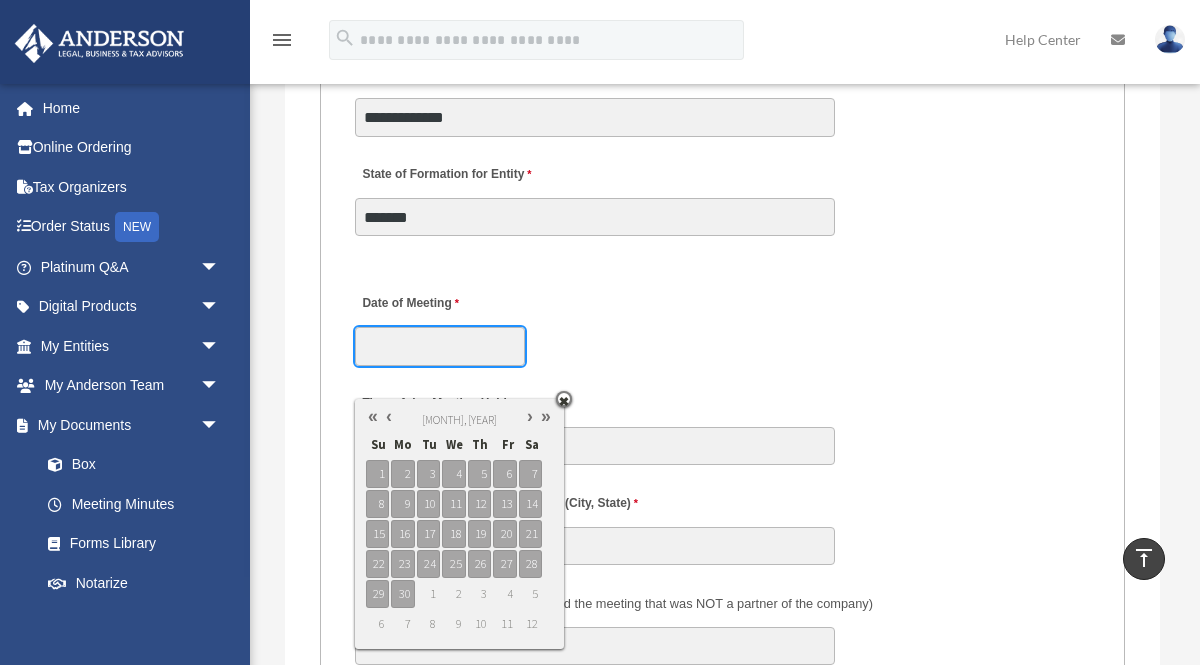 click at bounding box center [389, 416] 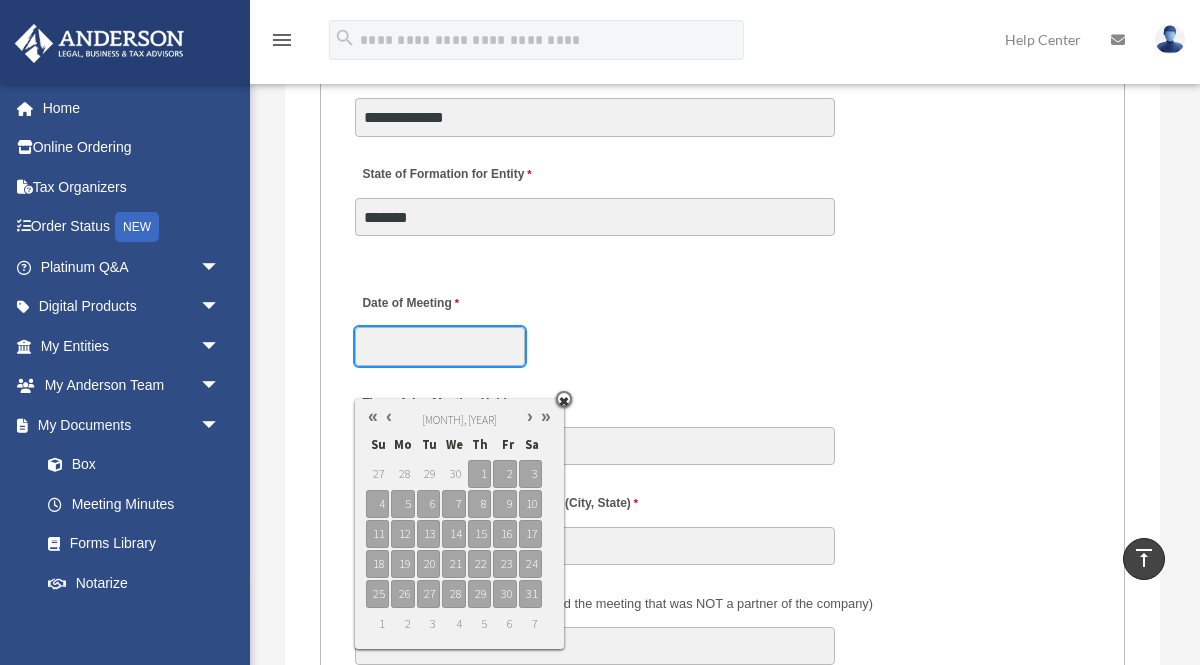 click at bounding box center (389, 416) 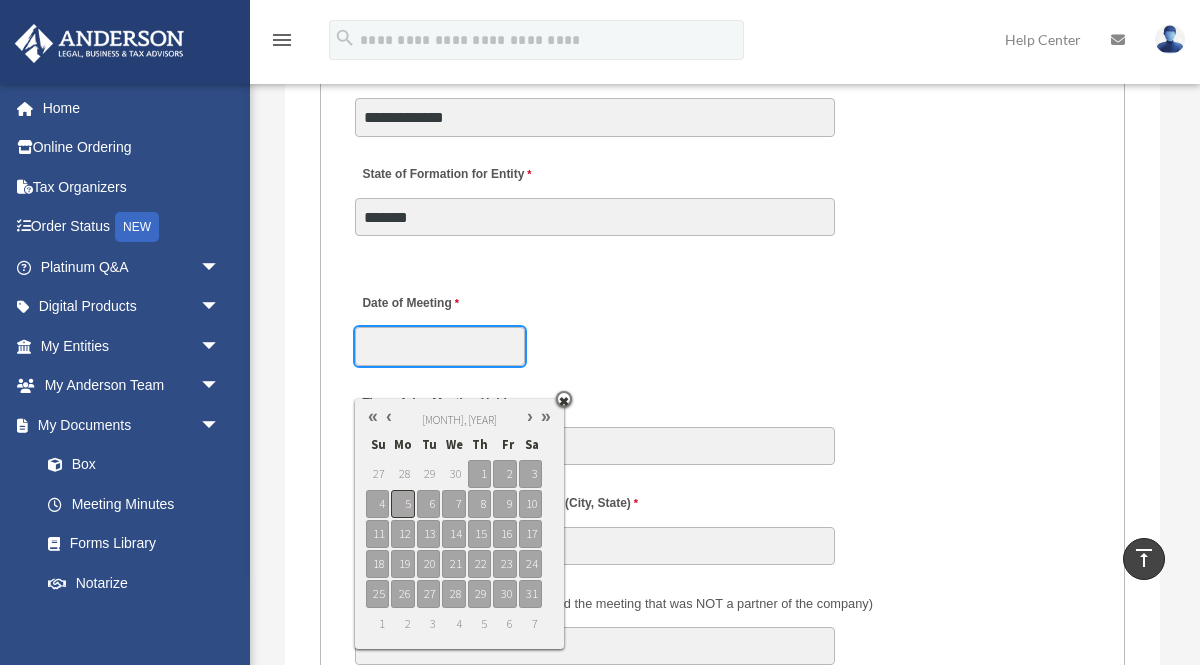 type on "**********" 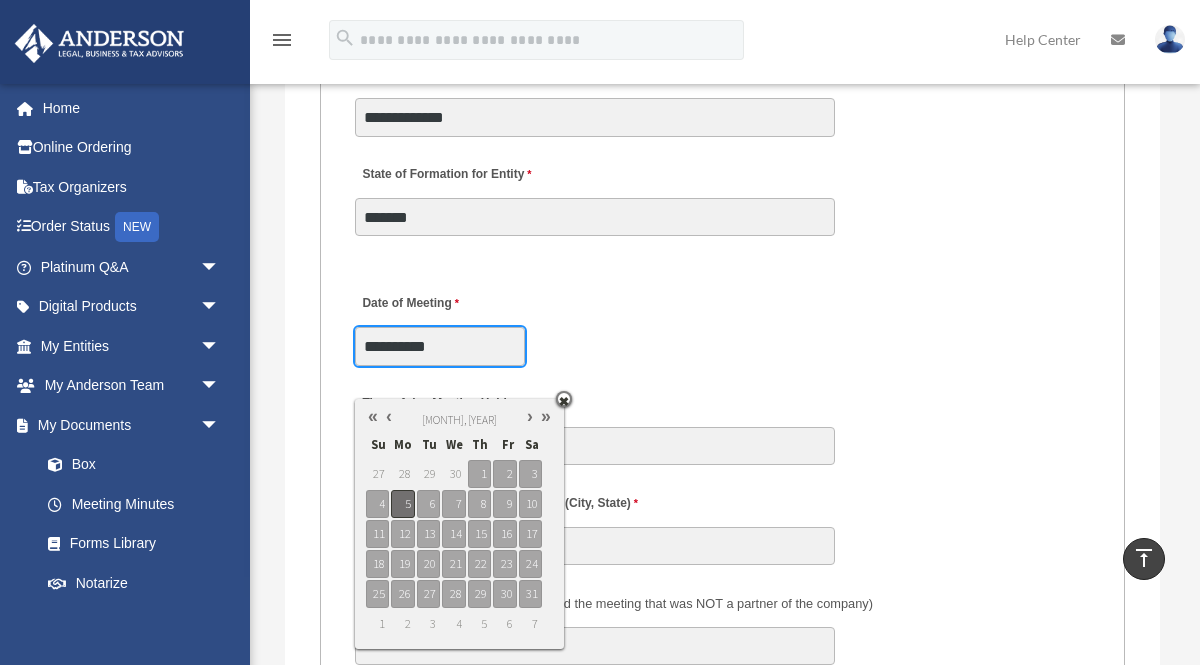 click on "5" at bounding box center (402, 504) 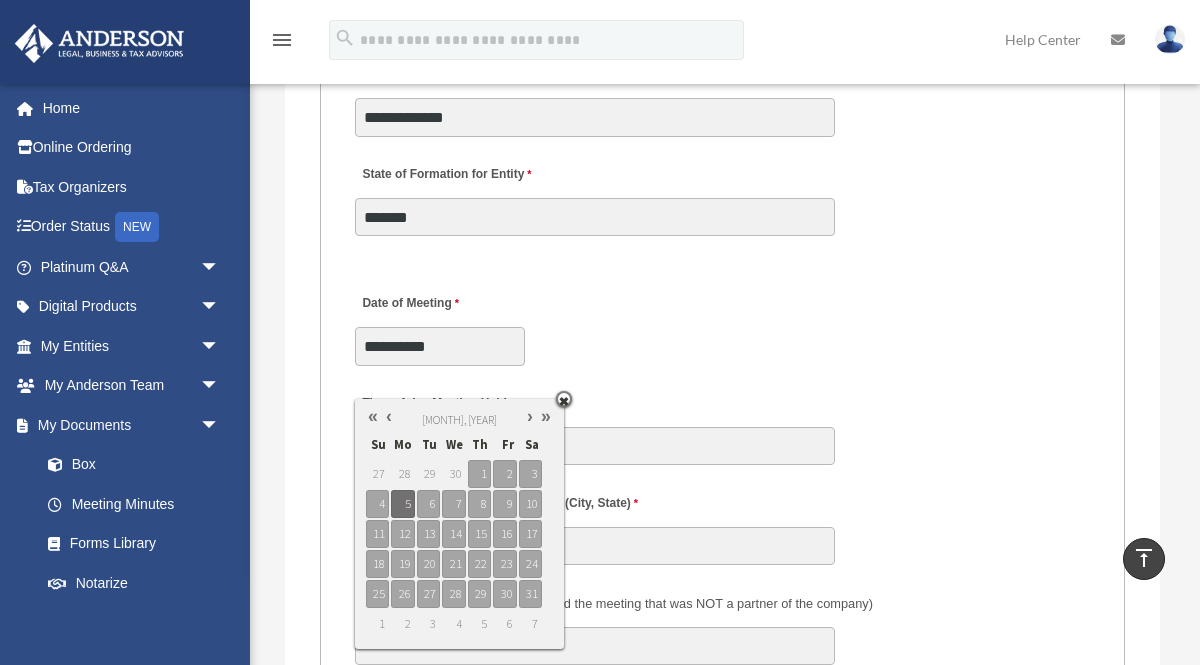 click on "MEETING INFORMATION
Please limit 1 meeting per 1 entity for each submission.
Type of Entity LLC Corporation LP Wyoming Statutory Trust (WST)
280A Option I Need a 280A Agreement to Rent a Residence Included with my Minutes
The 280A Option should only be checked if the LLC is Taxed as a C or S Corporation
WST Option Special Trustees Meeting
Use this when a meeting of trustees is called for a Wyoming Statutory Trust. Please note that technically there are no requirements for meetings in a WST so there are no annual meetings, just trustee meetings.
Name of Wyoming Statutory Trust
I need a Valuation Worksheet included with my minutes
Is this LLC Member Managed or Manager Managed? Member Managed Manager Managed
Document Requested - LLC Member Managed Special Members Meeting LLC Annual Meeting Consent to Action
Document Requested - LLC Manager Managed Special Managers Meeting LLC Annual Meeting Consent to Action Special Document - Special Members Meeting" at bounding box center [722, 530] 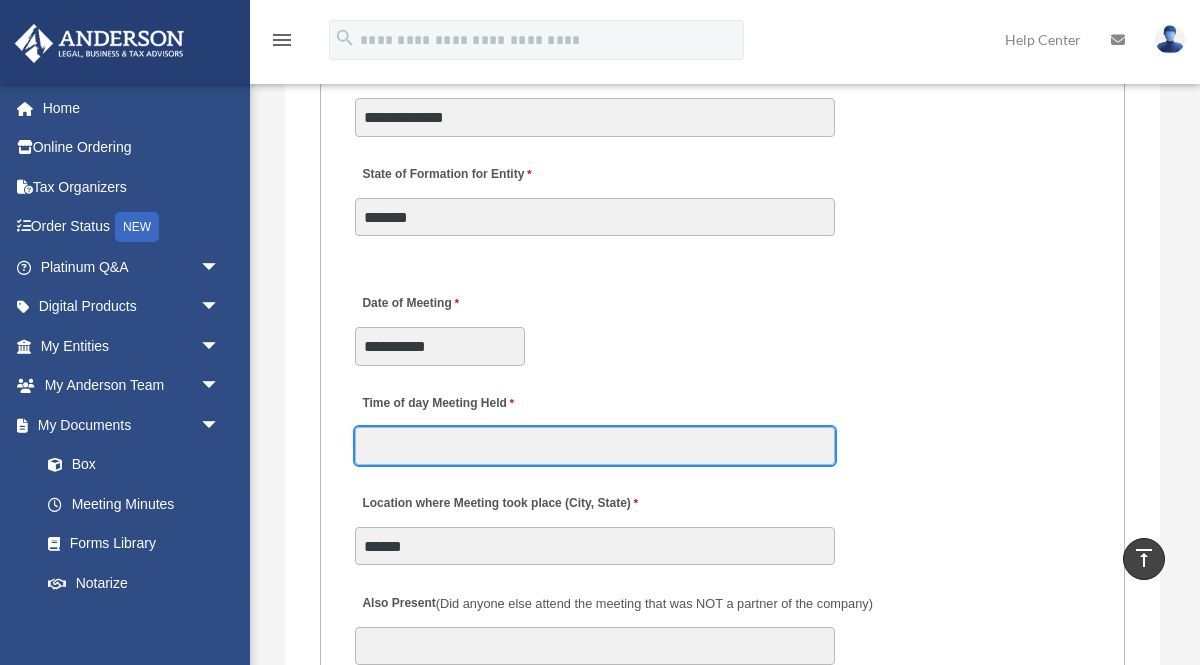 click on "Time of day Meeting Held" at bounding box center (595, 446) 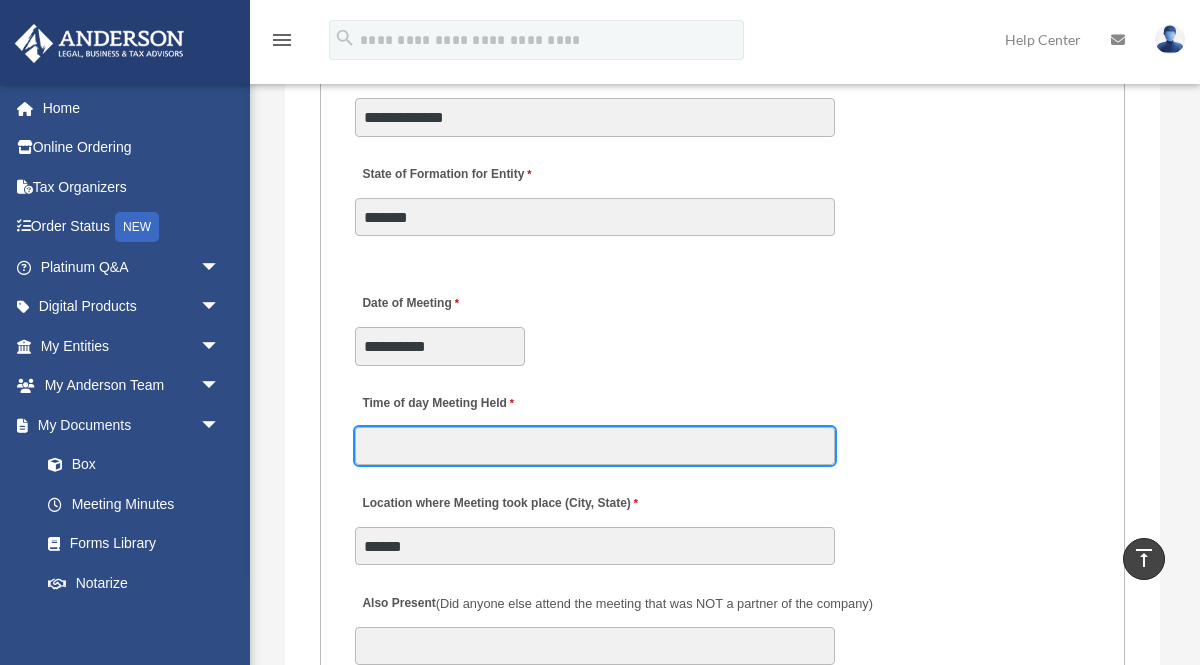 type on "****" 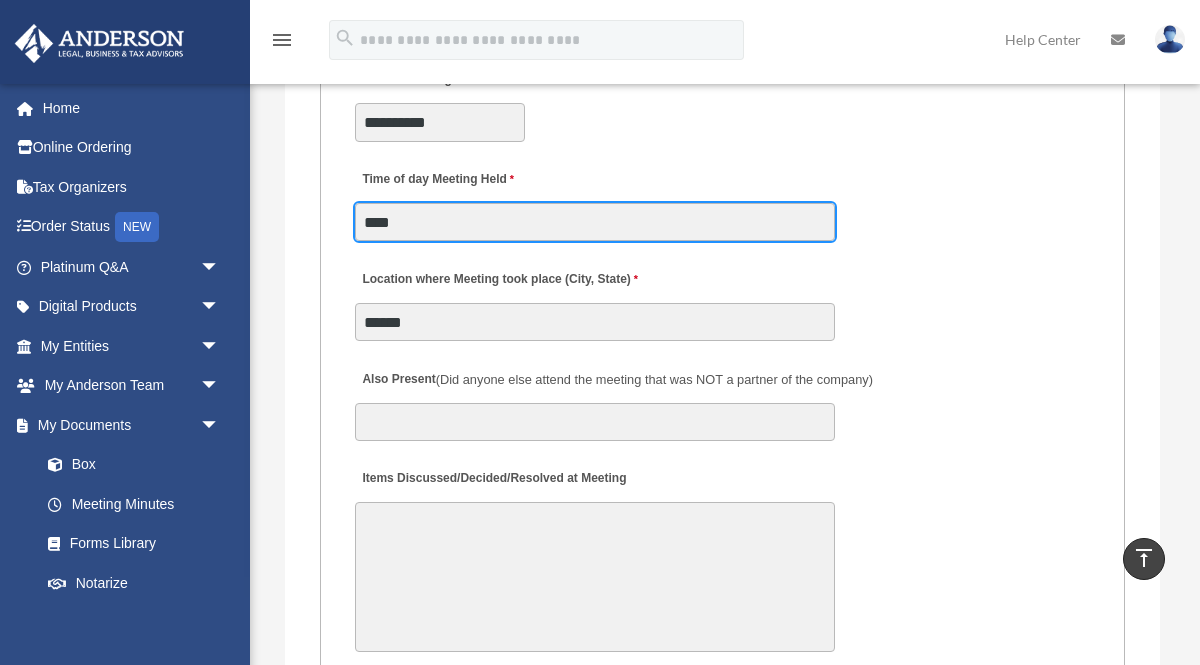 scroll, scrollTop: 4110, scrollLeft: 0, axis: vertical 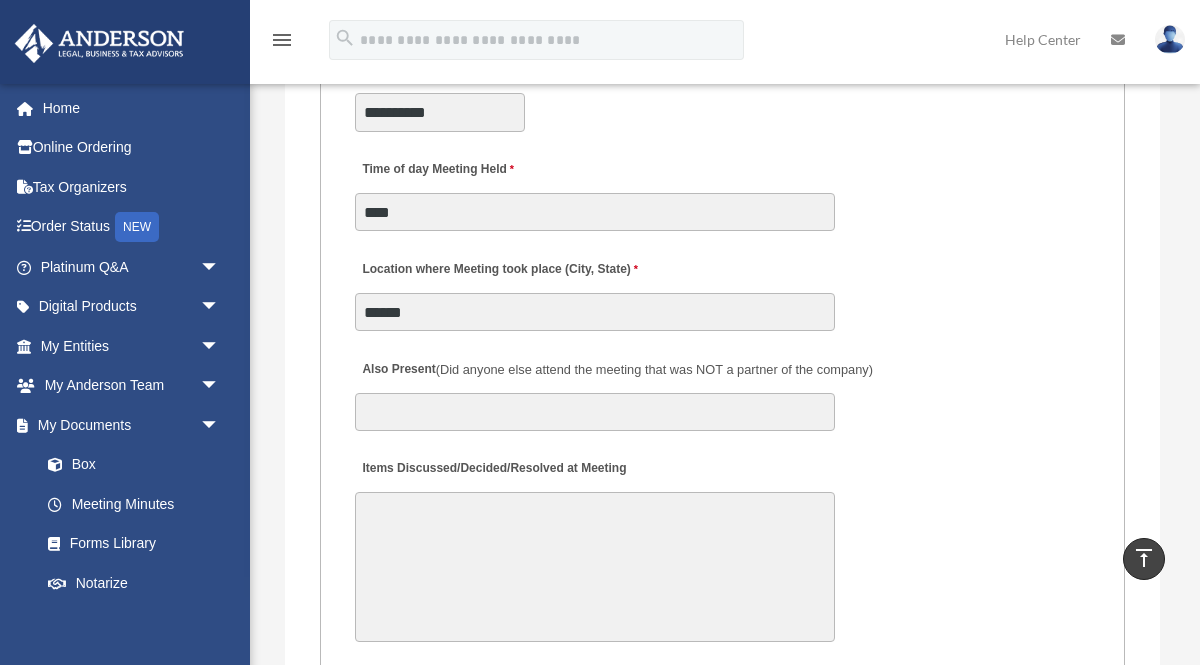 click on "Items Discussed/Decided/Resolved at Meeting" at bounding box center (595, 567) 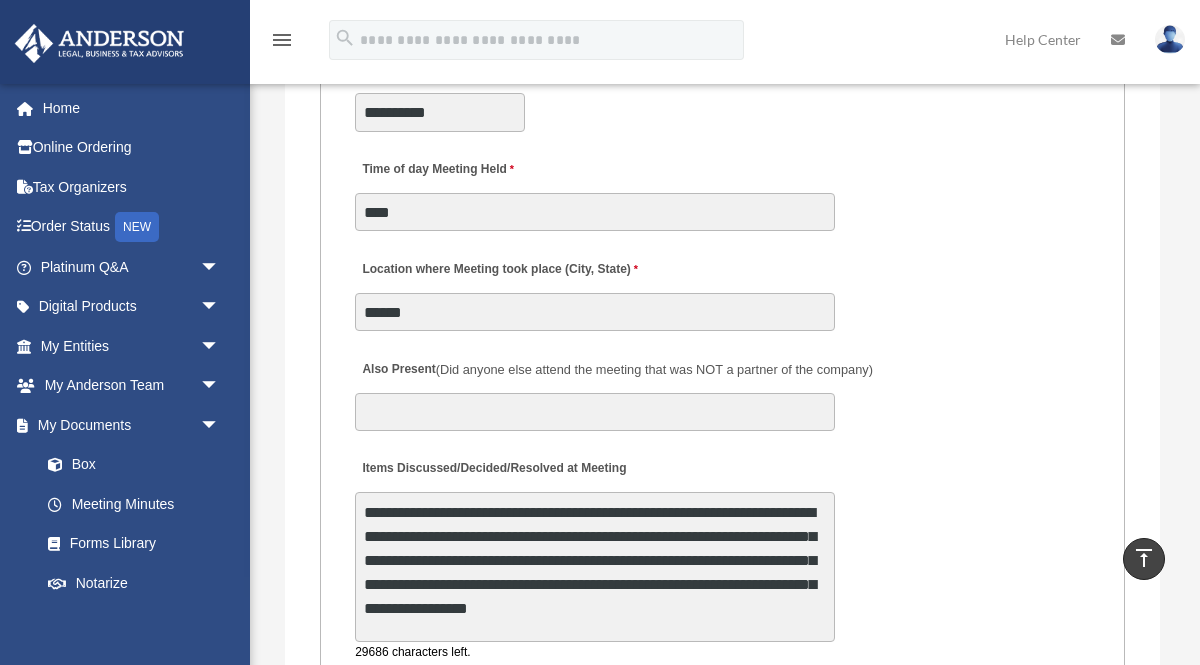 scroll, scrollTop: 4120, scrollLeft: 0, axis: vertical 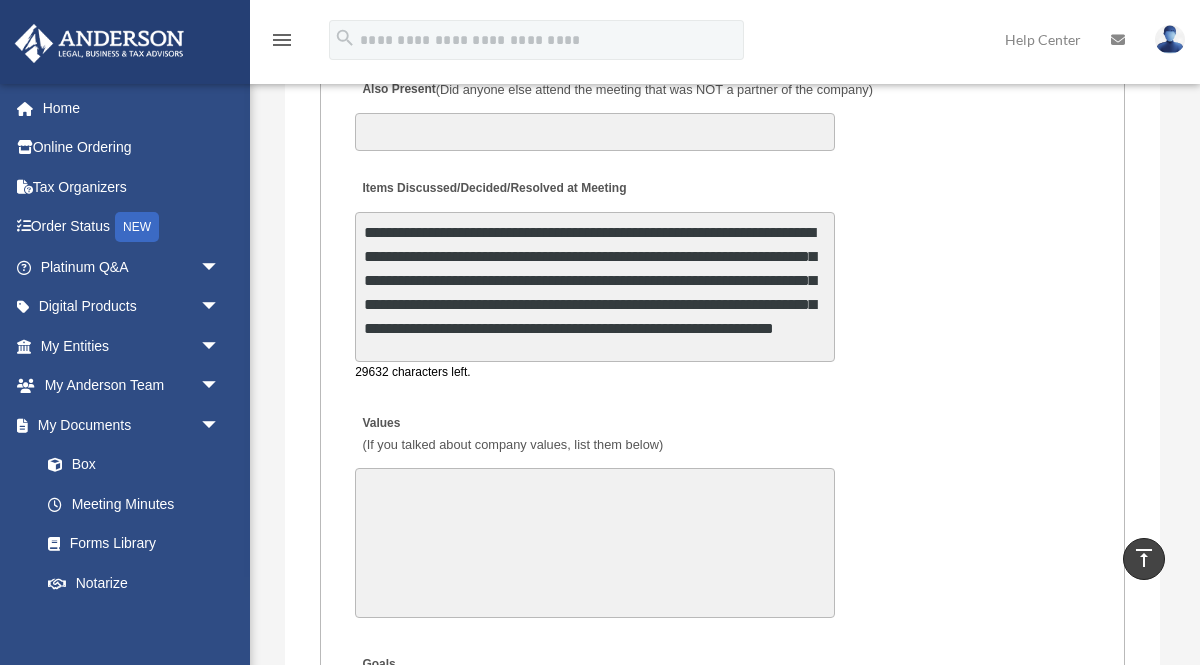 type on "**********" 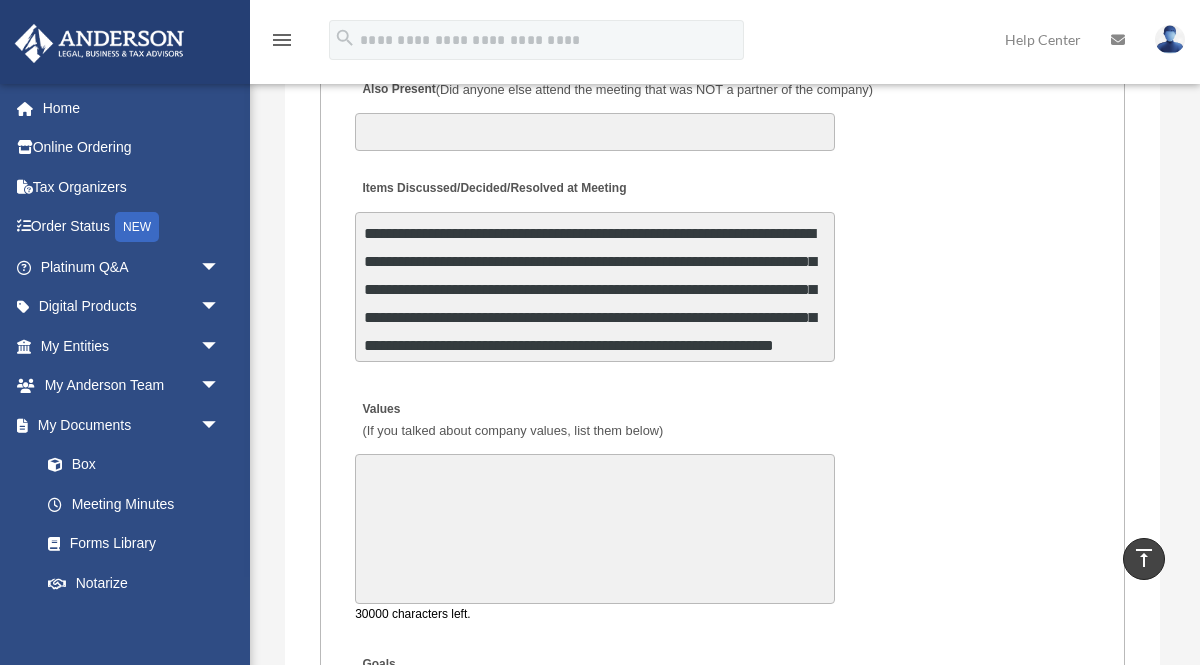 click on "Values (If you talked about company values, list them below)" at bounding box center (595, 529) 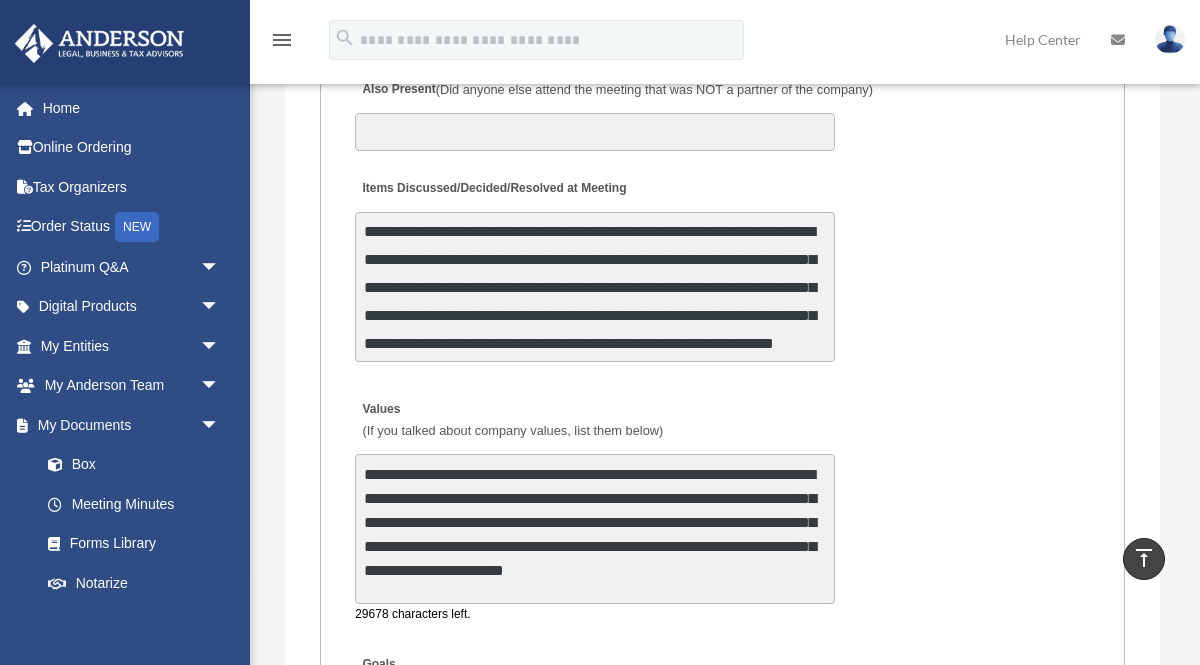scroll, scrollTop: 1, scrollLeft: 0, axis: vertical 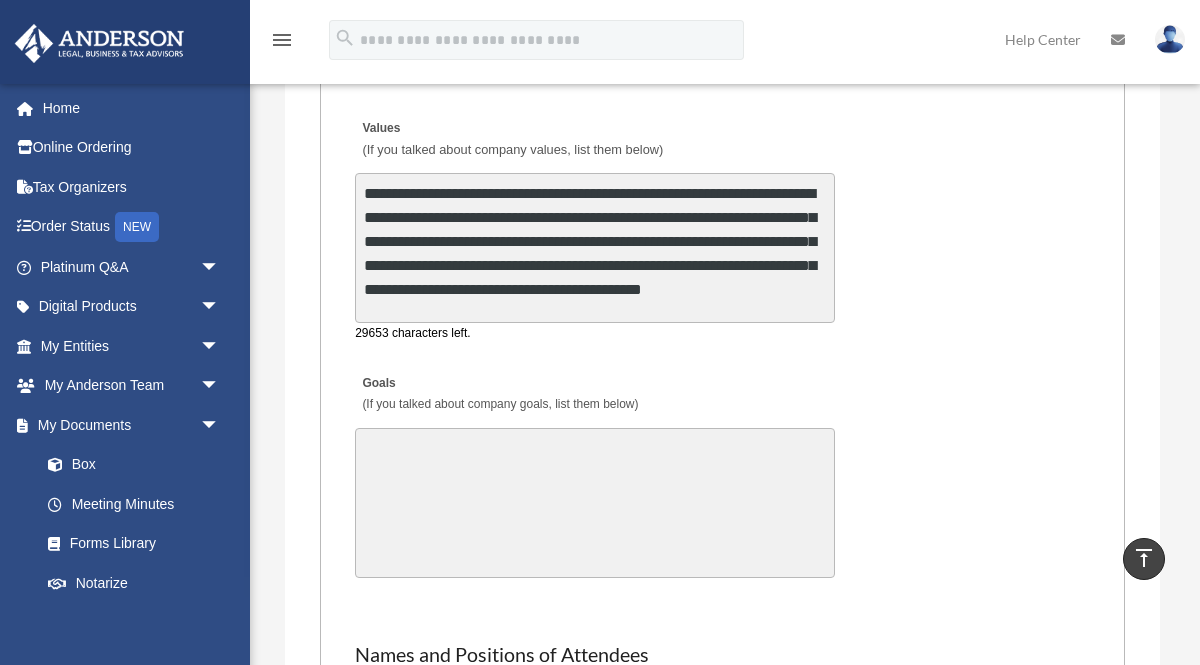 type on "**********" 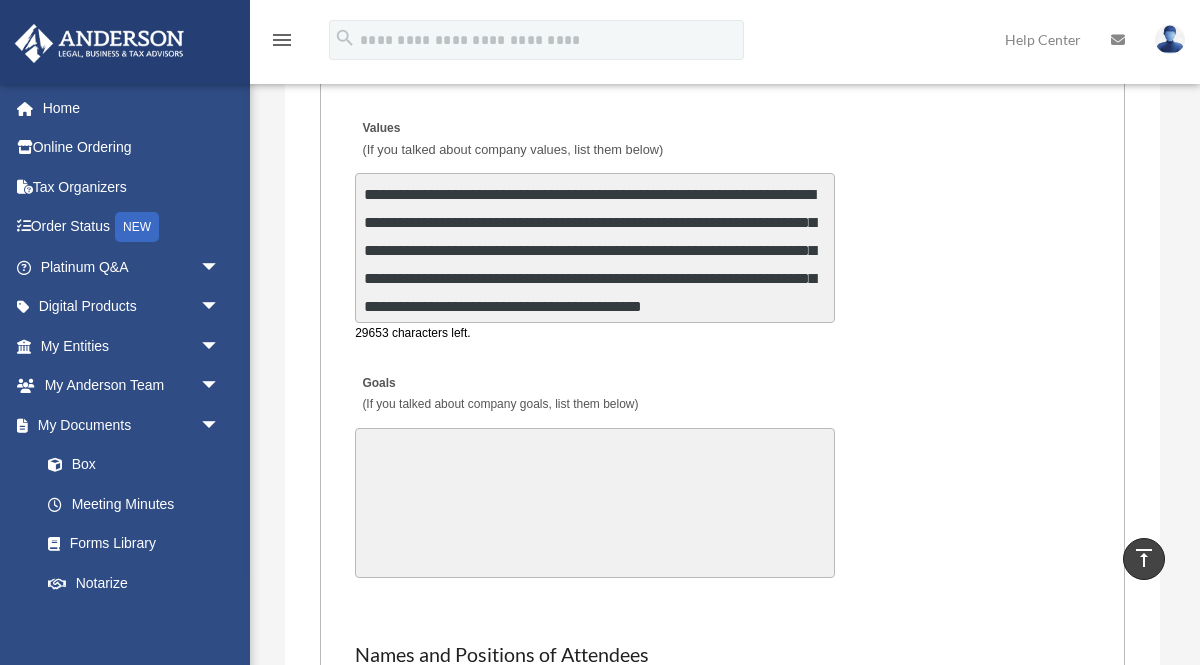 scroll, scrollTop: 3, scrollLeft: 0, axis: vertical 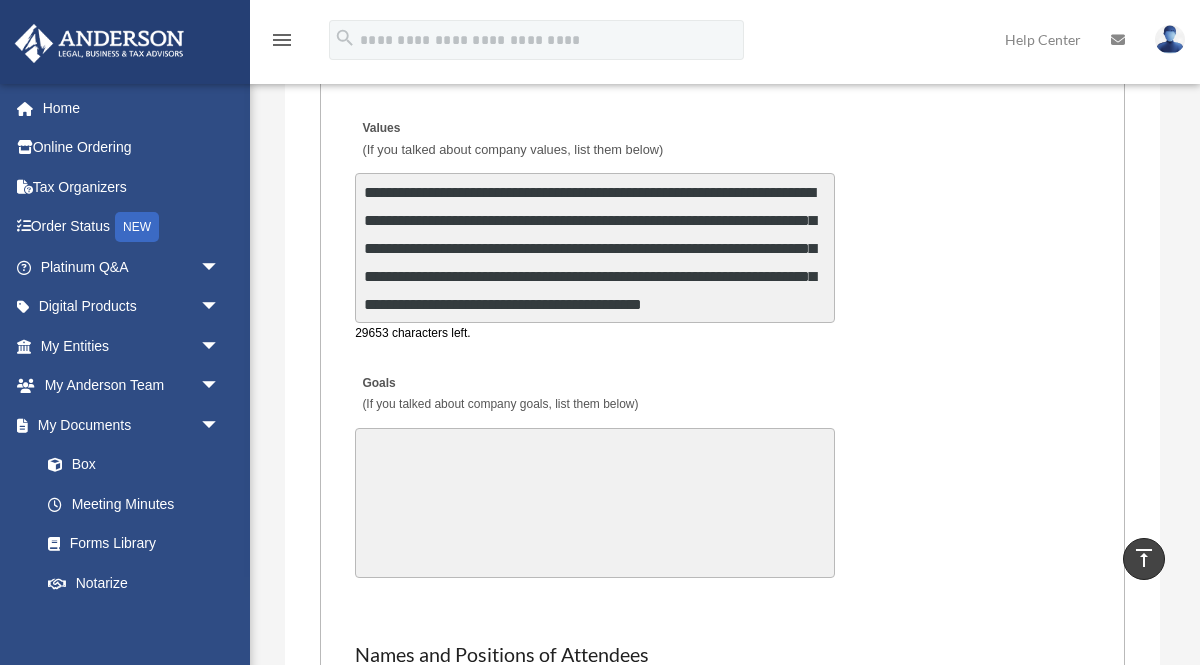 click on "Goals (If you talked about company goals, list them below)" at bounding box center [595, 503] 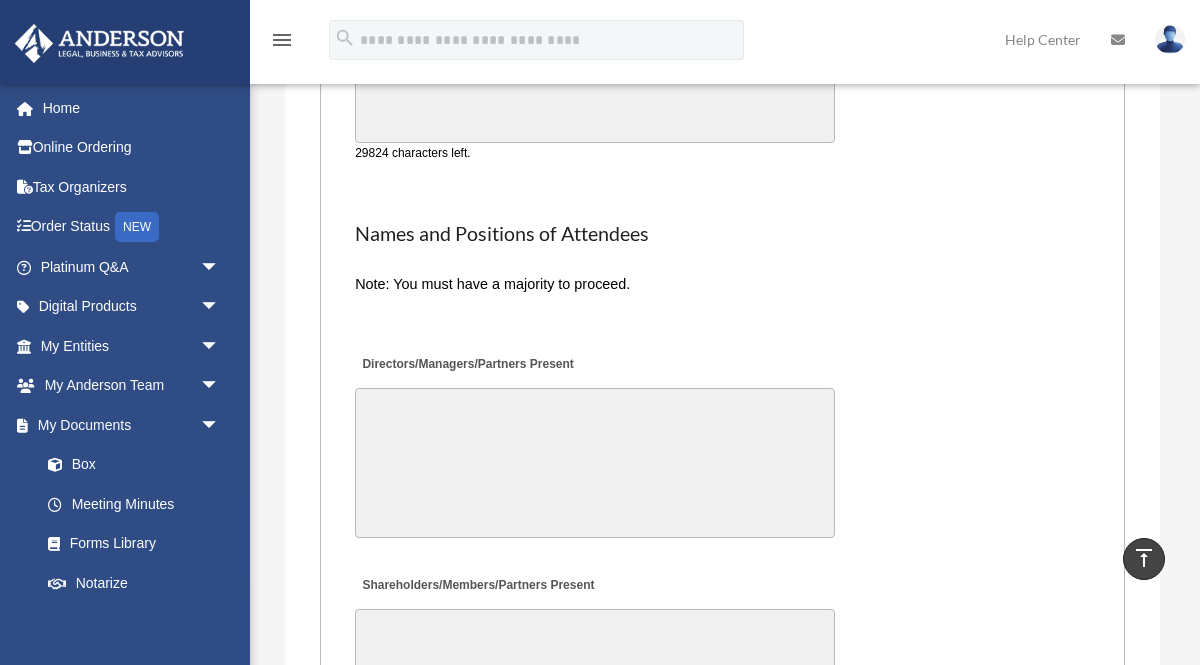 scroll, scrollTop: 5093, scrollLeft: 0, axis: vertical 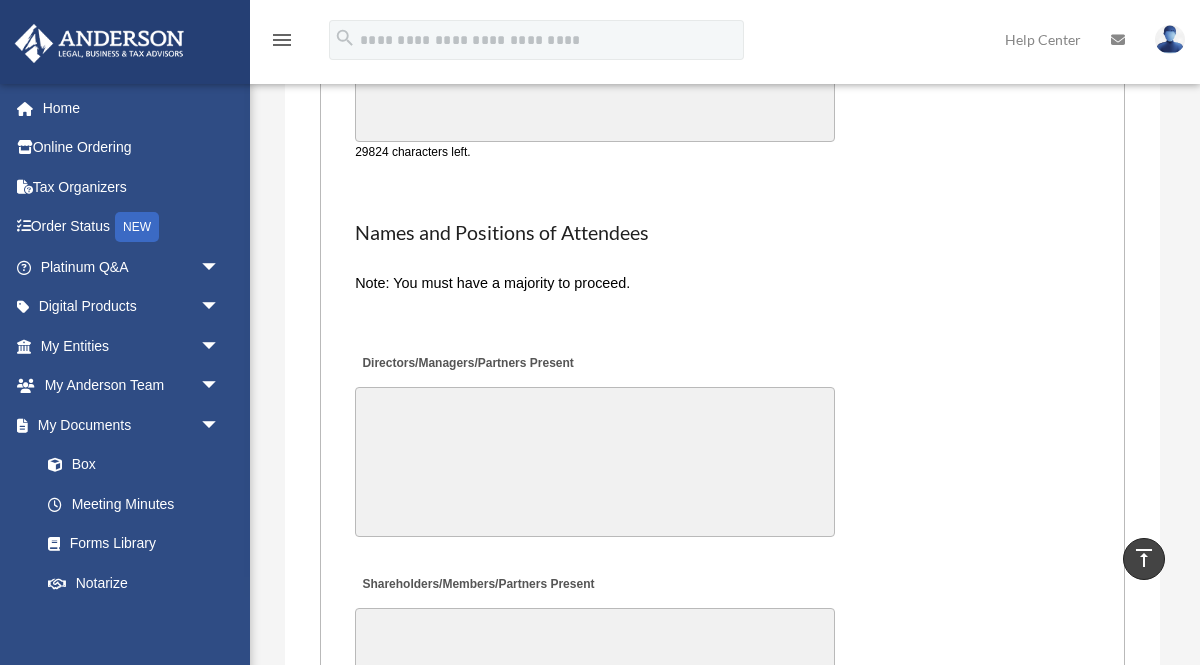 type on "**********" 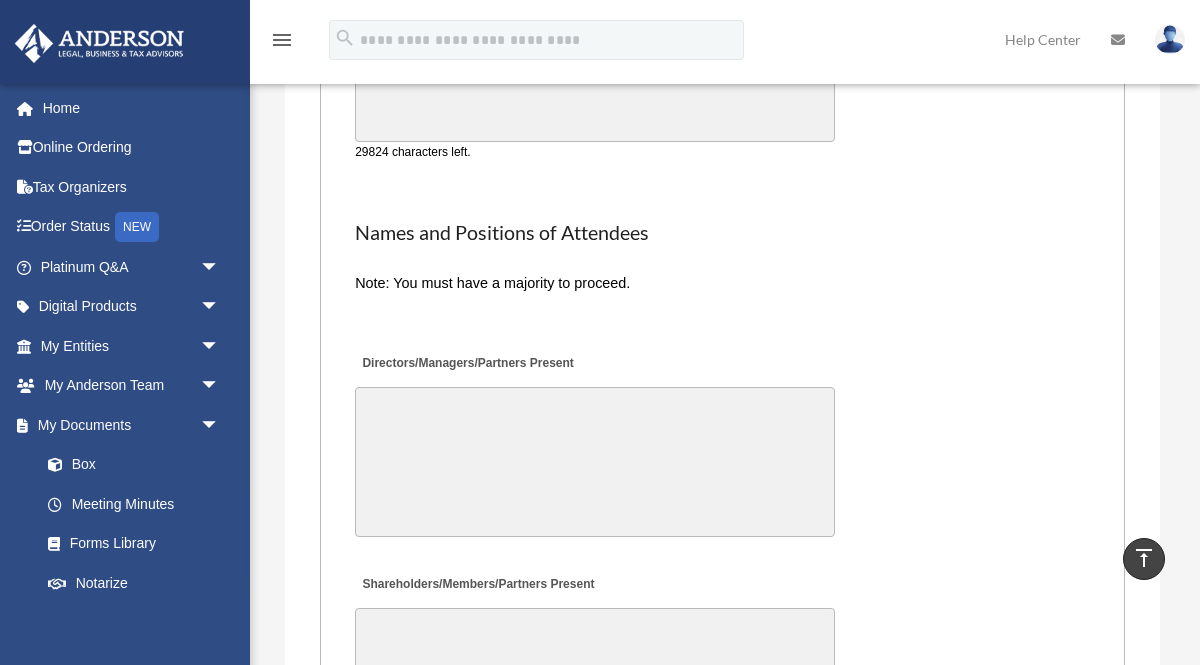 click on "Directors/Managers/Partners Present" at bounding box center [595, 462] 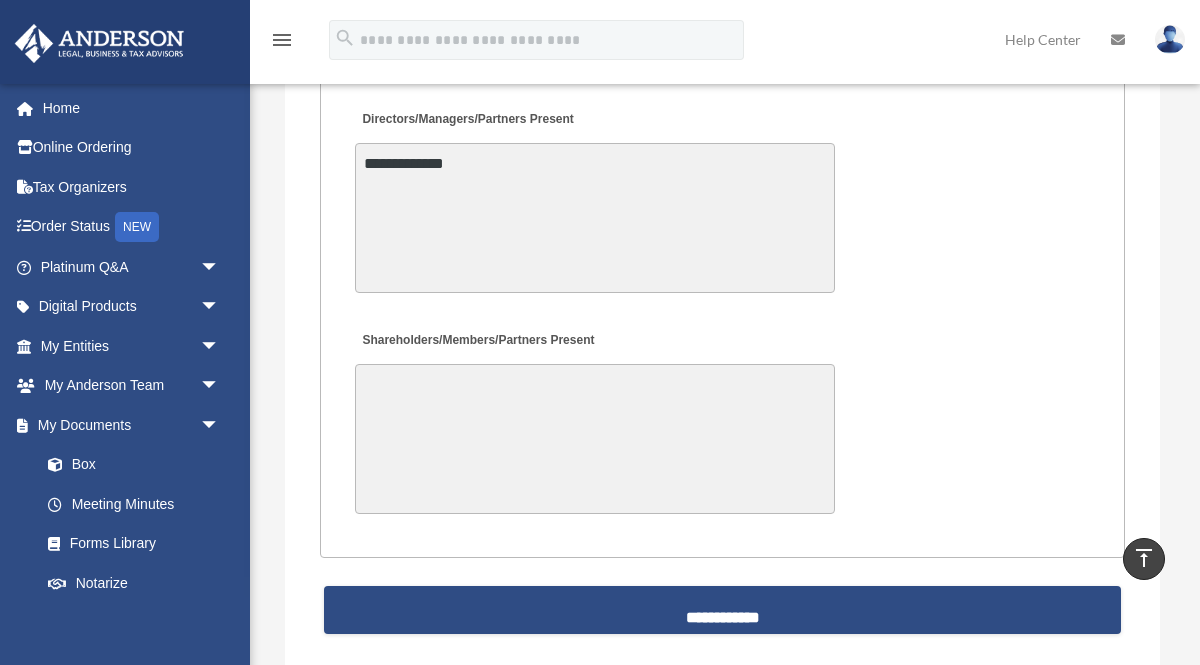 scroll, scrollTop: 5333, scrollLeft: 0, axis: vertical 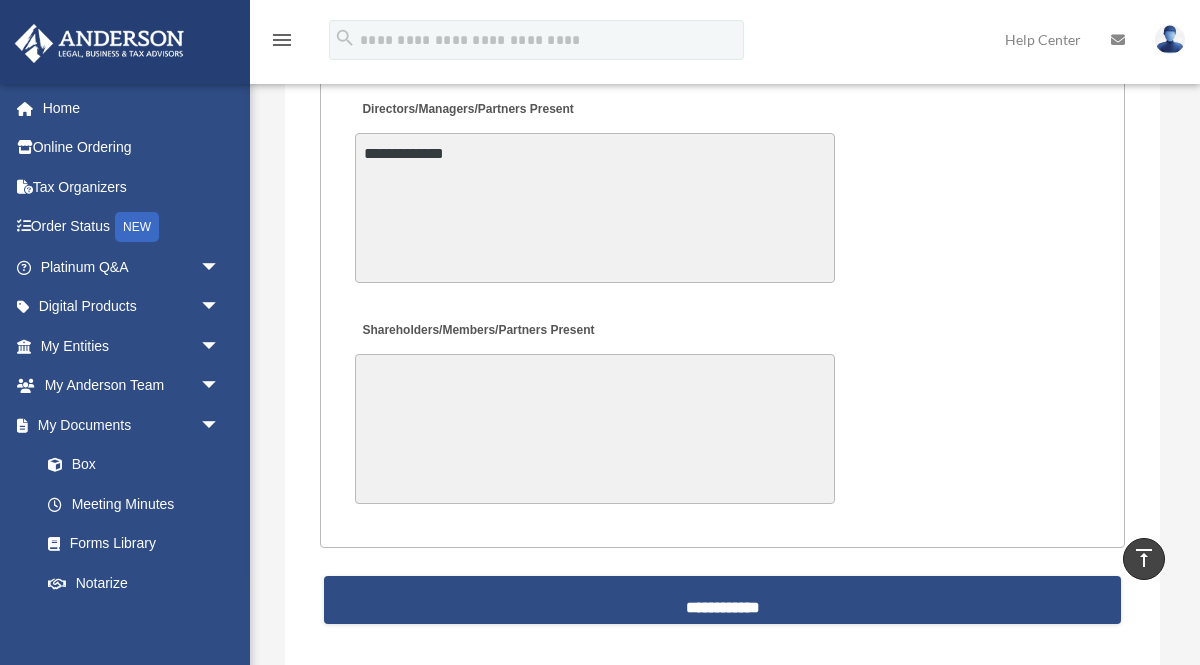 type on "**********" 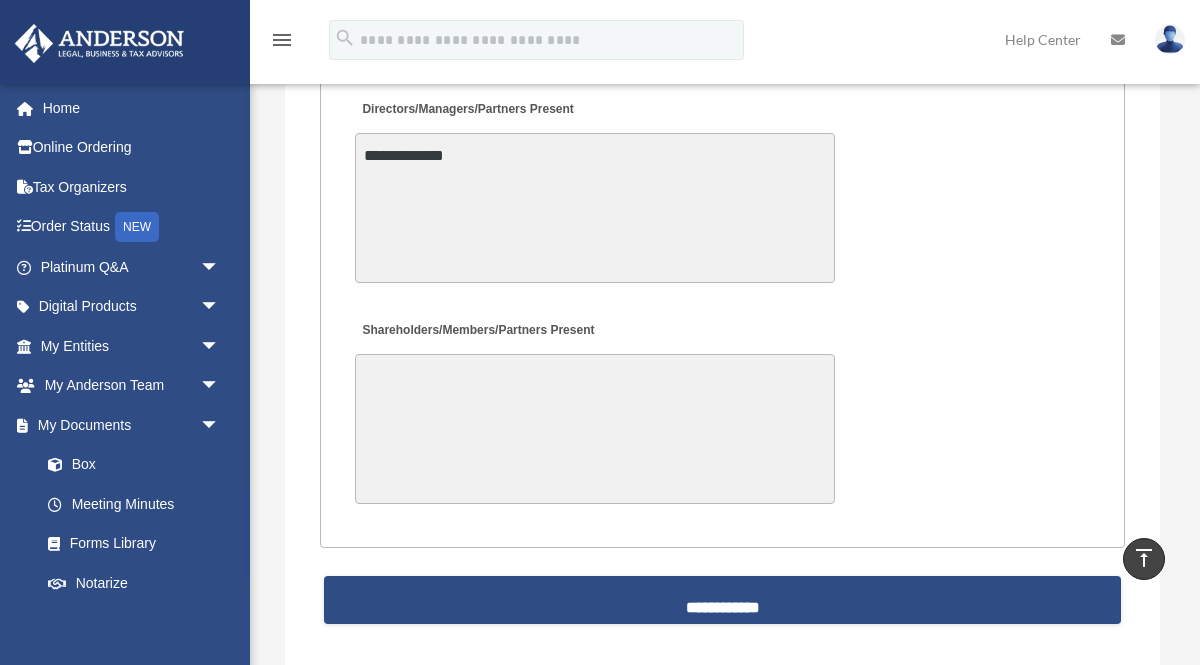click on "Shareholders/Members/Partners Present" at bounding box center (595, 429) 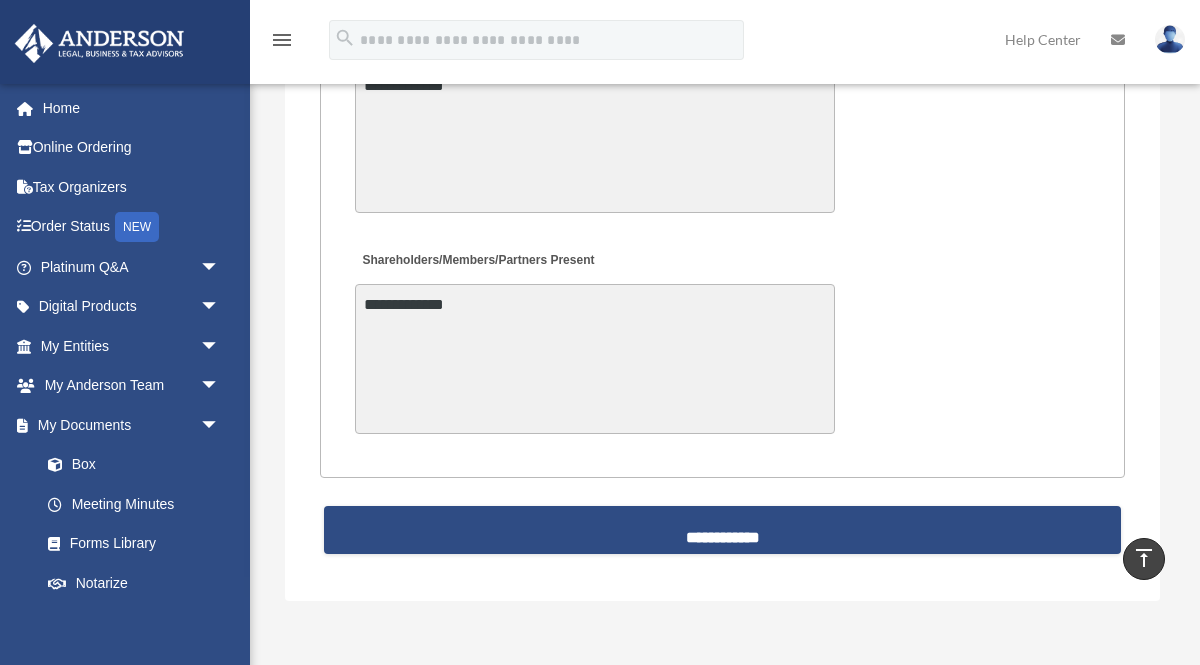 scroll, scrollTop: 5520, scrollLeft: 0, axis: vertical 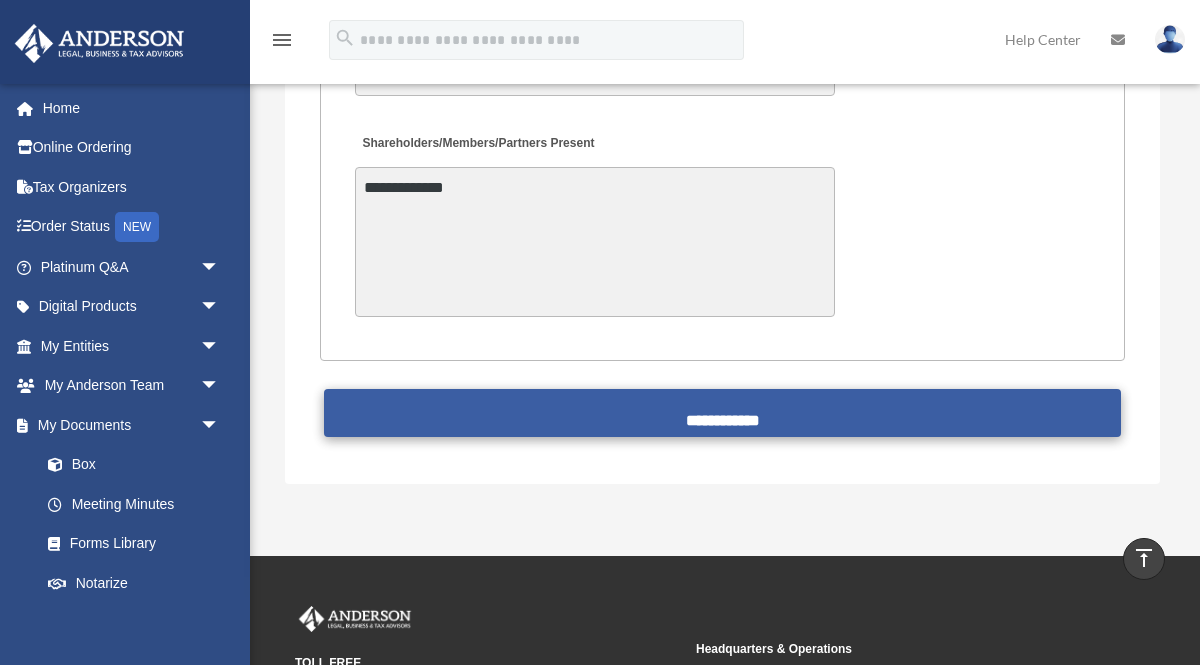type on "**********" 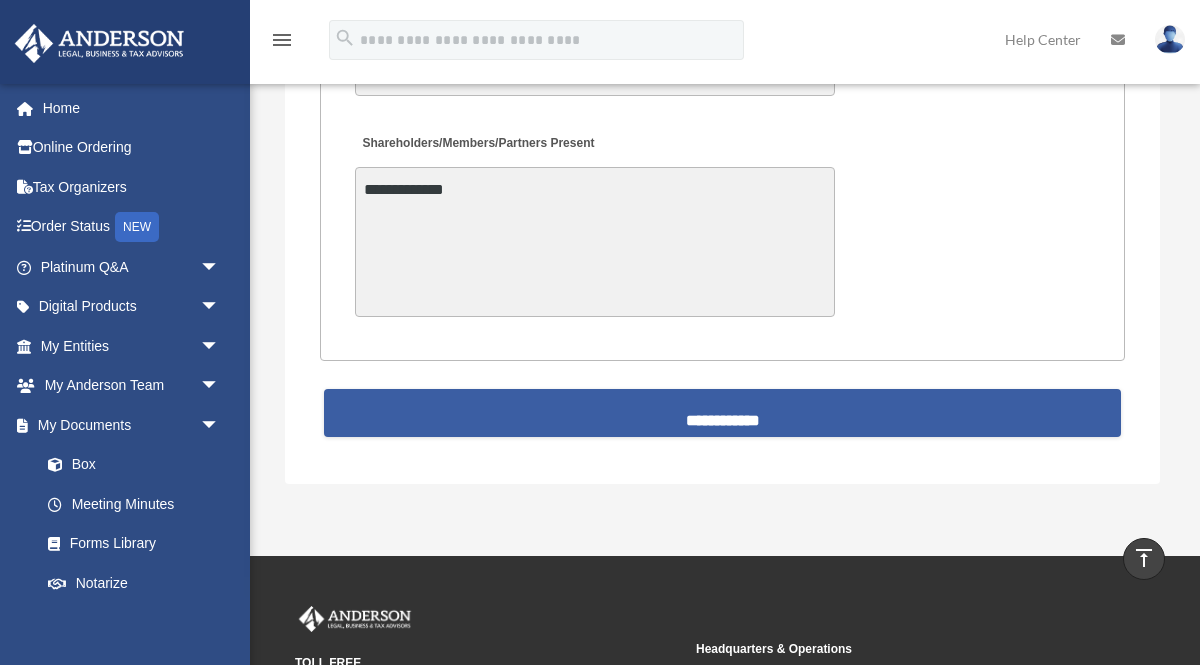 click on "**********" at bounding box center [722, 413] 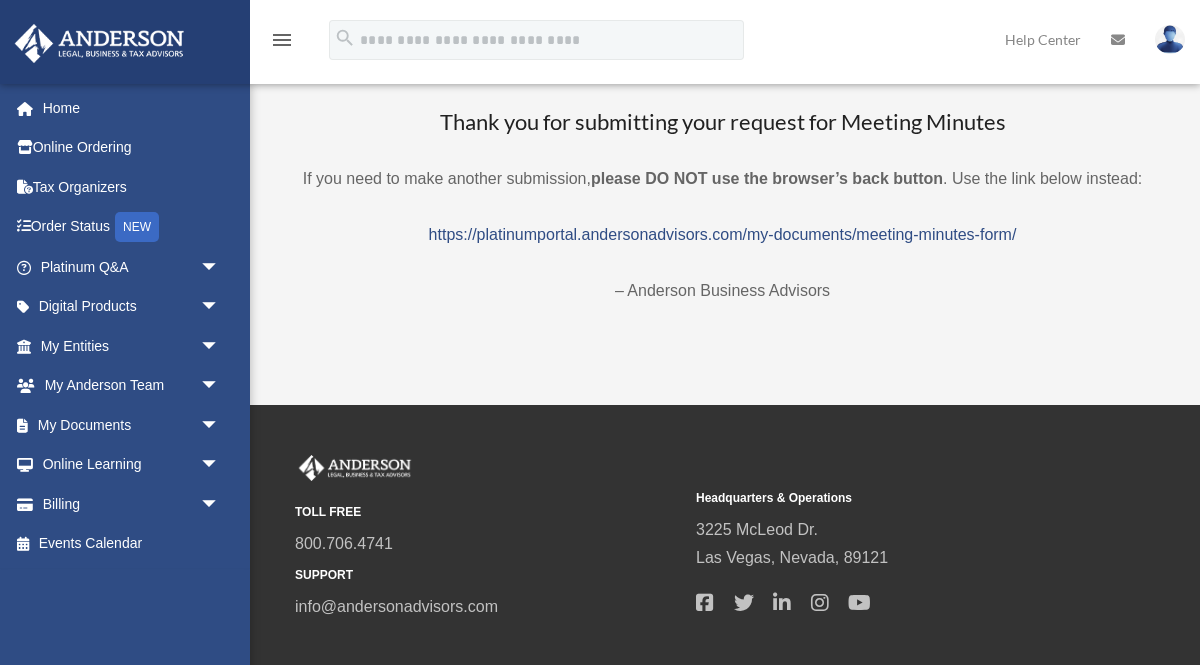 scroll, scrollTop: 0, scrollLeft: 0, axis: both 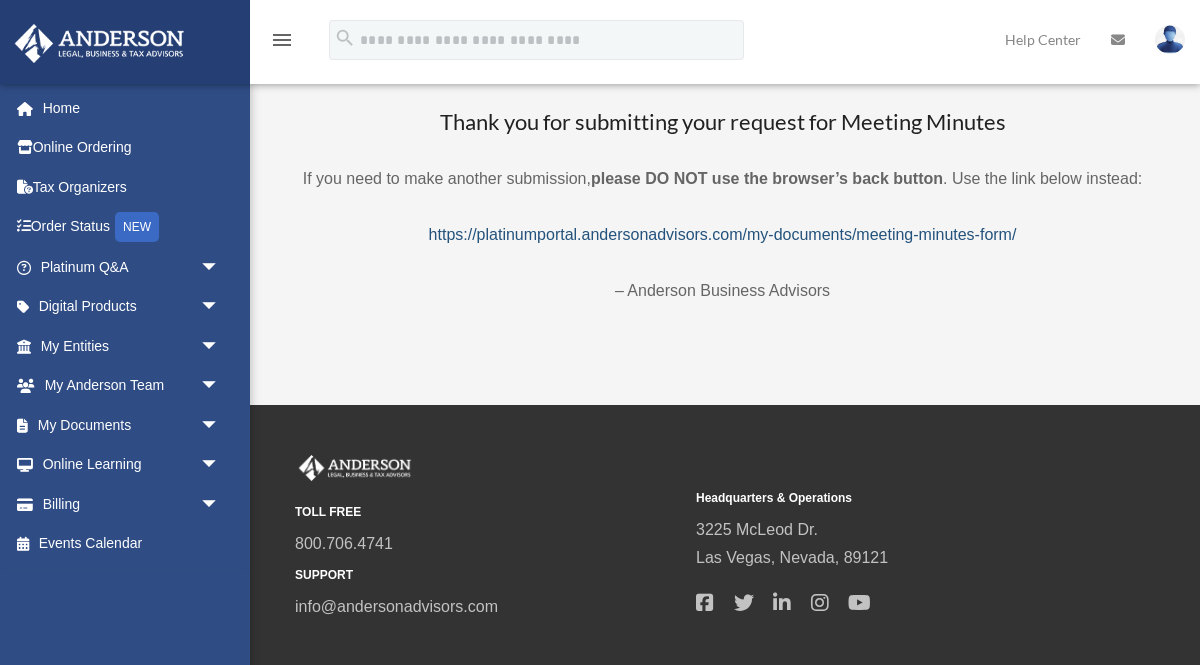 click on "https://platinumportal.andersonadvisors.com/my-documents/meeting-minutes-form/" at bounding box center (723, 234) 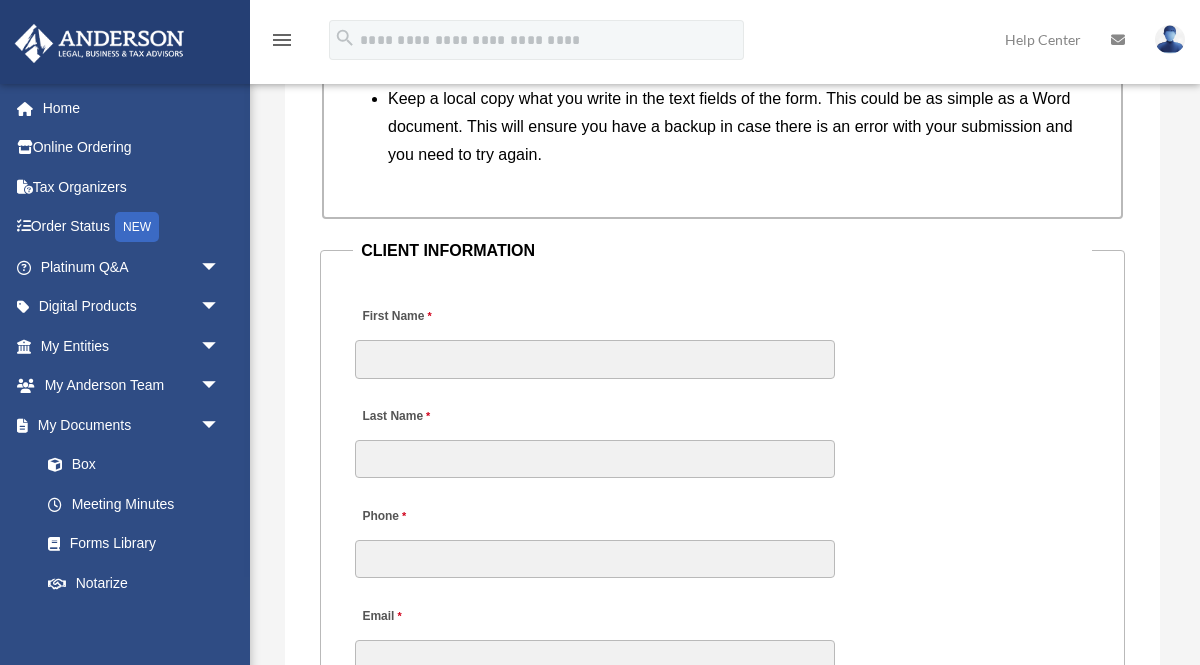 scroll, scrollTop: 2129, scrollLeft: 0, axis: vertical 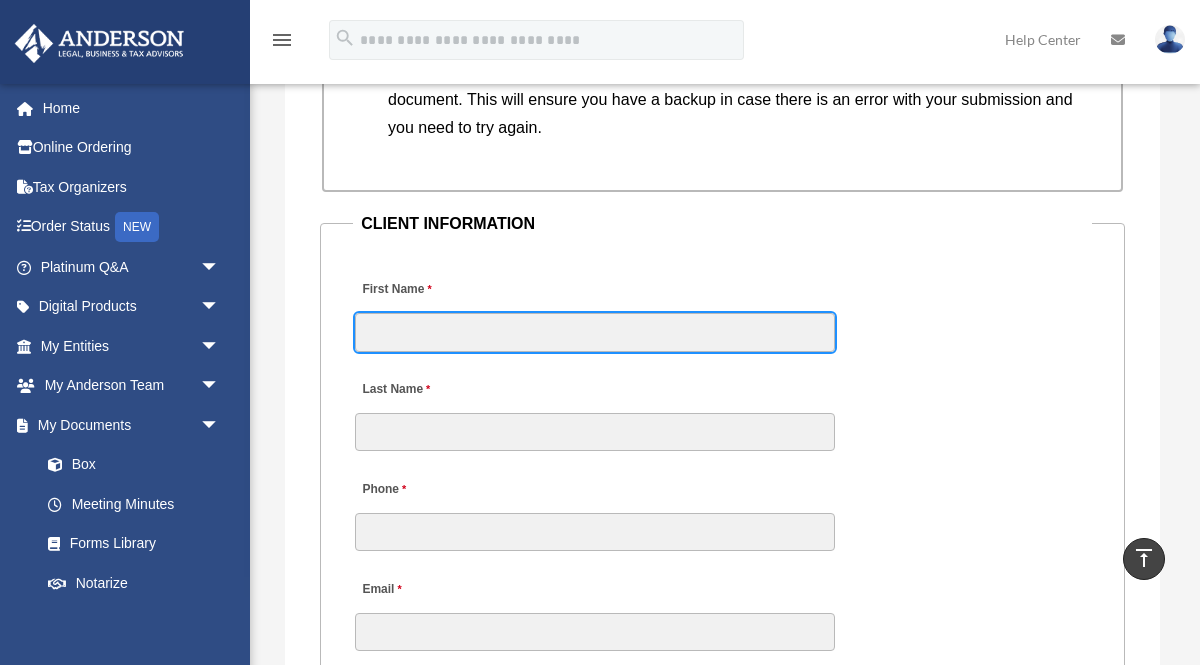 click on "First Name" at bounding box center (595, 332) 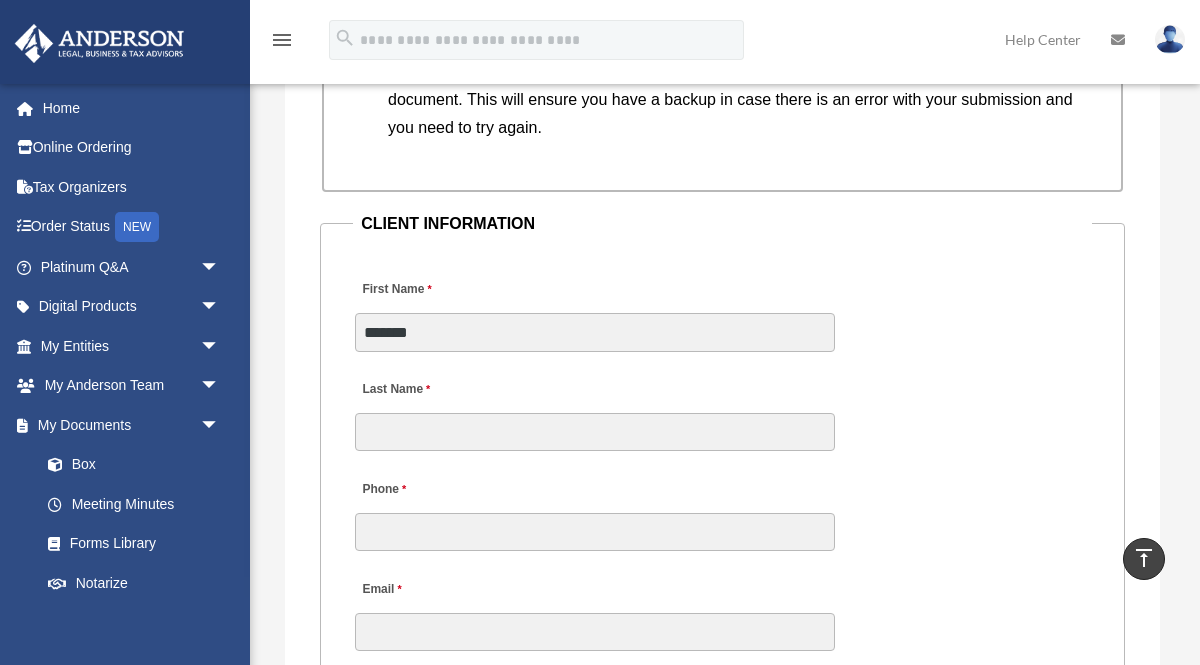 type on "*****" 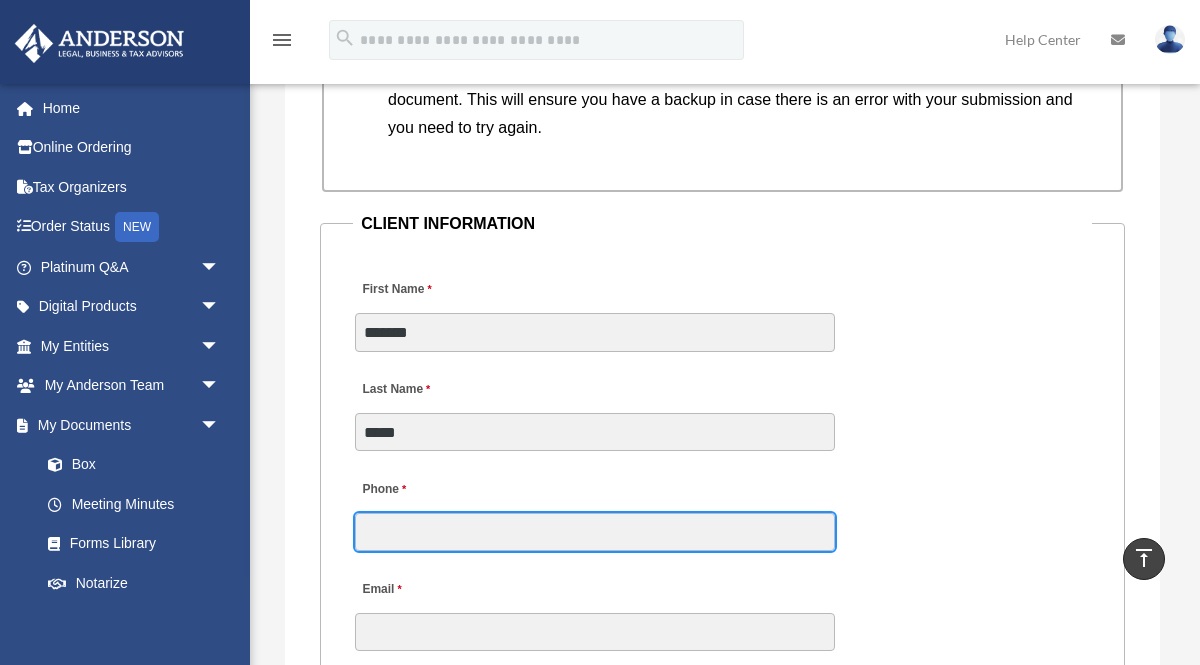 type on "**********" 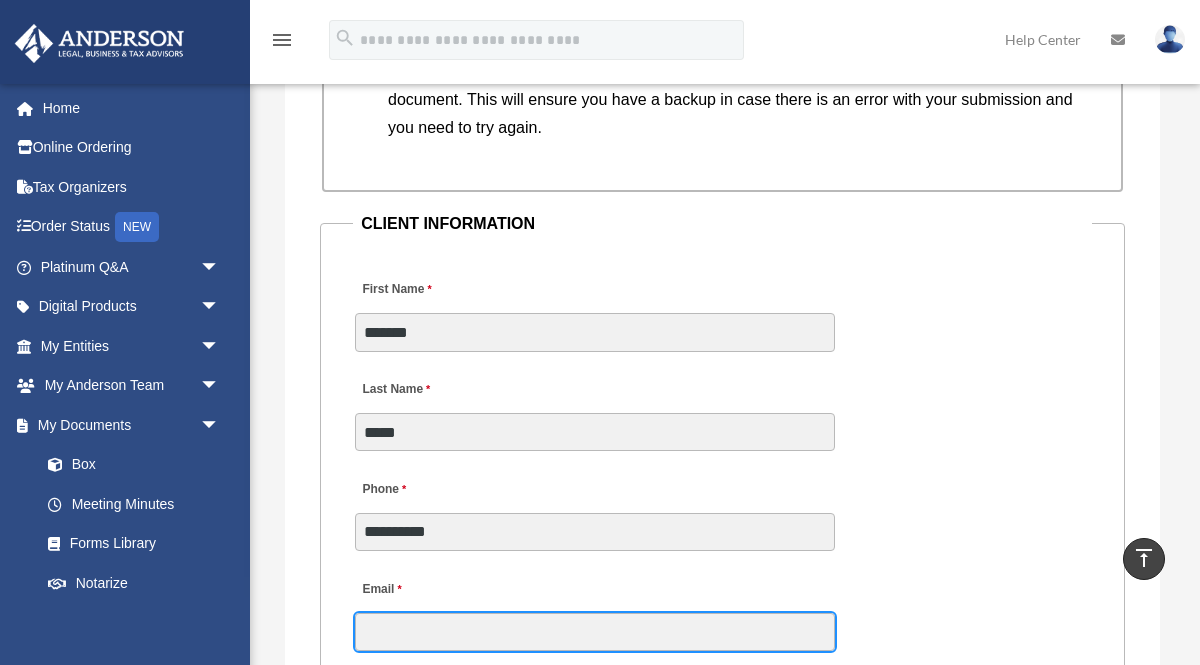 type on "**********" 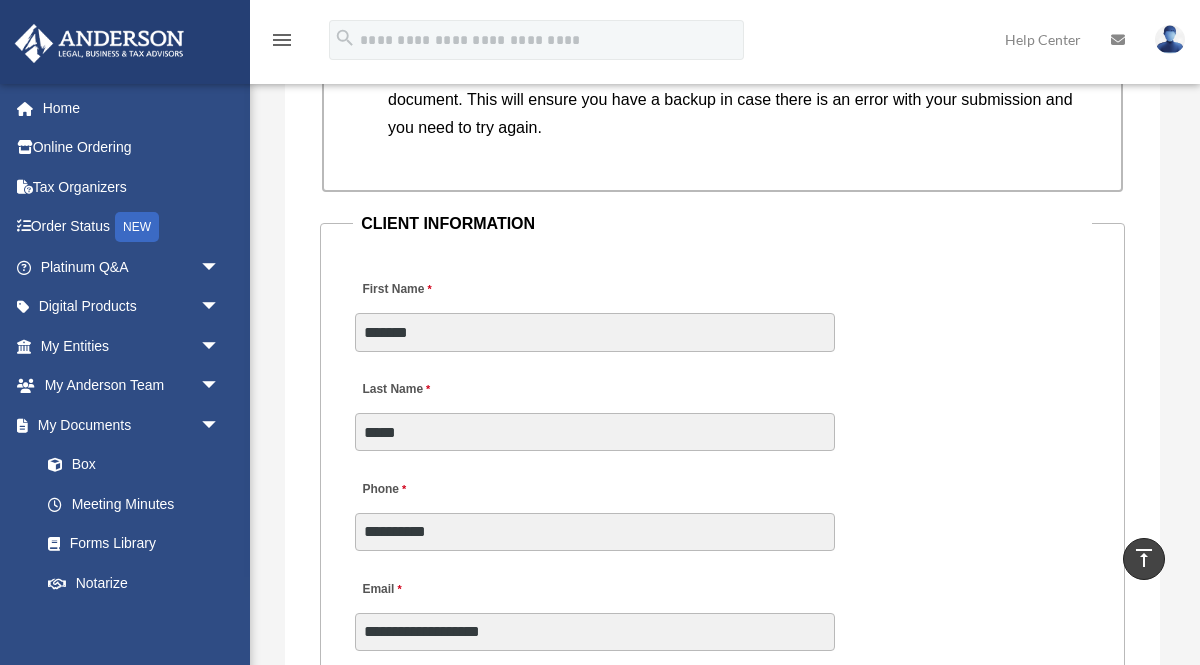 type on "**********" 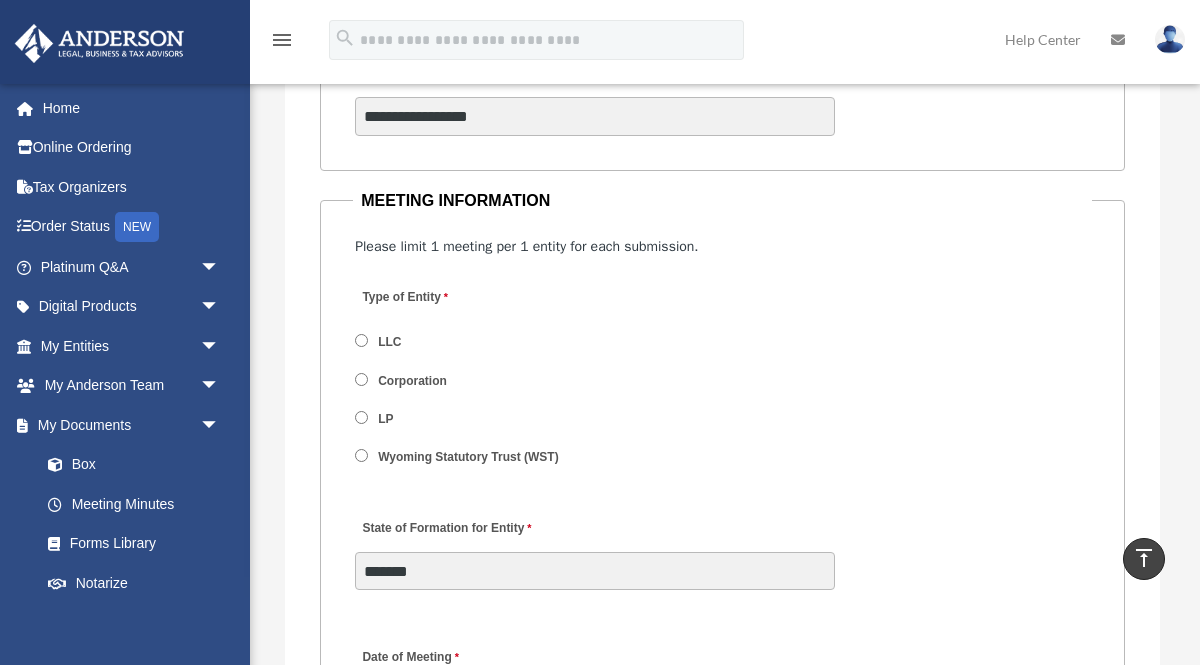 scroll, scrollTop: 2753, scrollLeft: 0, axis: vertical 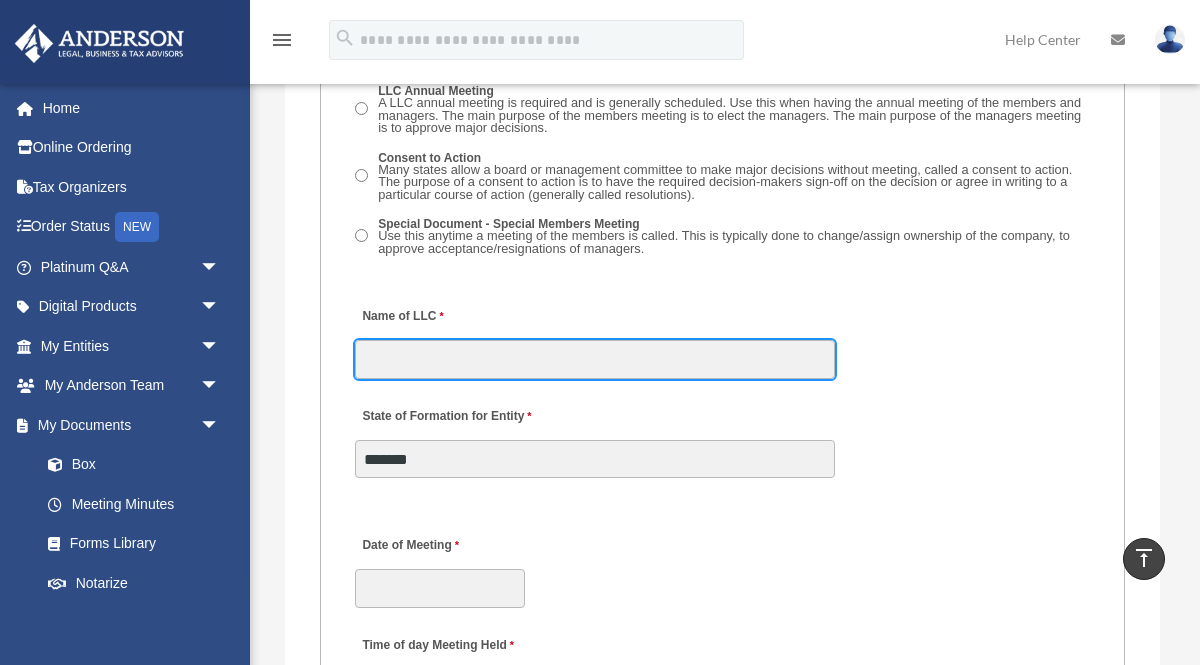 click on "Name of LLC" at bounding box center [595, 359] 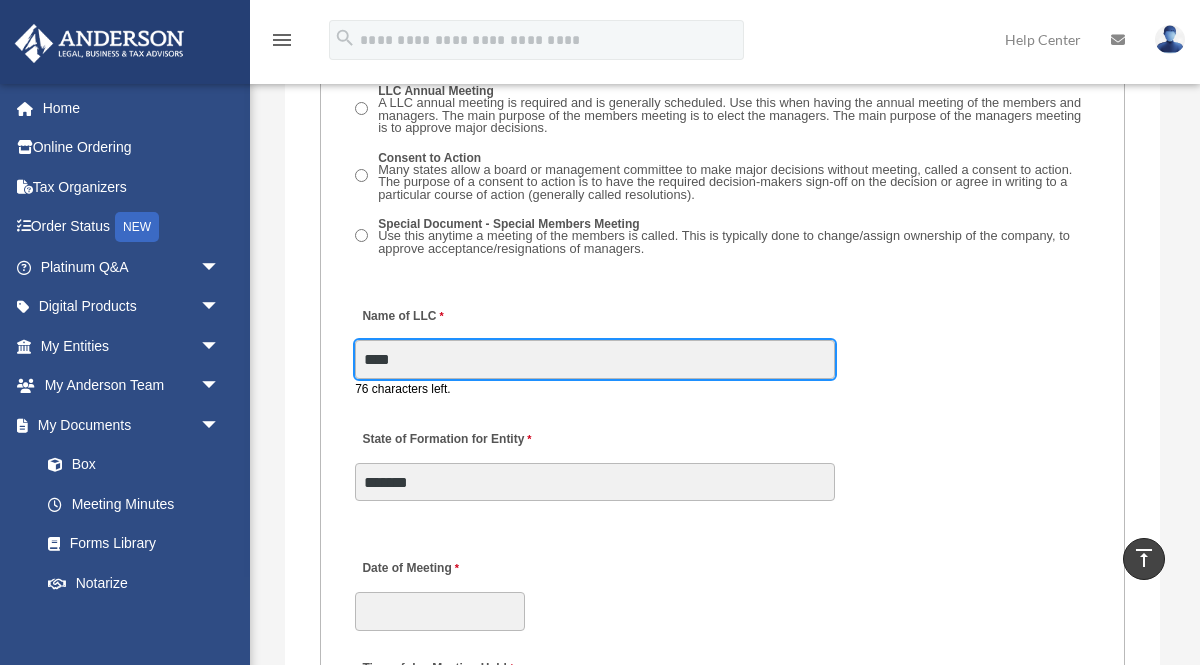 type on "**********" 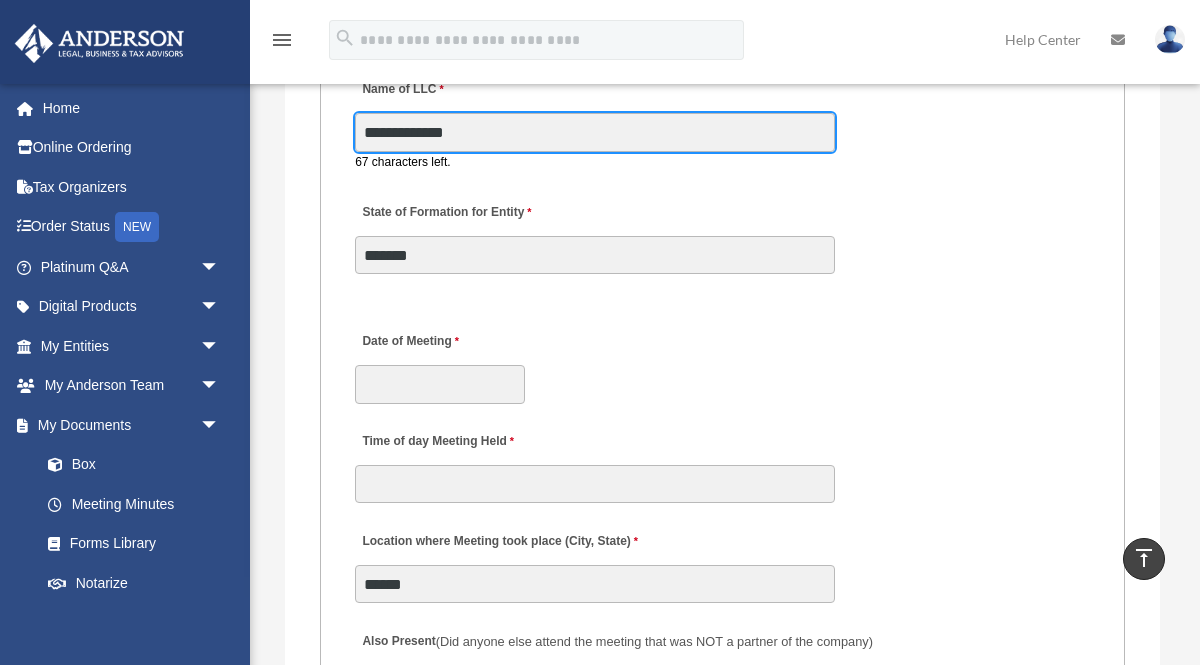 scroll, scrollTop: 3895, scrollLeft: 0, axis: vertical 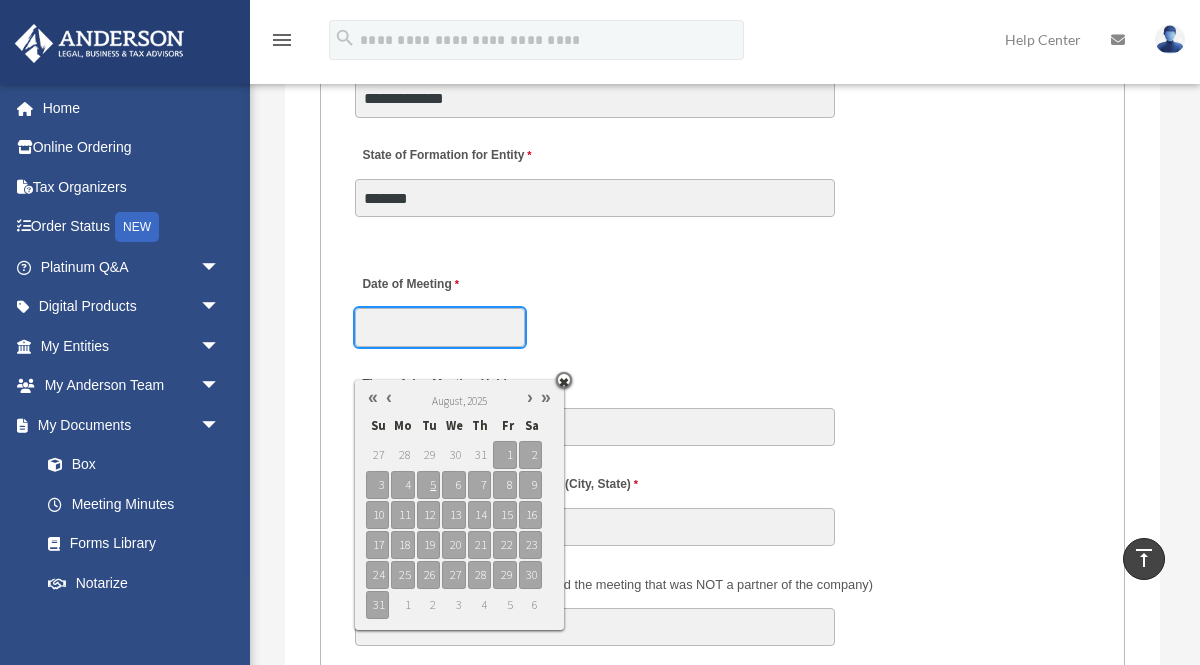 click on "X
Get a chance to win 6 months of Platinum for free just by filling out this
survey" at bounding box center [600, -670] 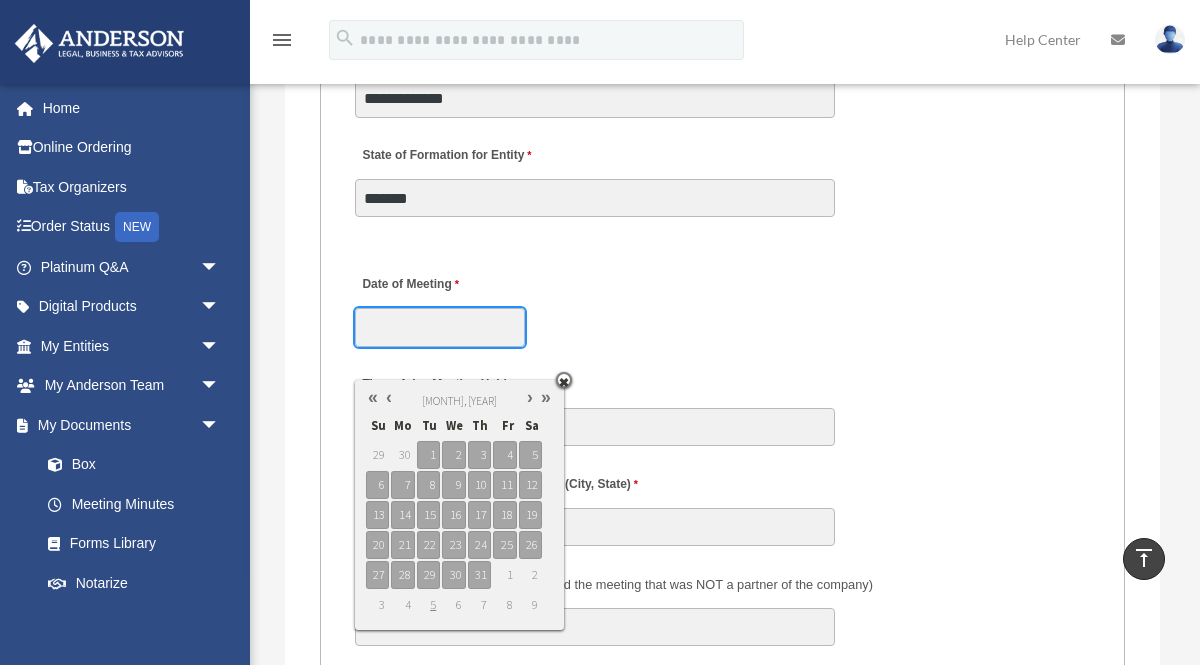 click at bounding box center [389, 397] 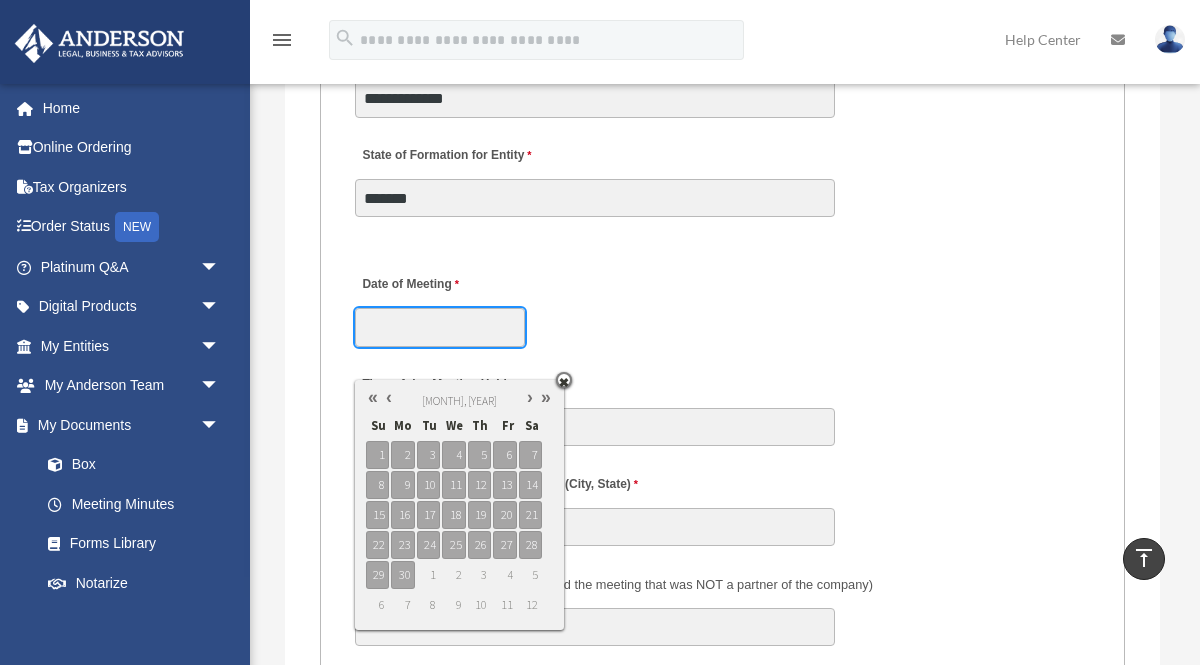 click at bounding box center (389, 397) 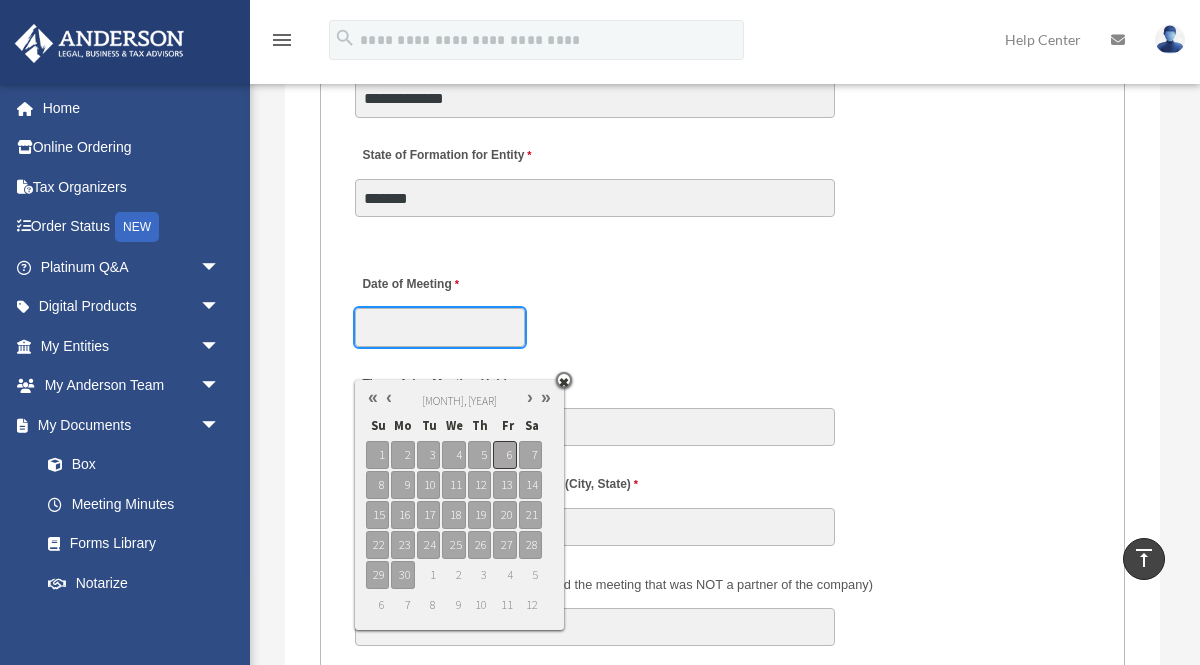 type on "**********" 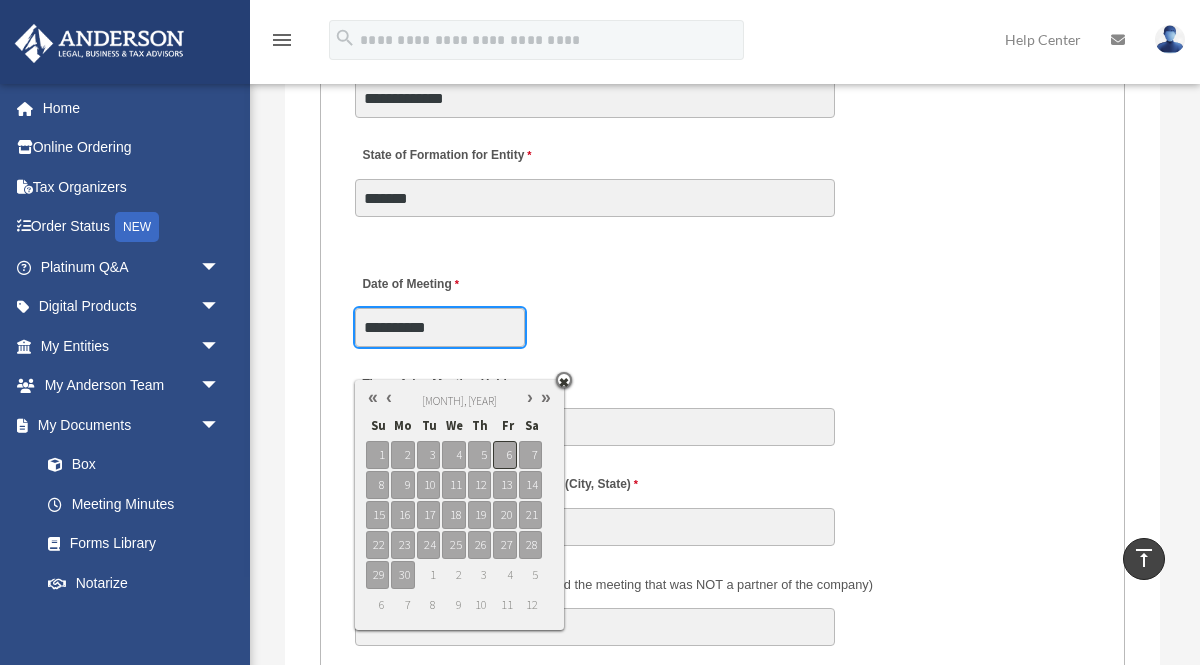 click on "6" at bounding box center [504, 455] 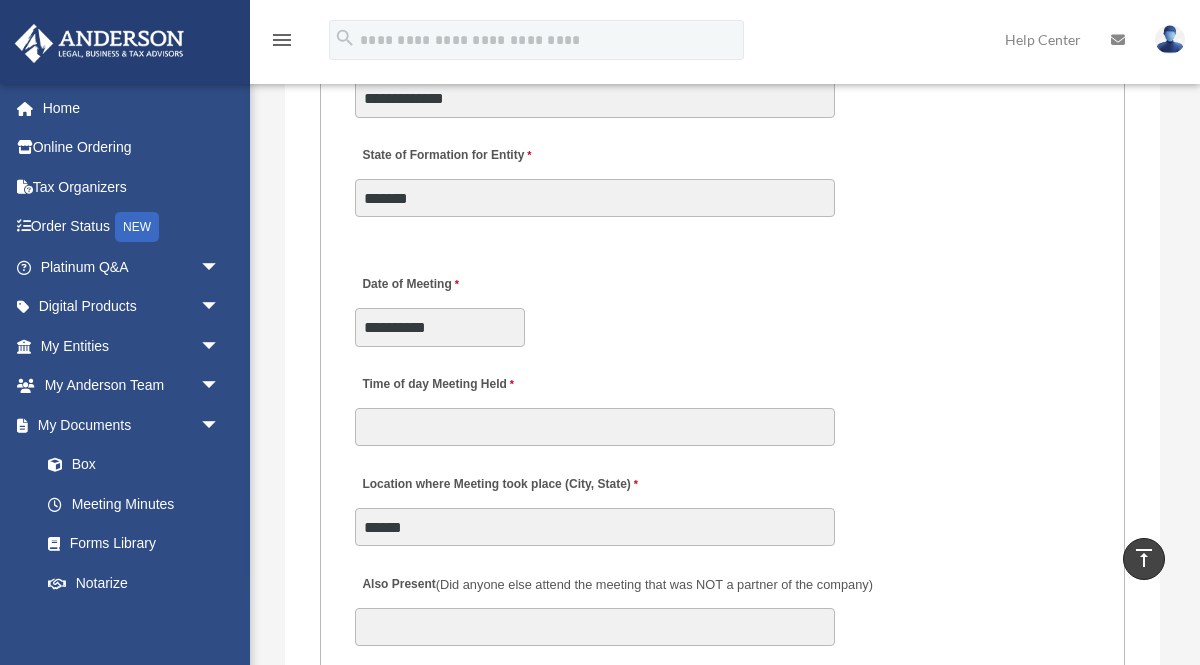 click on "Time of day Meeting Held" at bounding box center [722, 405] 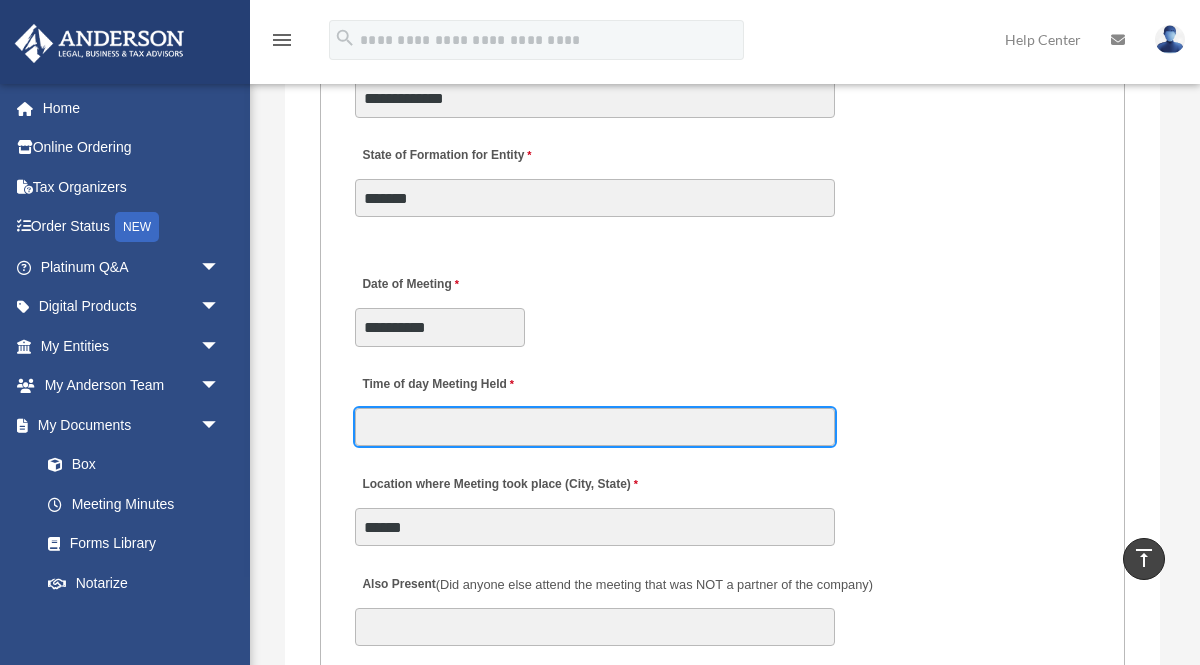 click on "Time of day Meeting Held" at bounding box center [595, 427] 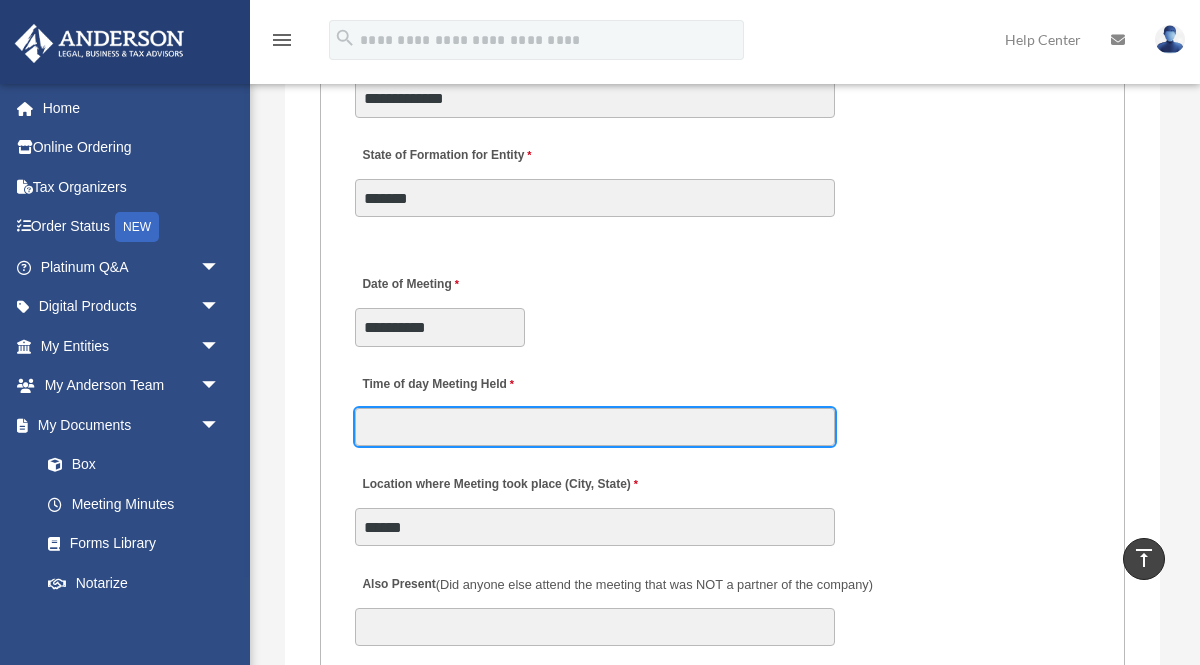 type on "****" 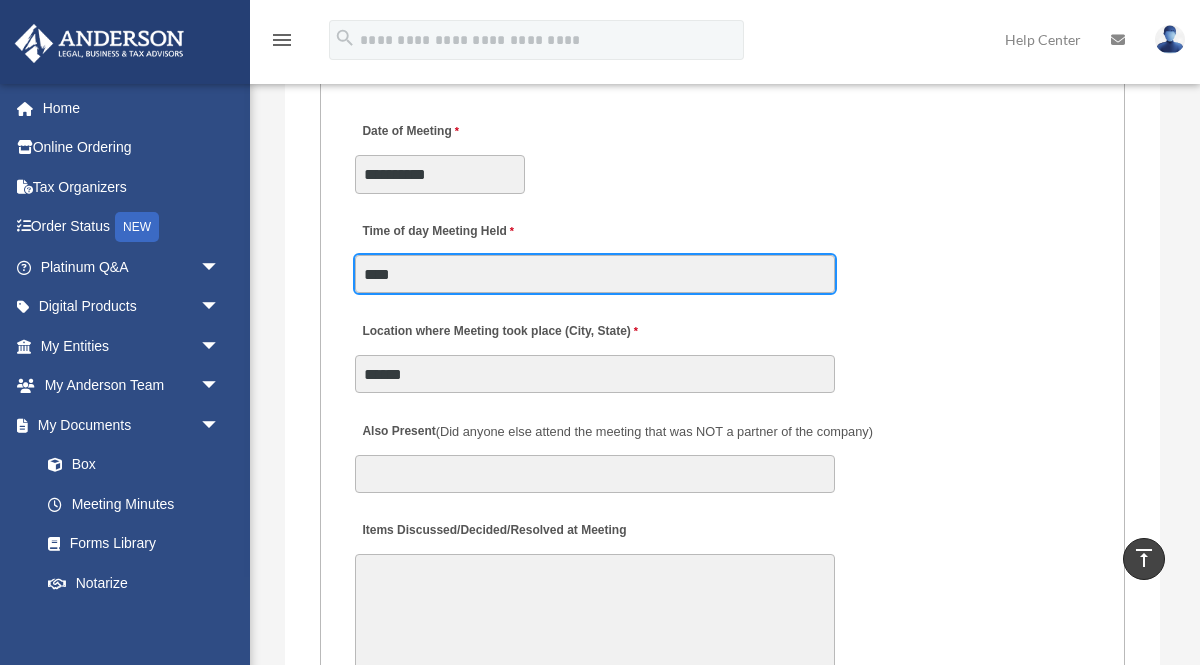 scroll, scrollTop: 4050, scrollLeft: 0, axis: vertical 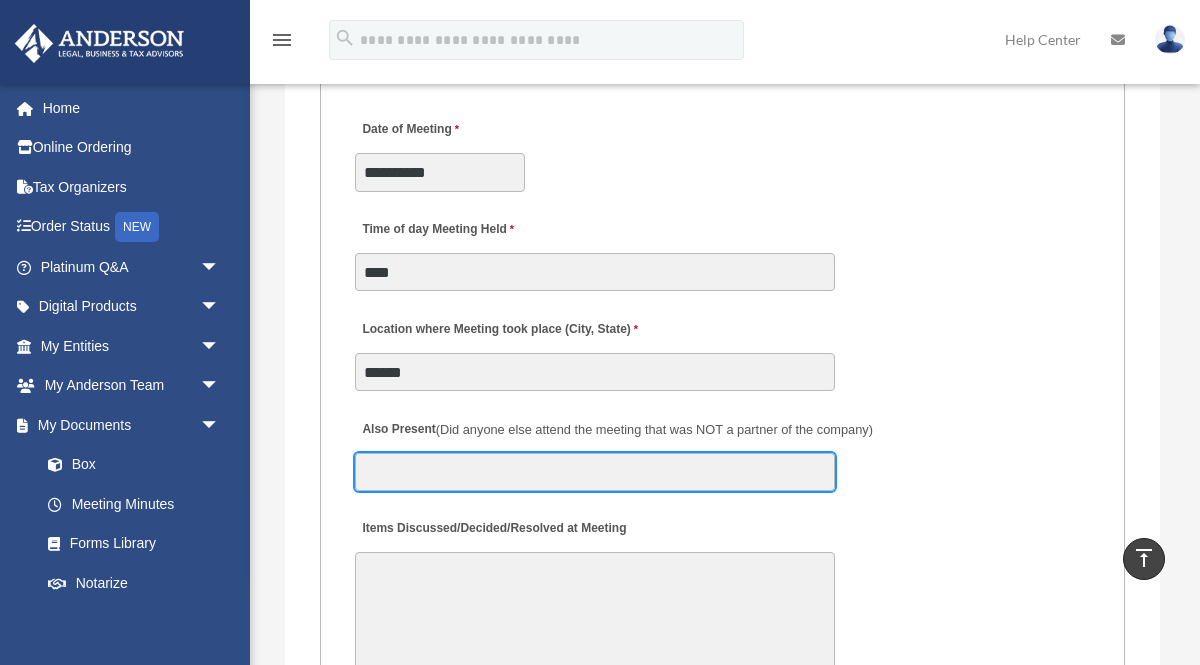 click on "Also Present  (Did anyone else attend the meeting that was NOT a partner of the company)" at bounding box center [595, 472] 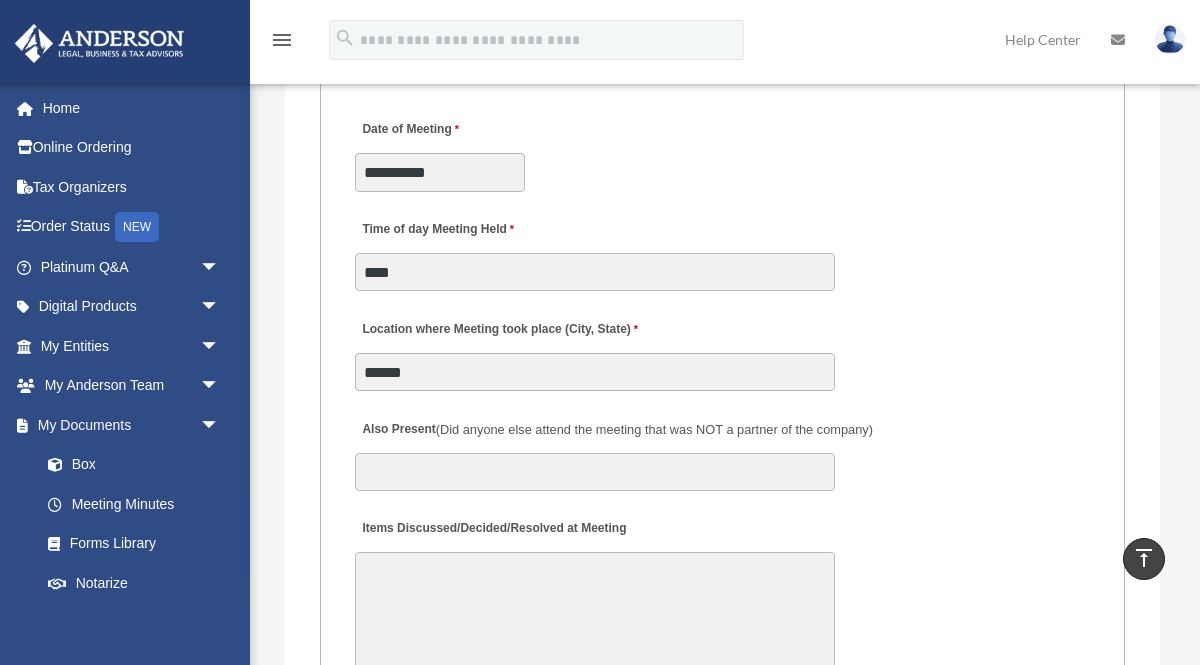 click on "Items Discussed/Decided/Resolved at Meeting" at bounding box center [595, 627] 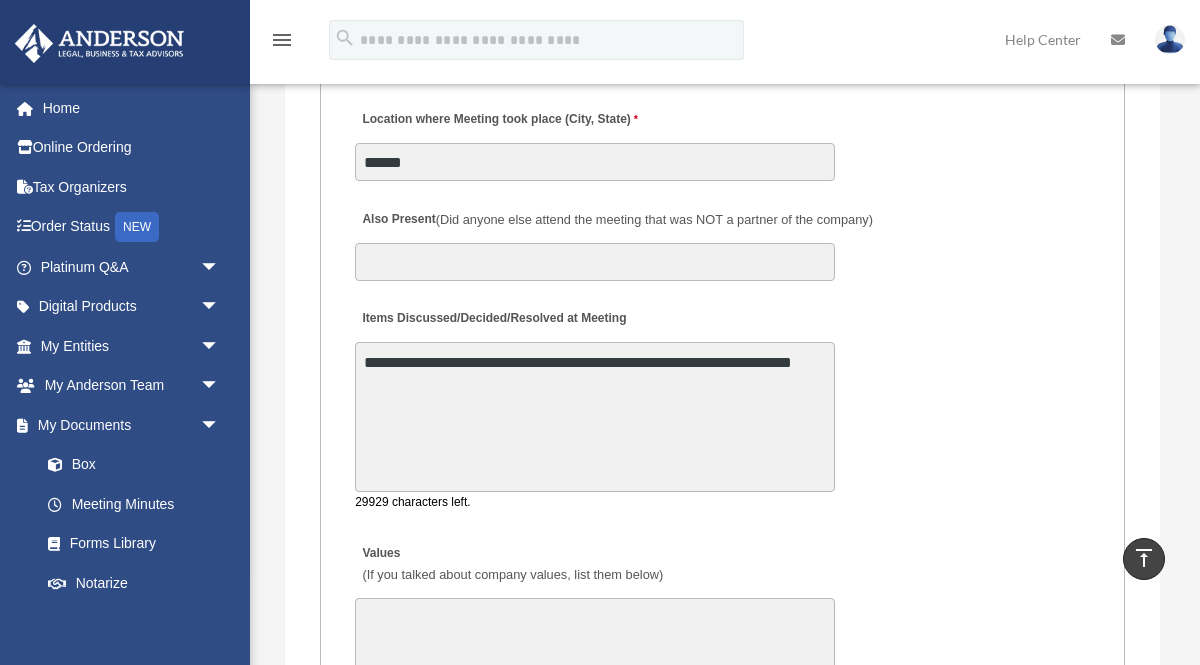 scroll, scrollTop: 4262, scrollLeft: 0, axis: vertical 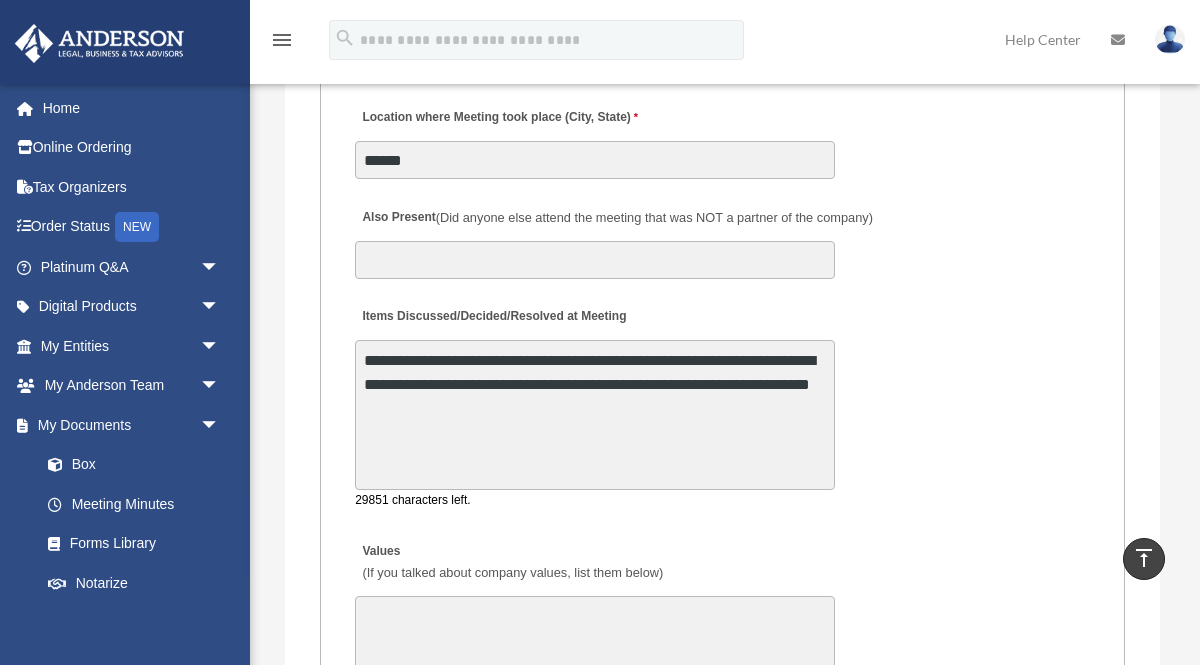 click on "**********" at bounding box center [595, 415] 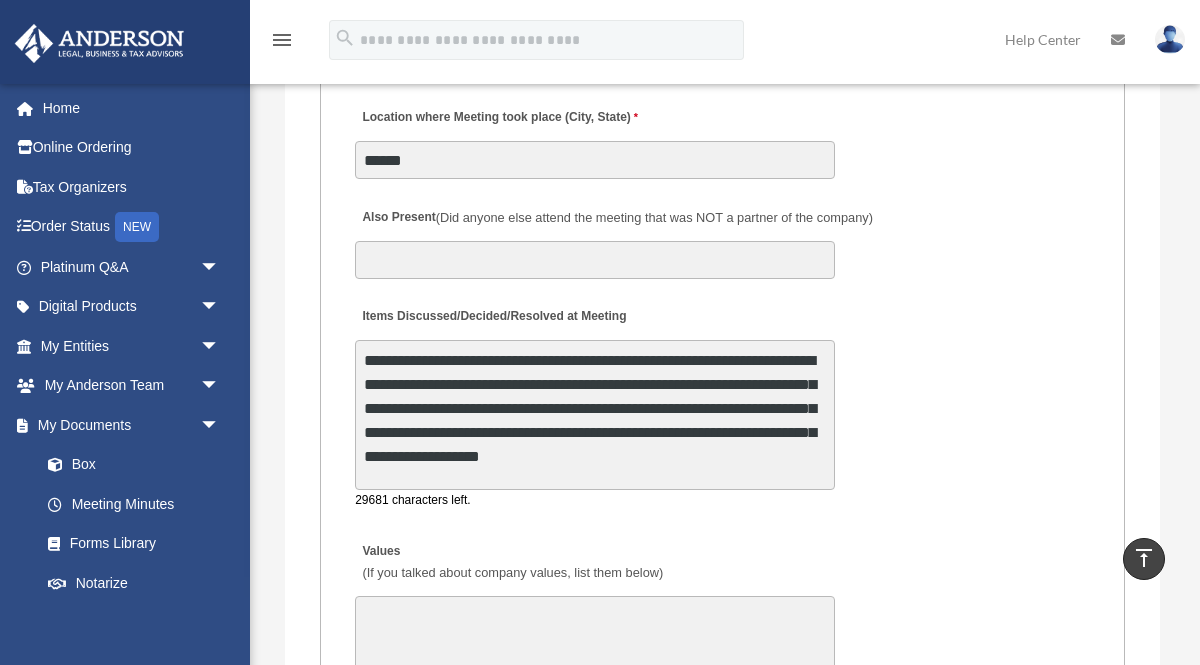 scroll, scrollTop: 1, scrollLeft: 0, axis: vertical 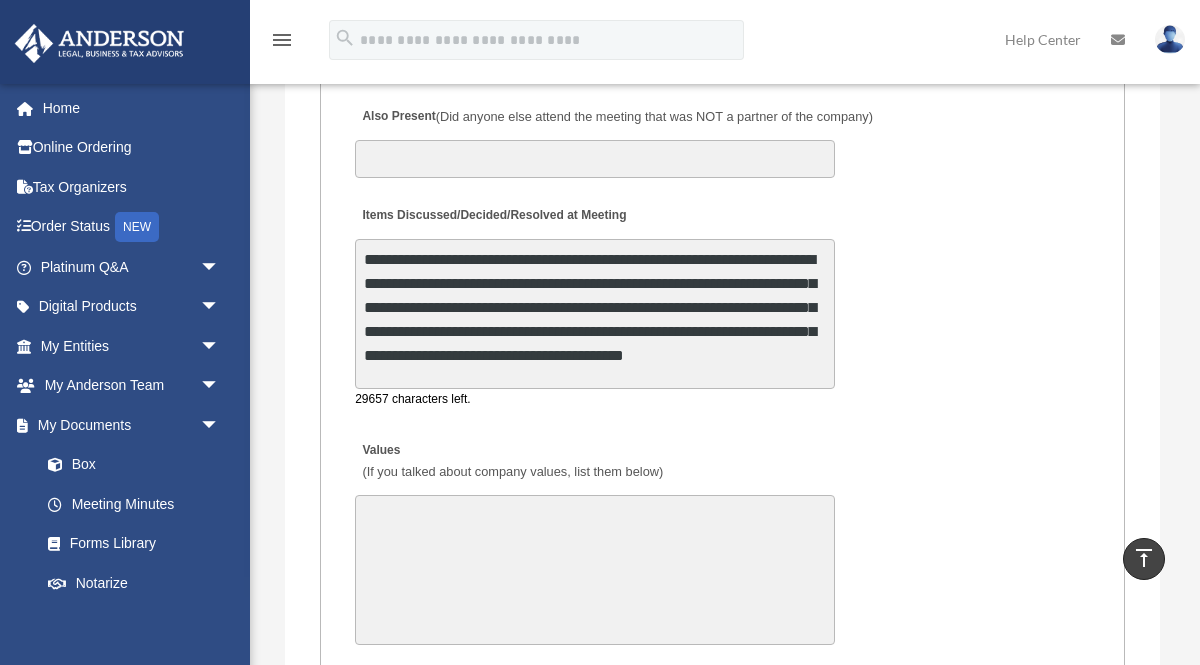 type on "**********" 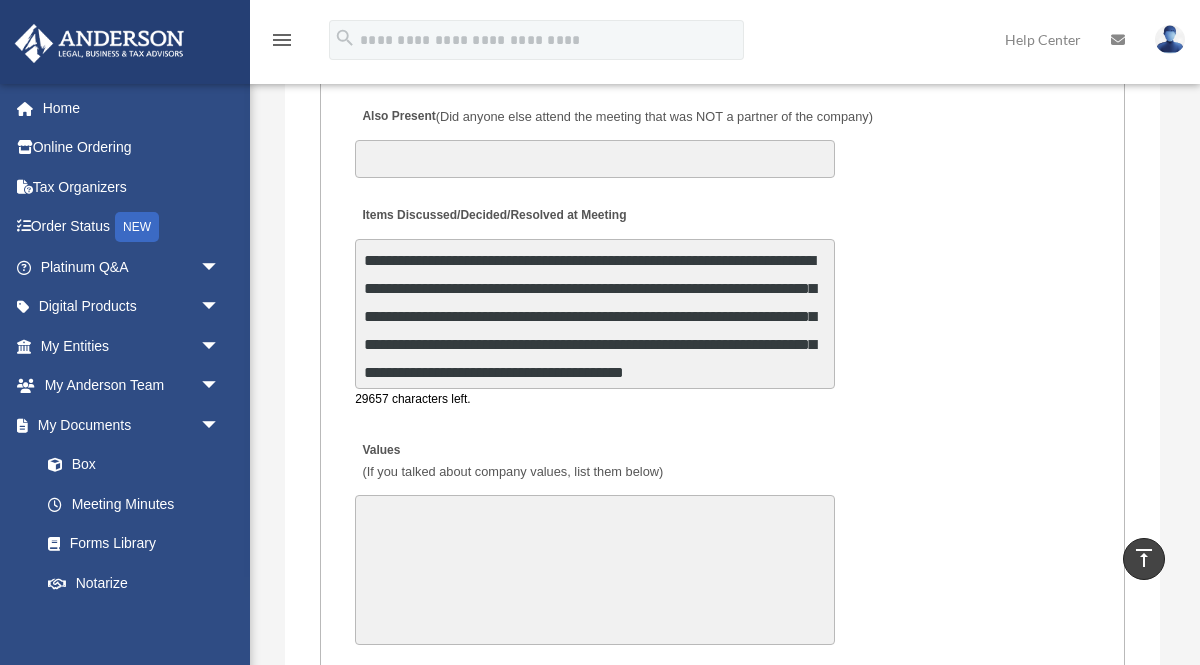 click on "Values (If you talked about company values, list them below)" at bounding box center (595, 570) 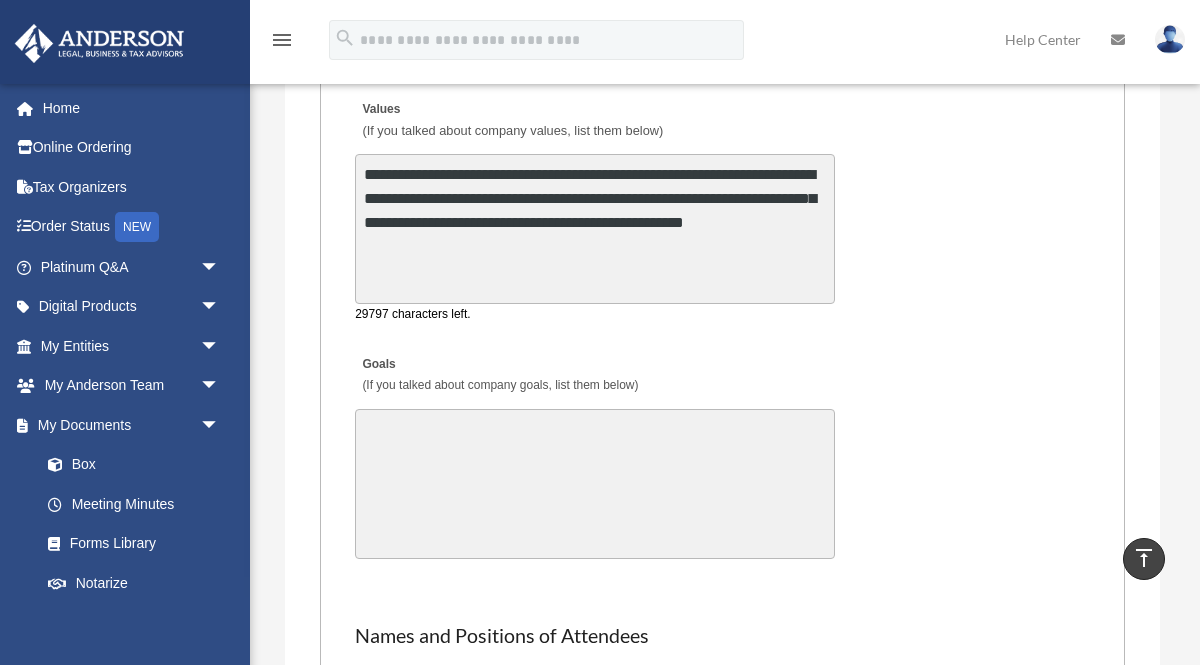 scroll, scrollTop: 4696, scrollLeft: 0, axis: vertical 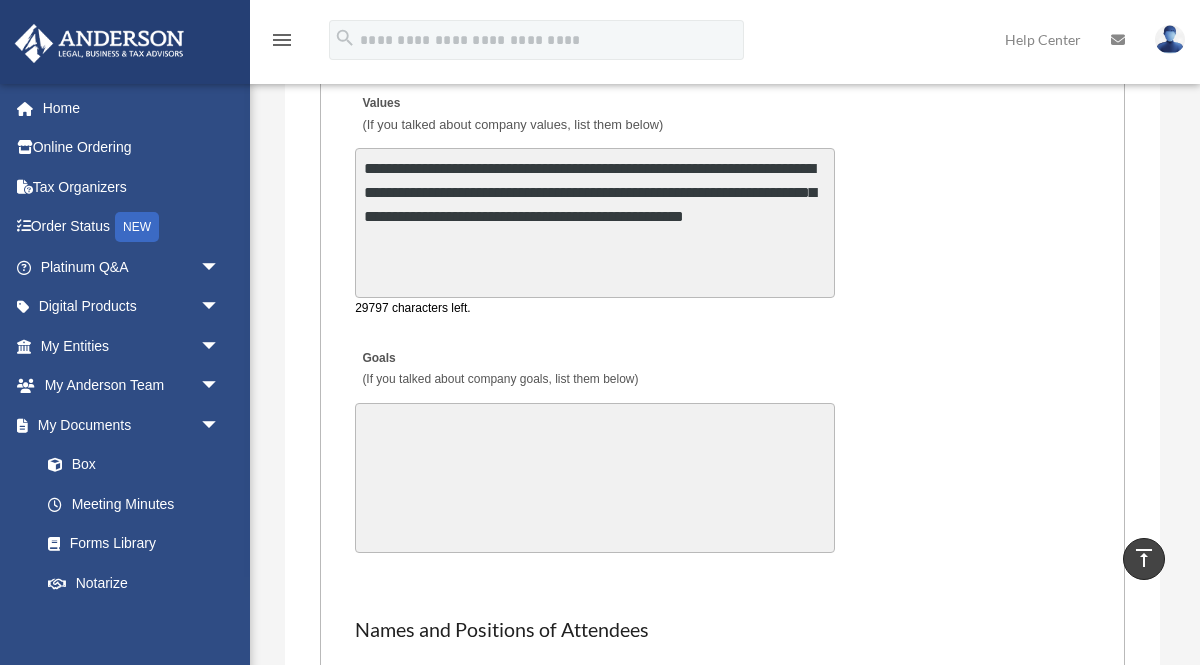 type on "**********" 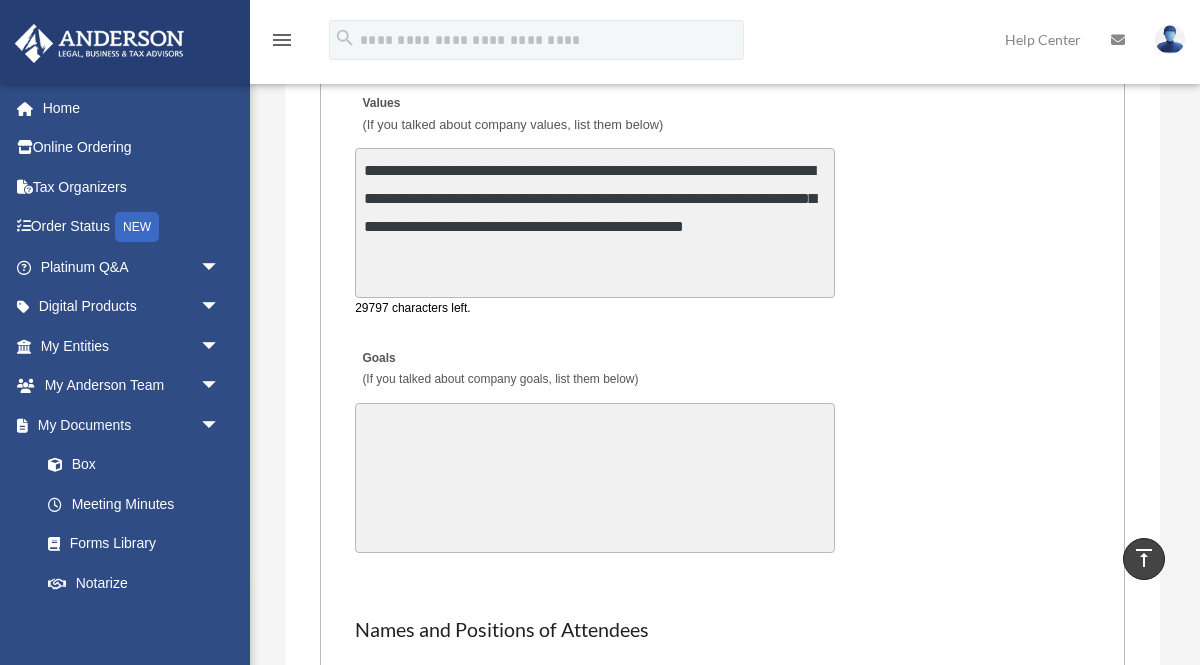 click on "Goals (If you talked about company goals, list them below)" at bounding box center [595, 478] 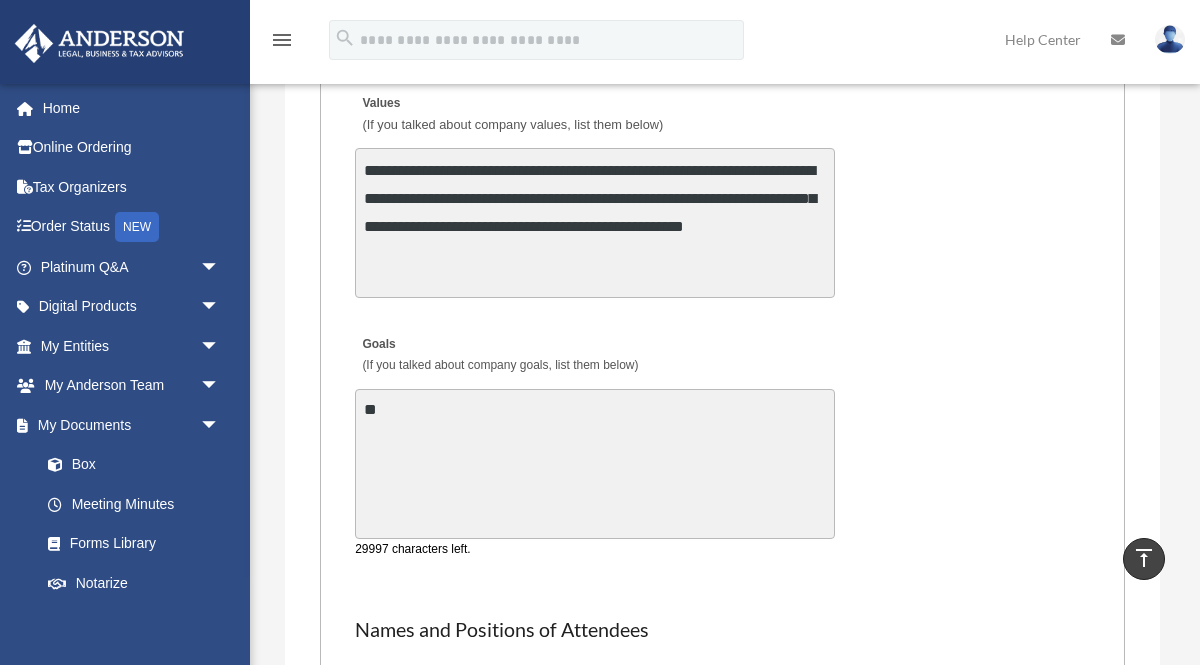 type on "*" 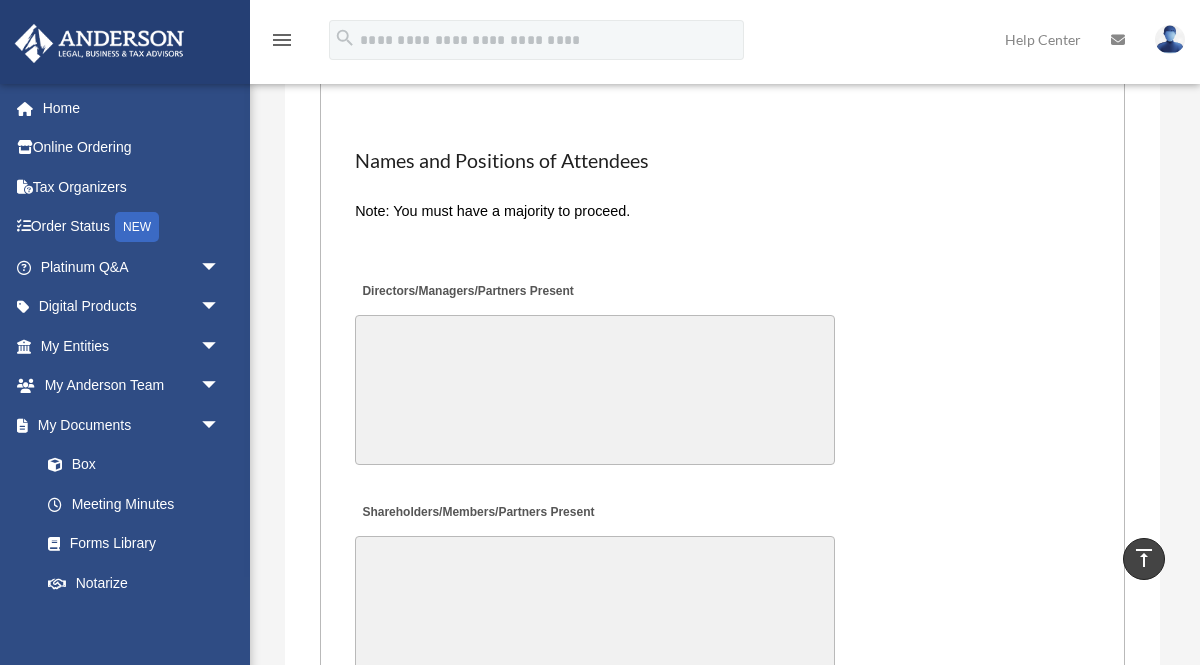 type on "**********" 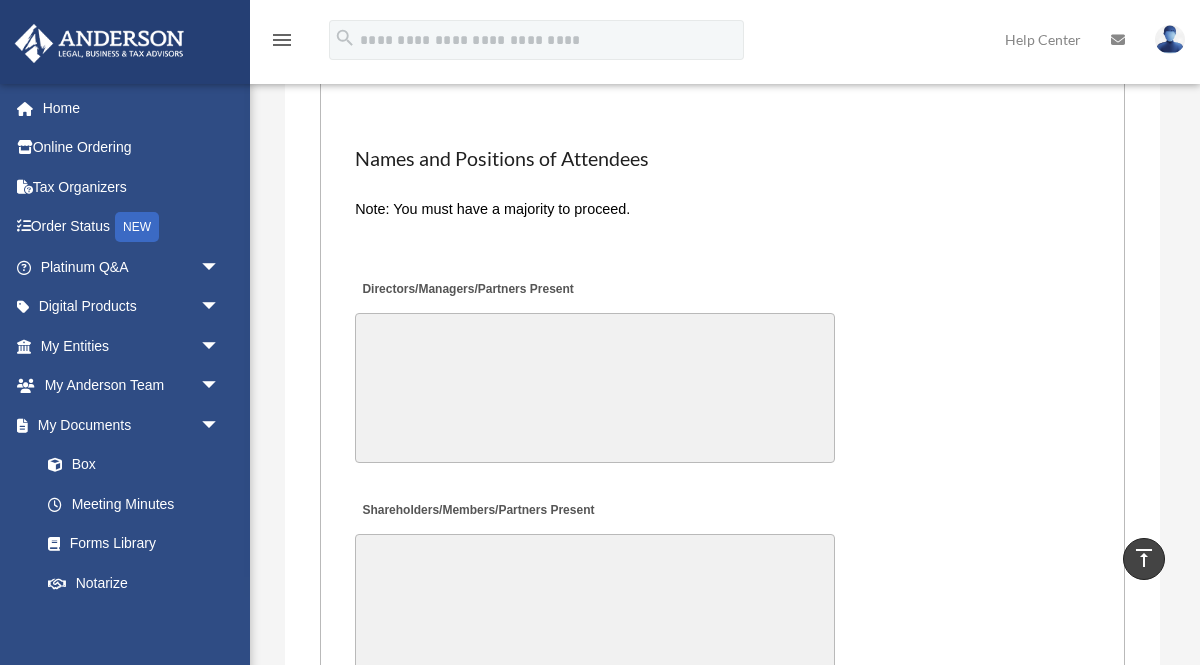 click on "Directors/Managers/Partners Present" at bounding box center (595, 388) 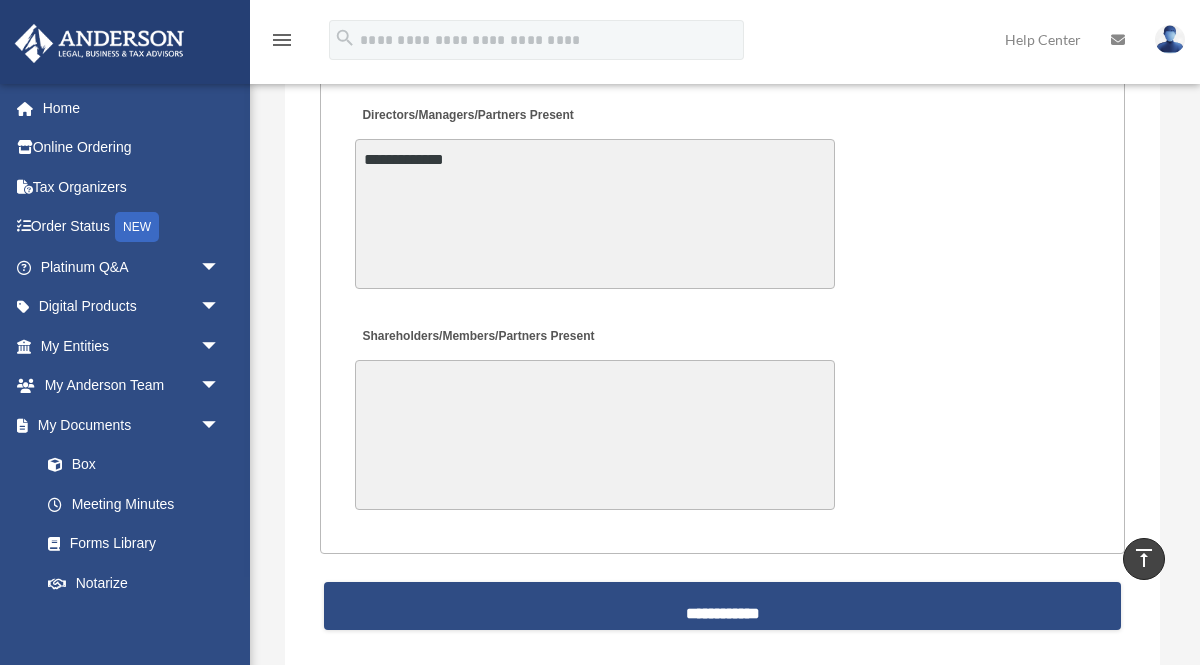 scroll, scrollTop: 5438, scrollLeft: 0, axis: vertical 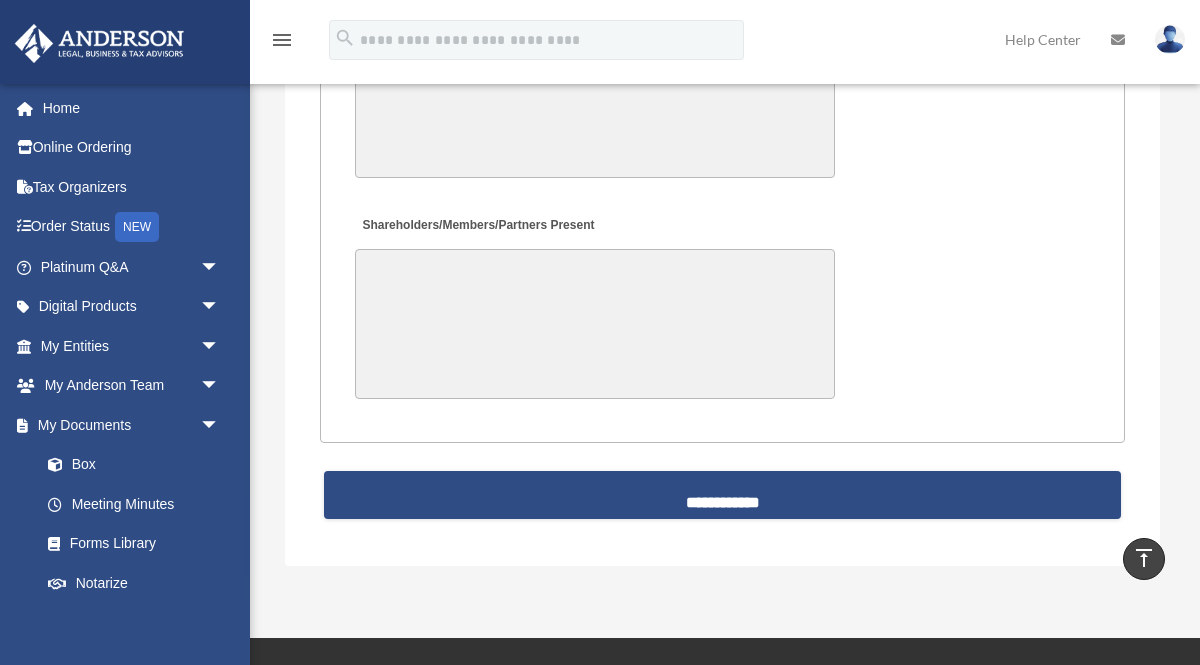 type on "**********" 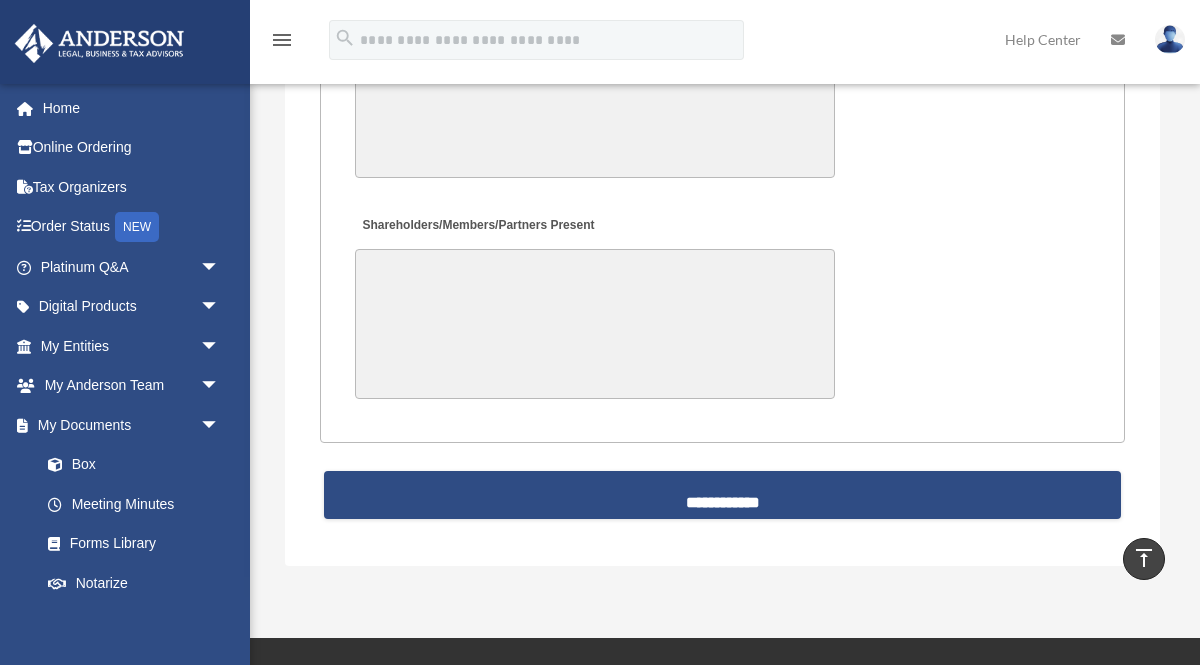 click on "Shareholders/Members/Partners Present" at bounding box center [595, 324] 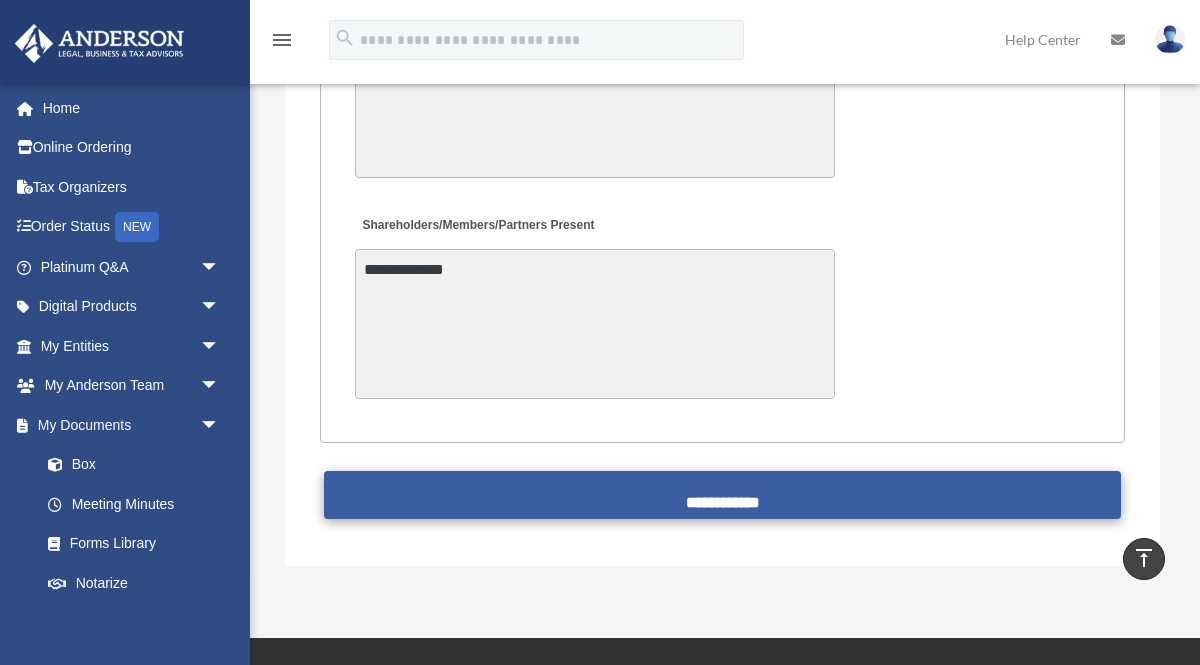 type on "**********" 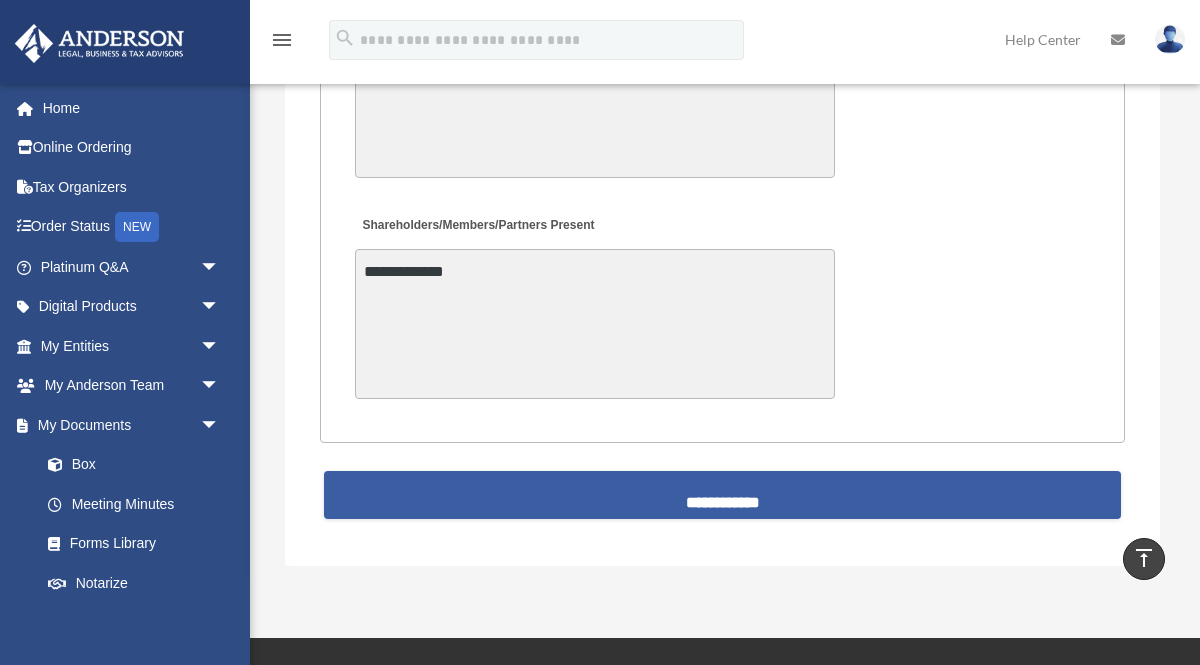 click on "**********" at bounding box center (722, 495) 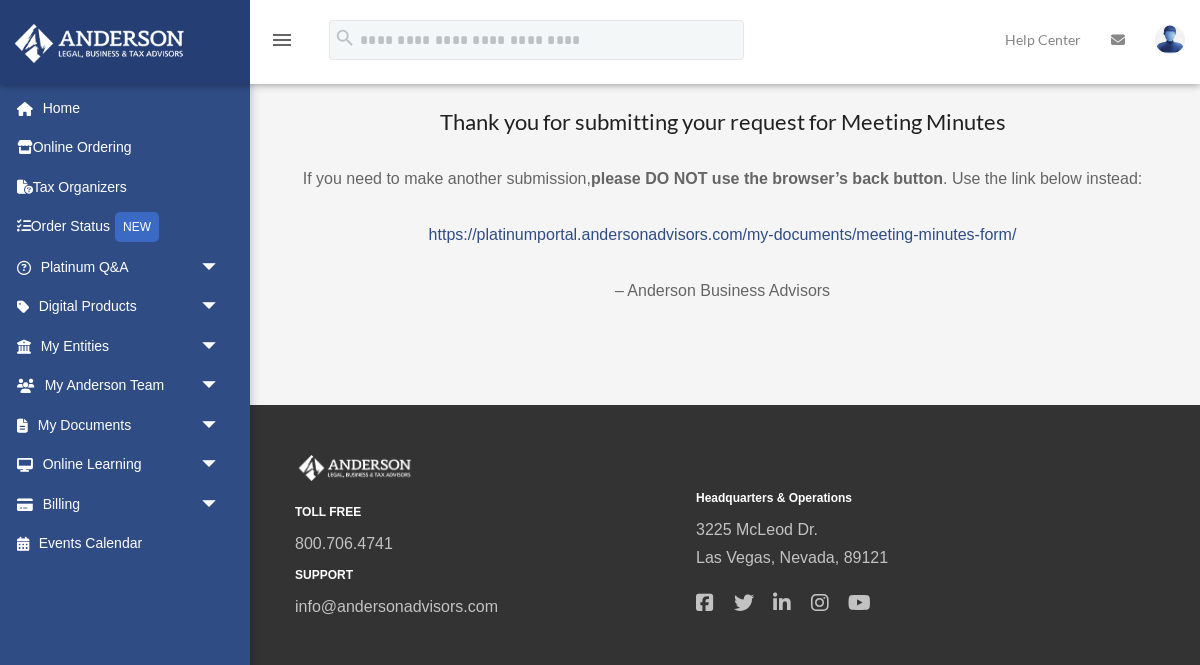 scroll, scrollTop: 0, scrollLeft: 0, axis: both 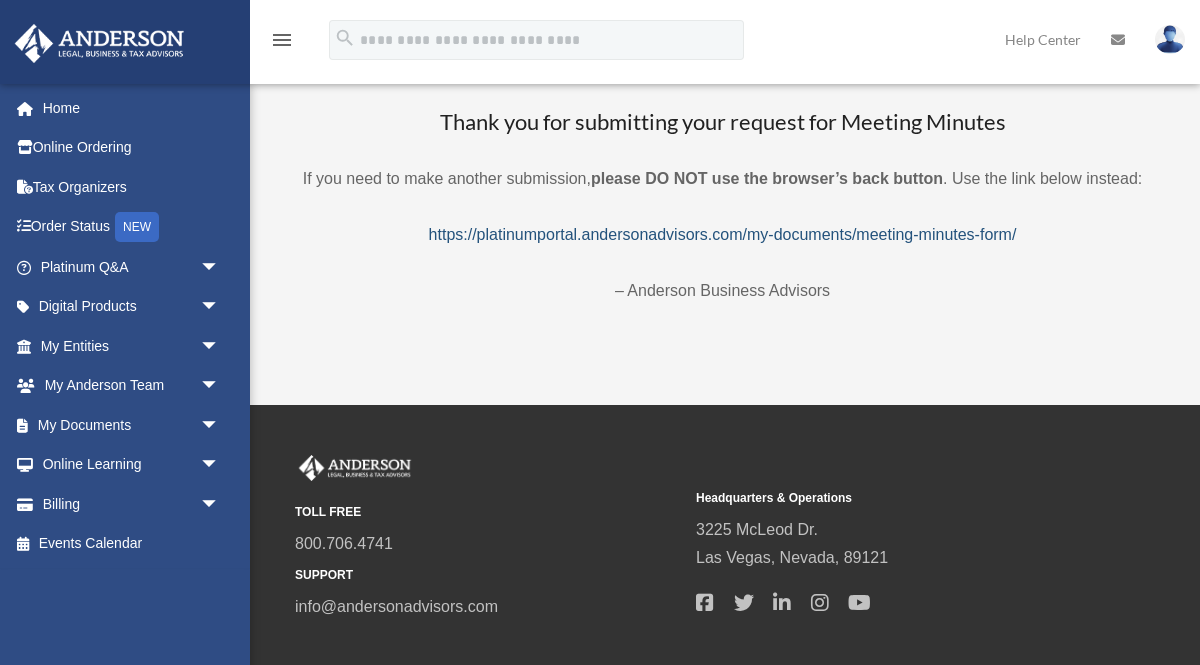 click on "https://platinumportal.andersonadvisors.com/my-documents/meeting-minutes-form/" at bounding box center [723, 234] 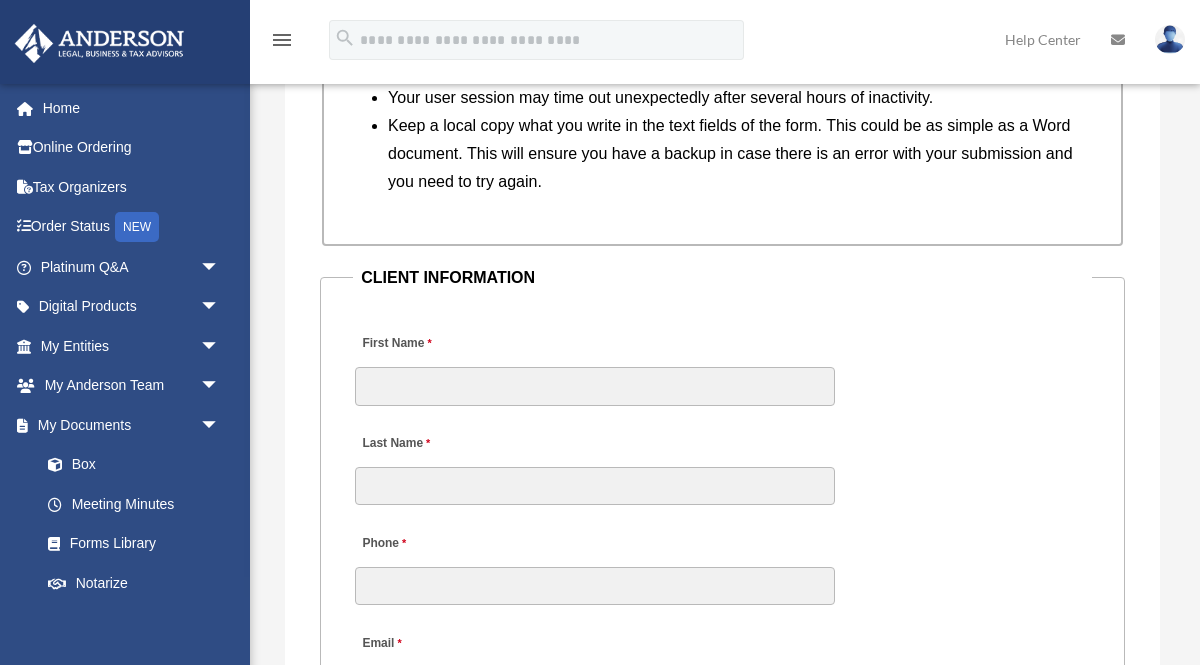 scroll, scrollTop: 2077, scrollLeft: 0, axis: vertical 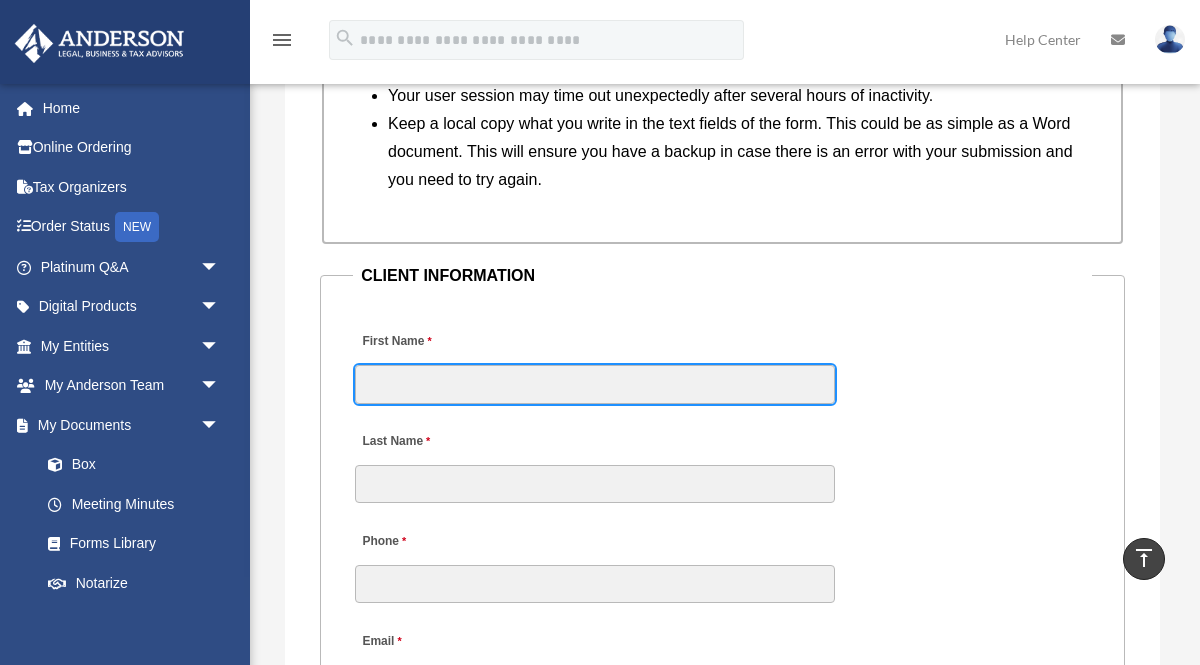 click on "First Name" at bounding box center [595, 384] 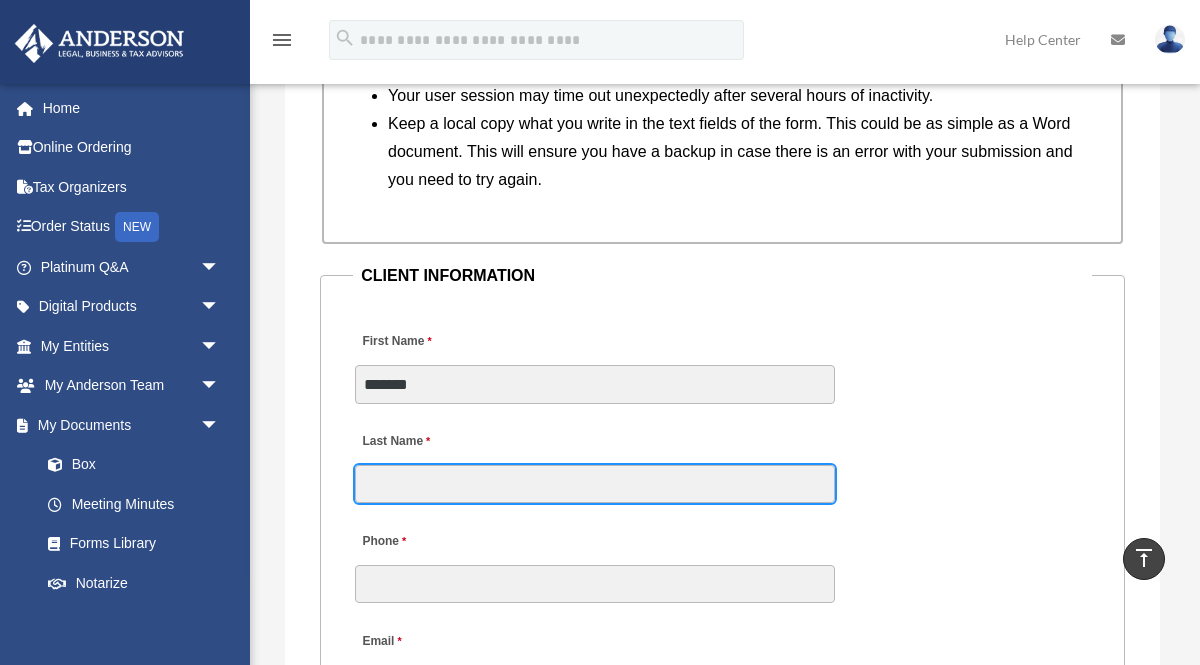 type on "*****" 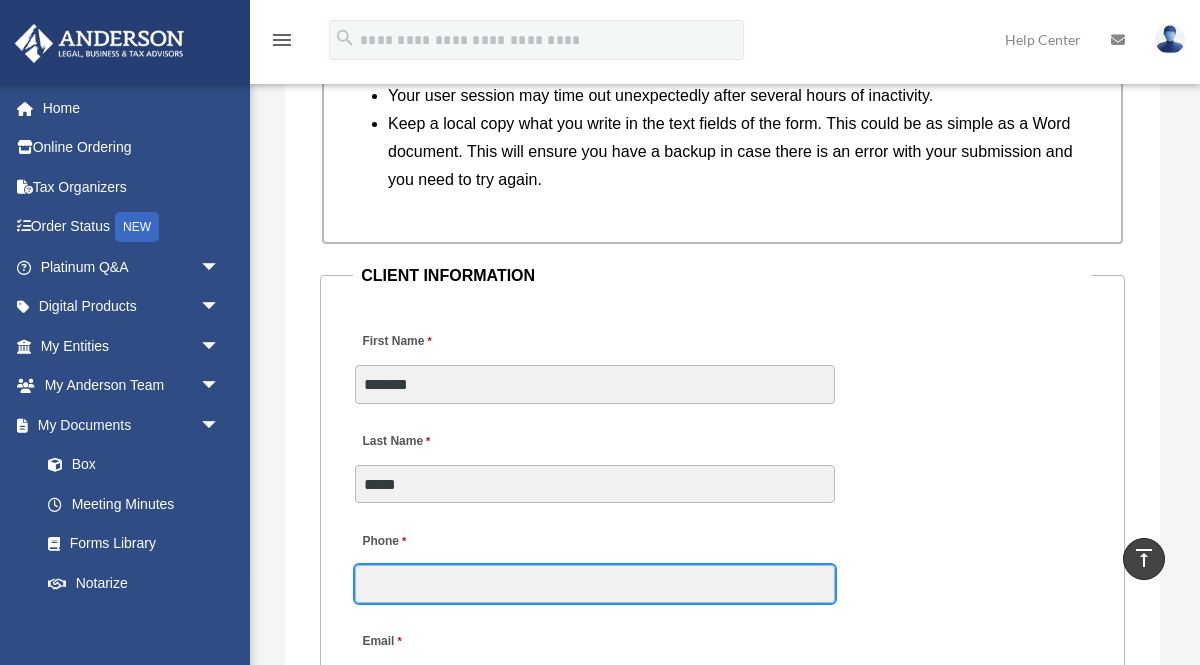 type on "**********" 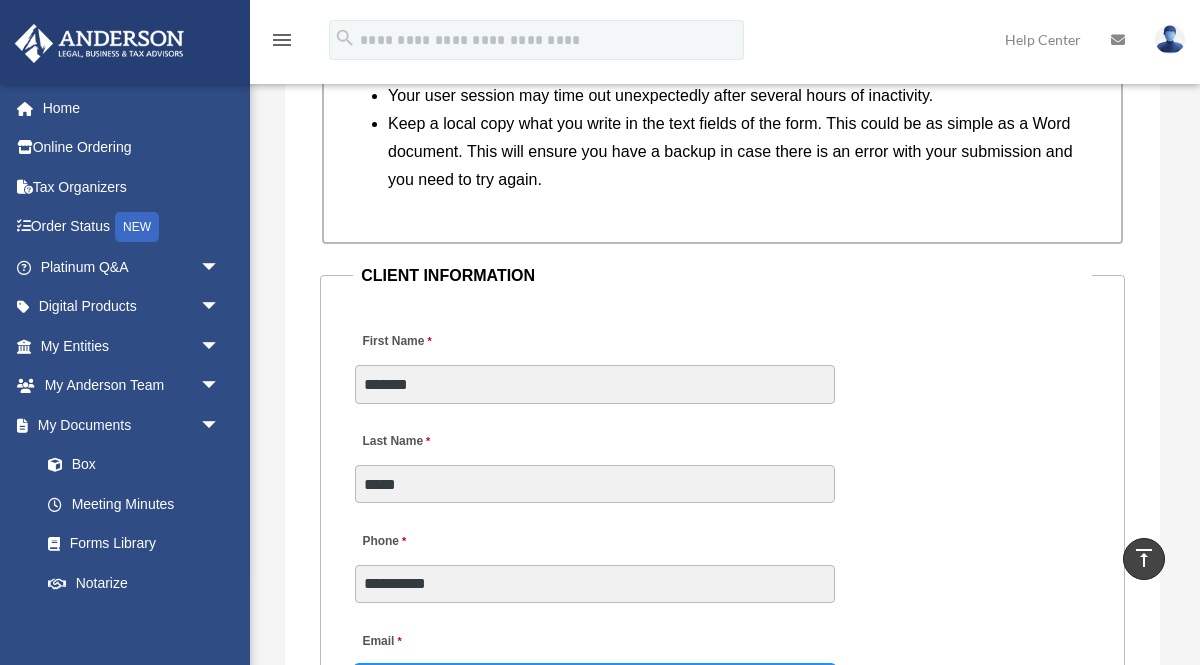 type on "**********" 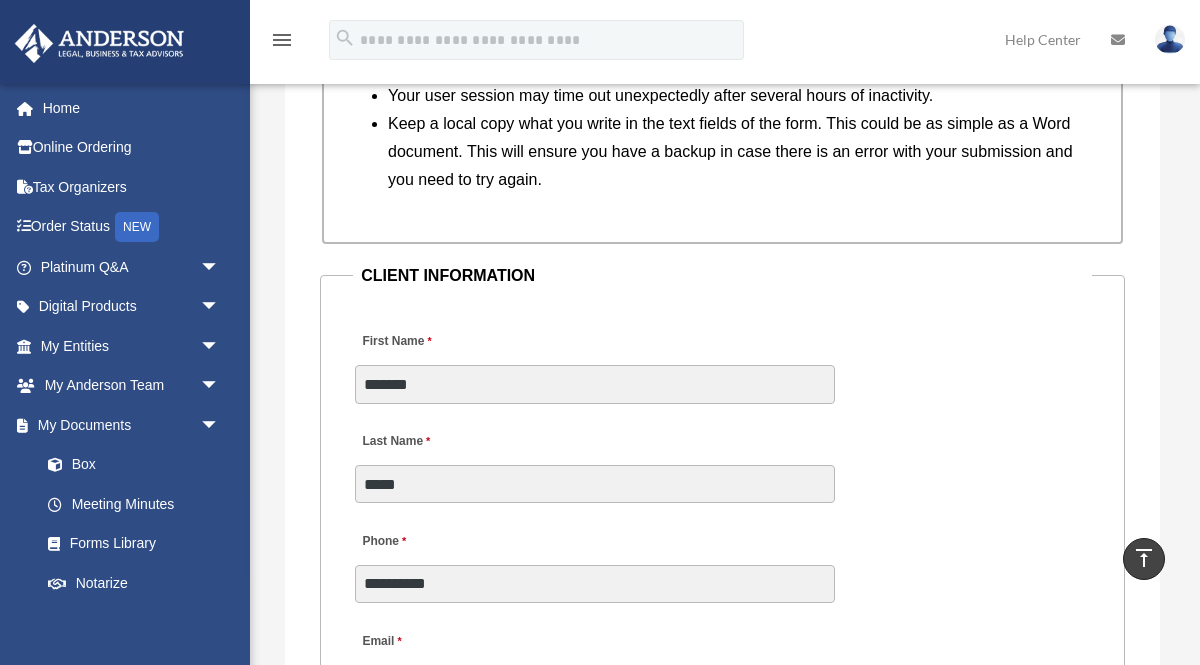 type on "**********" 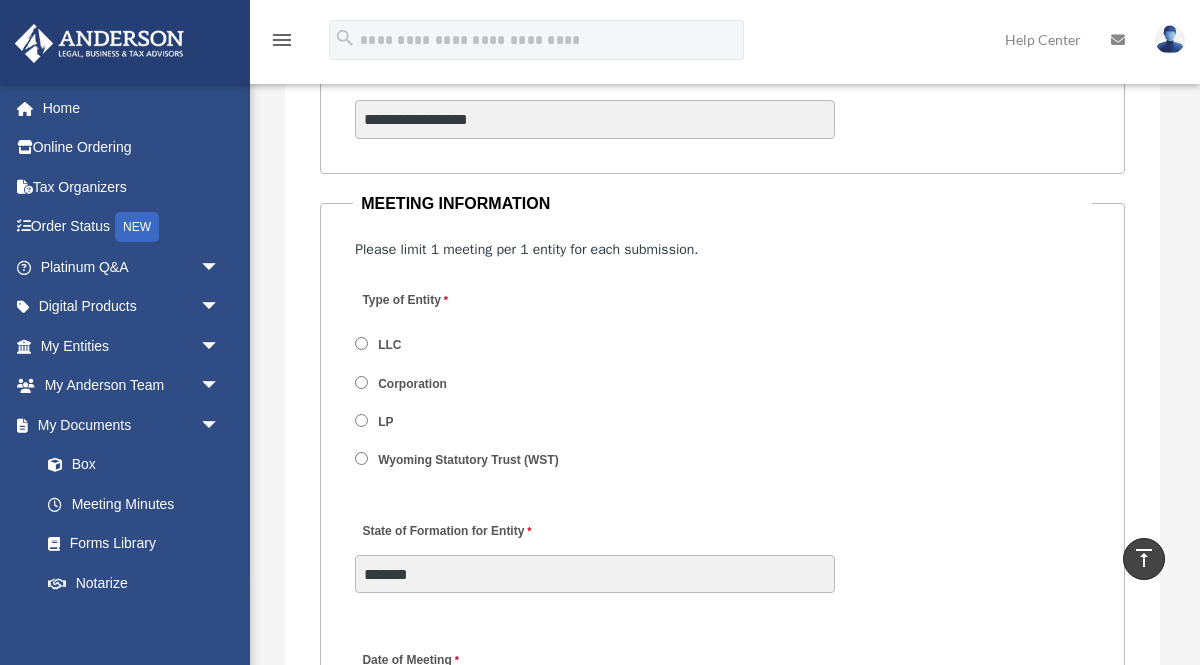scroll, scrollTop: 2754, scrollLeft: 0, axis: vertical 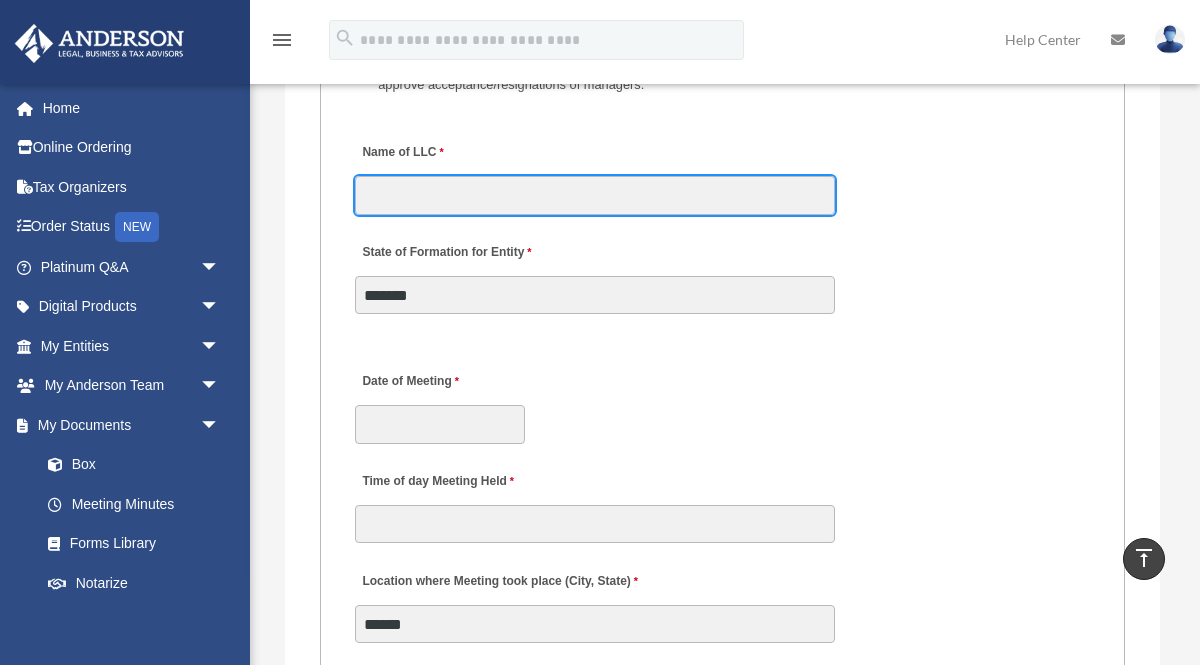click on "Name of LLC" at bounding box center (595, 195) 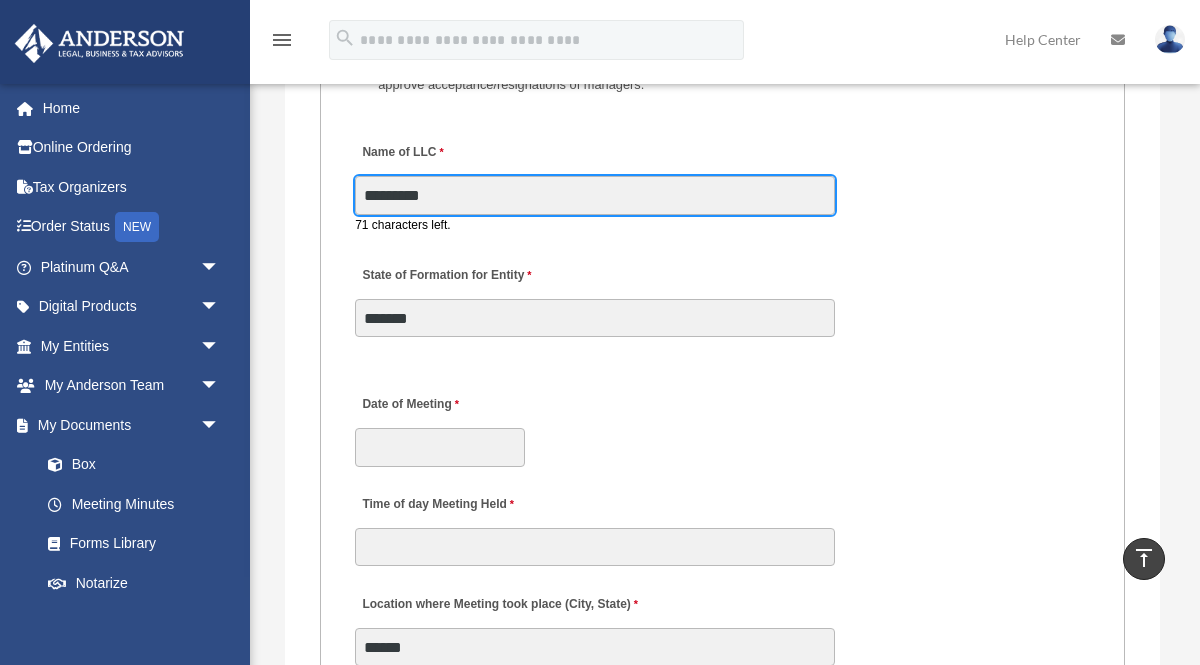 type on "**********" 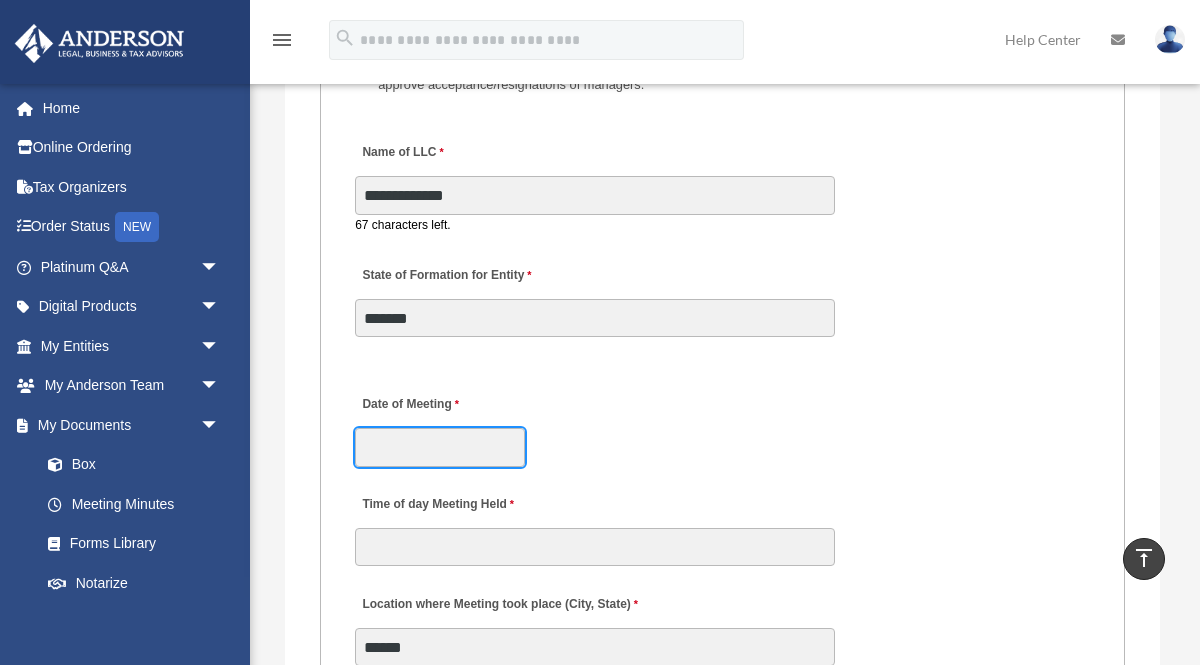 click on "X
Get a chance to win 6 months of Platinum for free just by filling out this
survey" at bounding box center [600, -561] 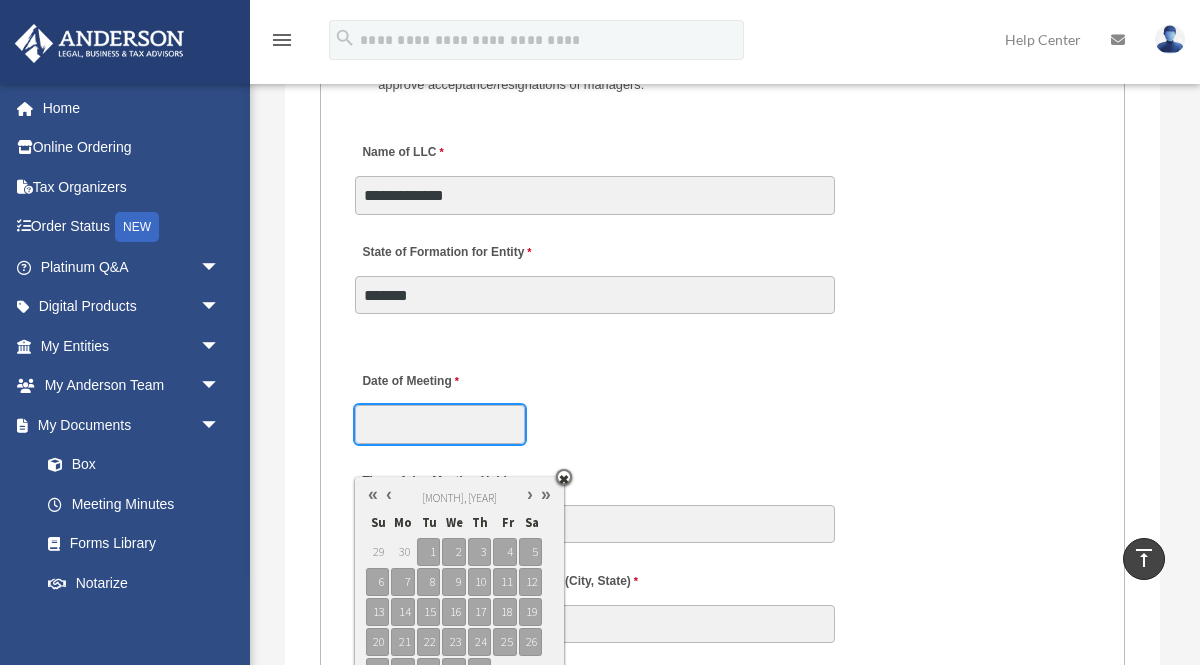 click at bounding box center [389, 494] 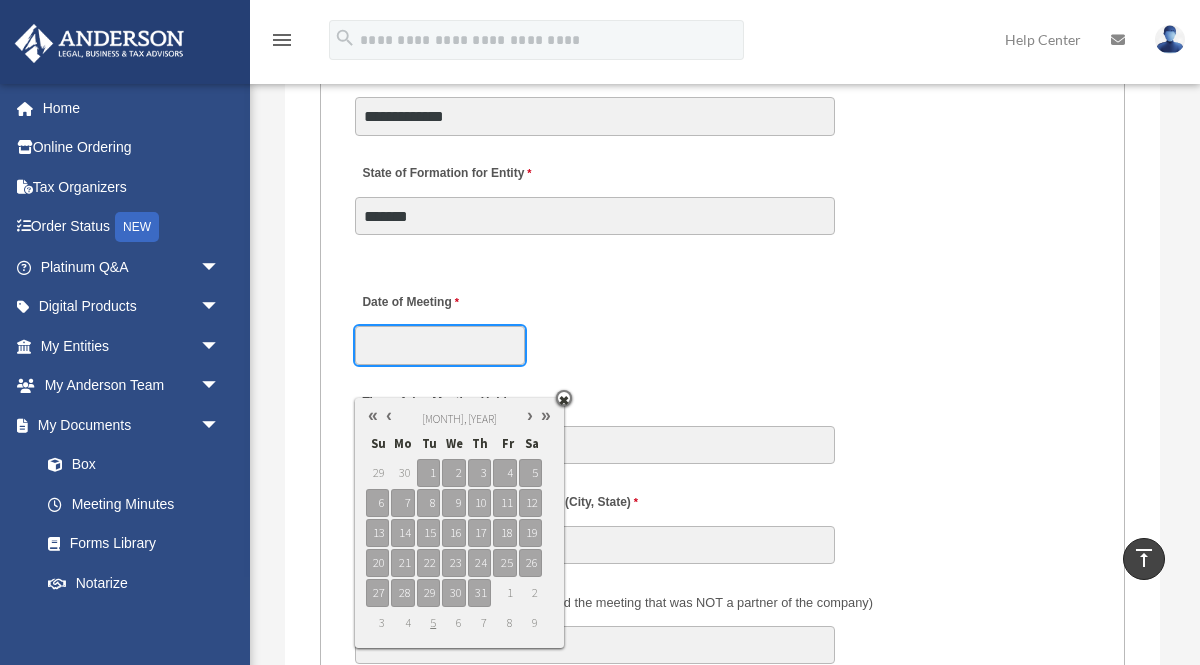 scroll, scrollTop: 3896, scrollLeft: 0, axis: vertical 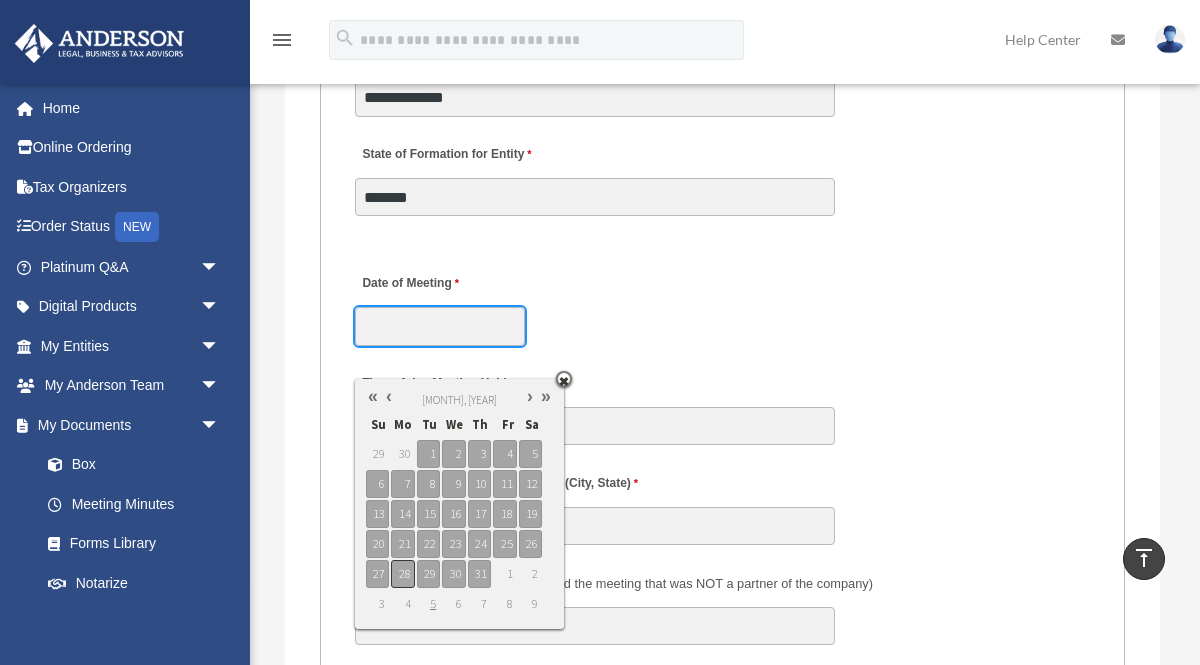 type on "**********" 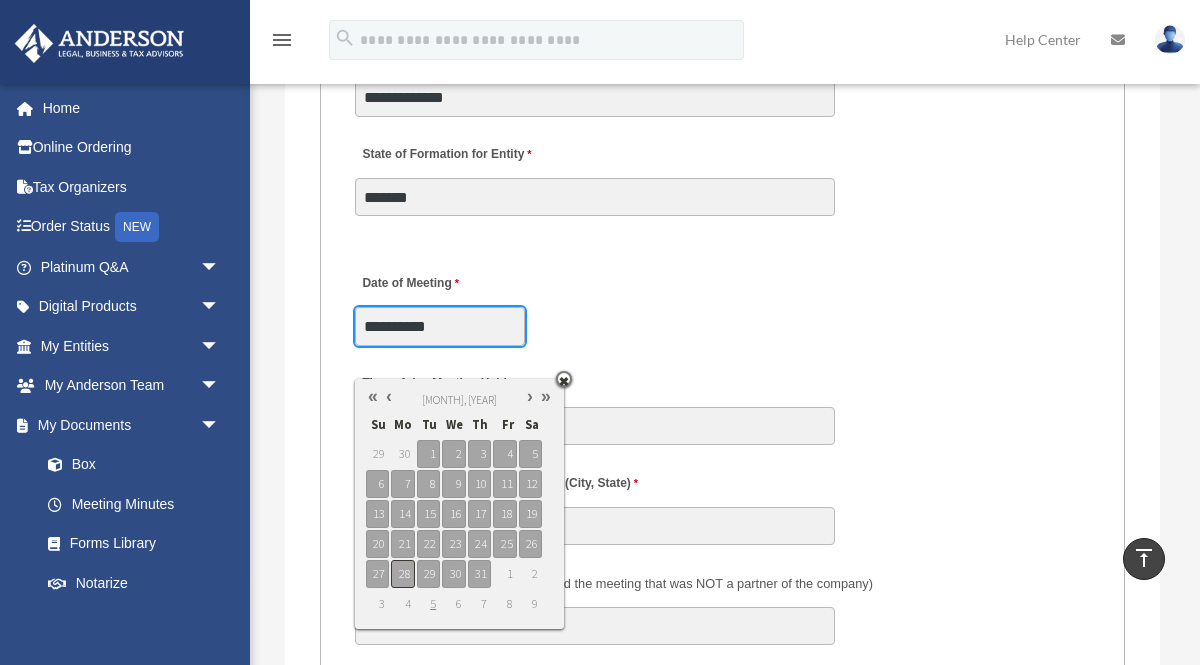 click on "28" at bounding box center (402, 574) 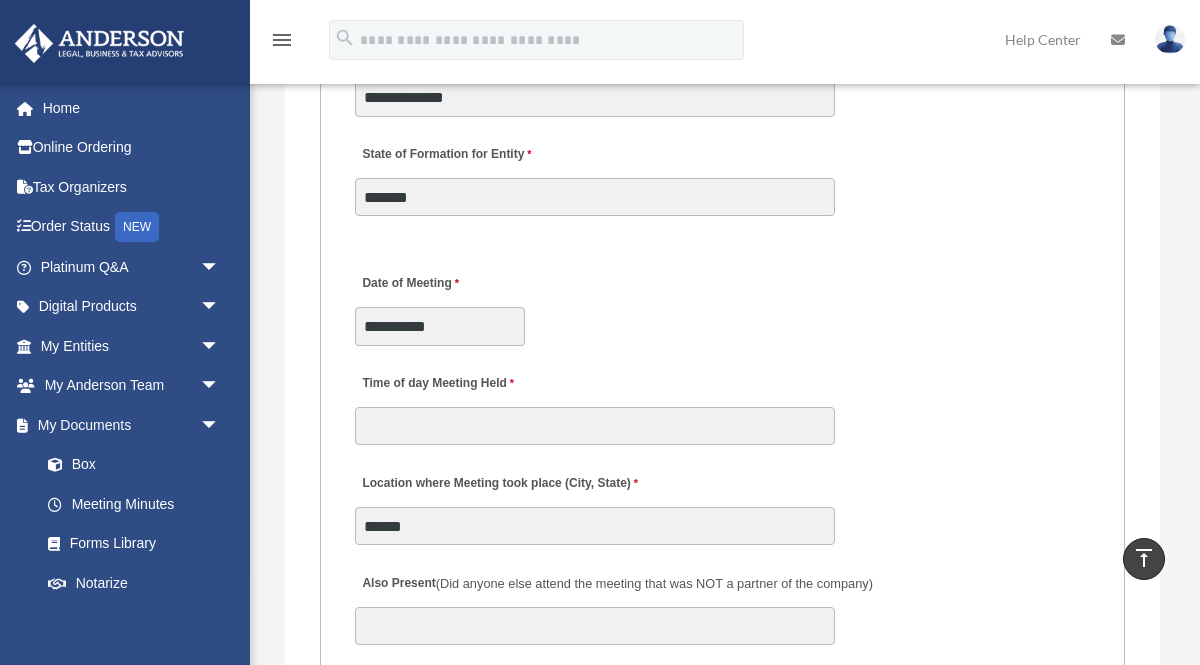 click on "Time of day Meeting Held" at bounding box center [722, 404] 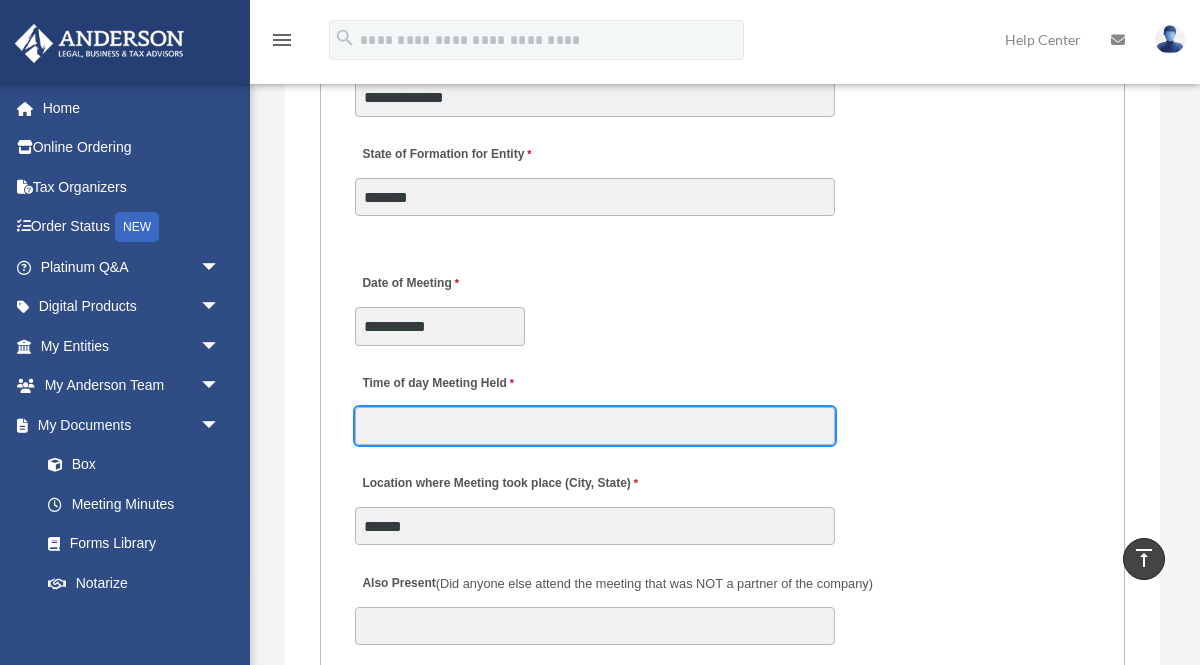click on "Time of day Meeting Held" at bounding box center [595, 426] 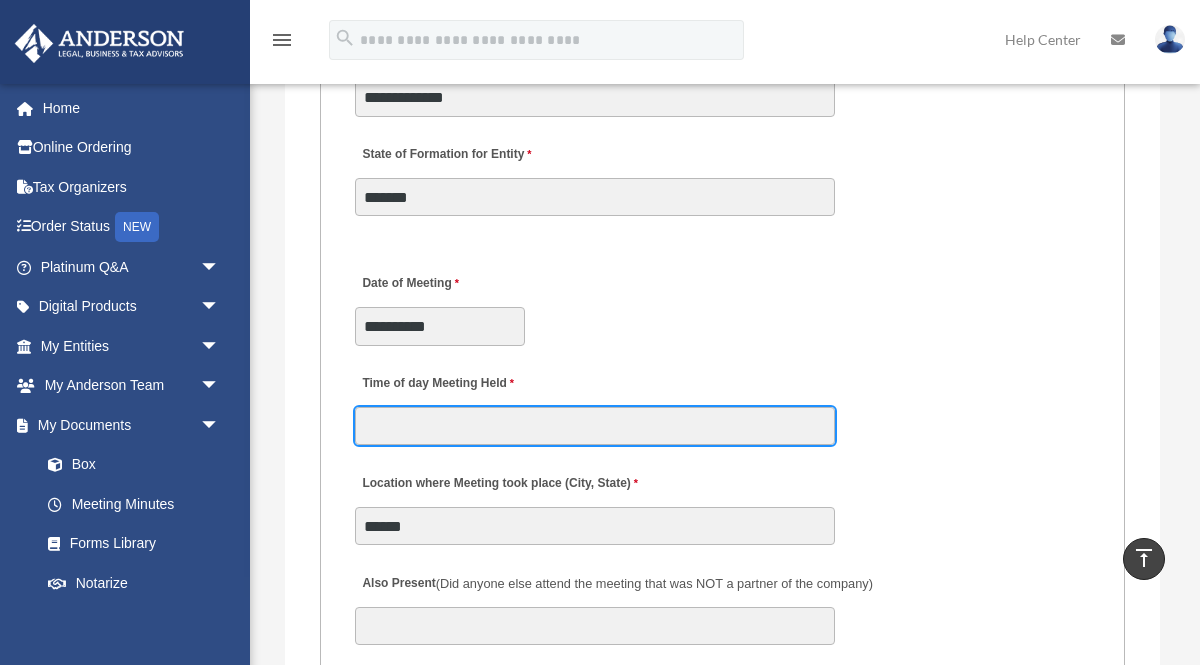 type on "****" 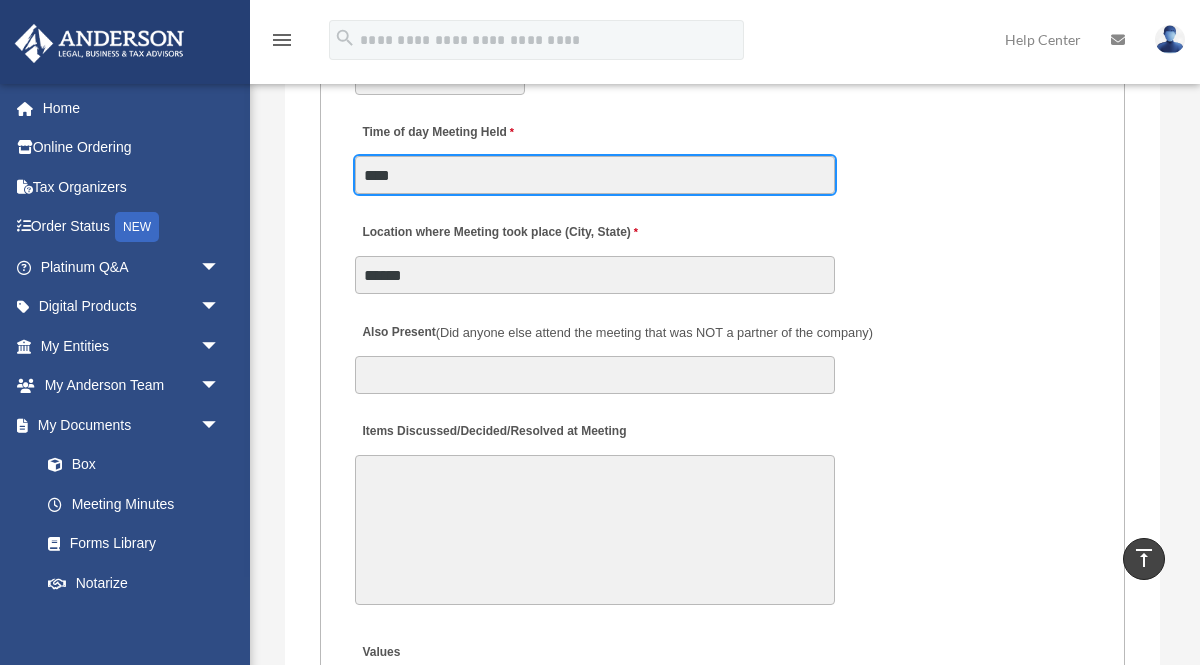 scroll, scrollTop: 4156, scrollLeft: 0, axis: vertical 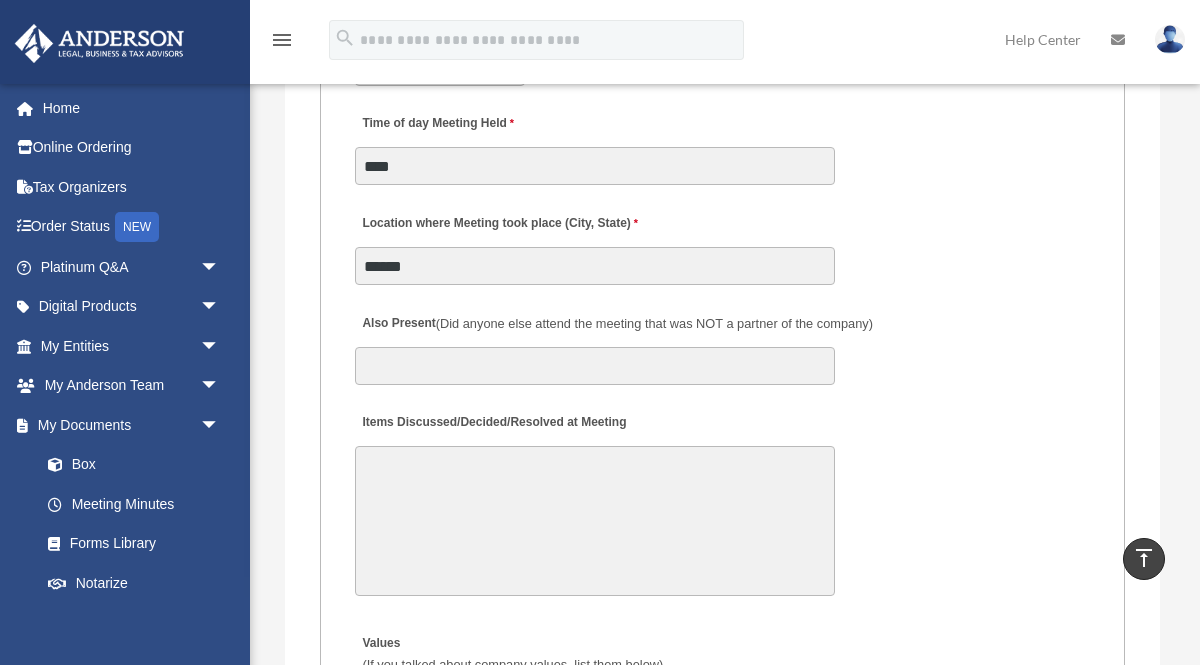 click on "Items Discussed/Decided/Resolved at Meeting" at bounding box center (595, 521) 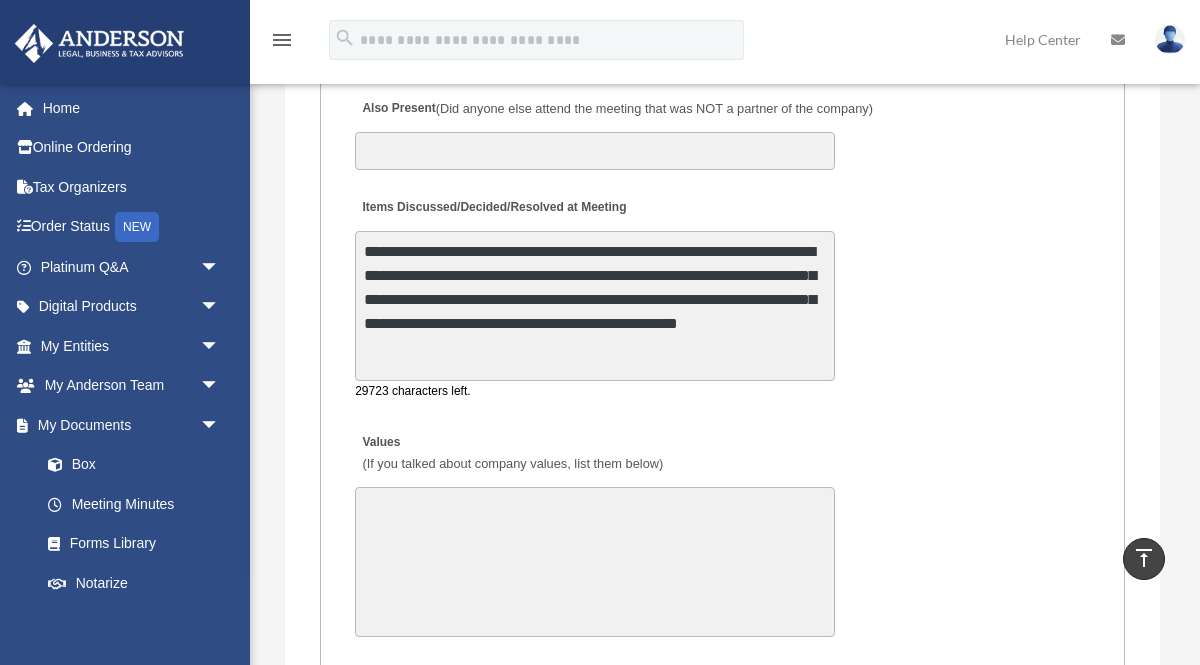 scroll, scrollTop: 4385, scrollLeft: 0, axis: vertical 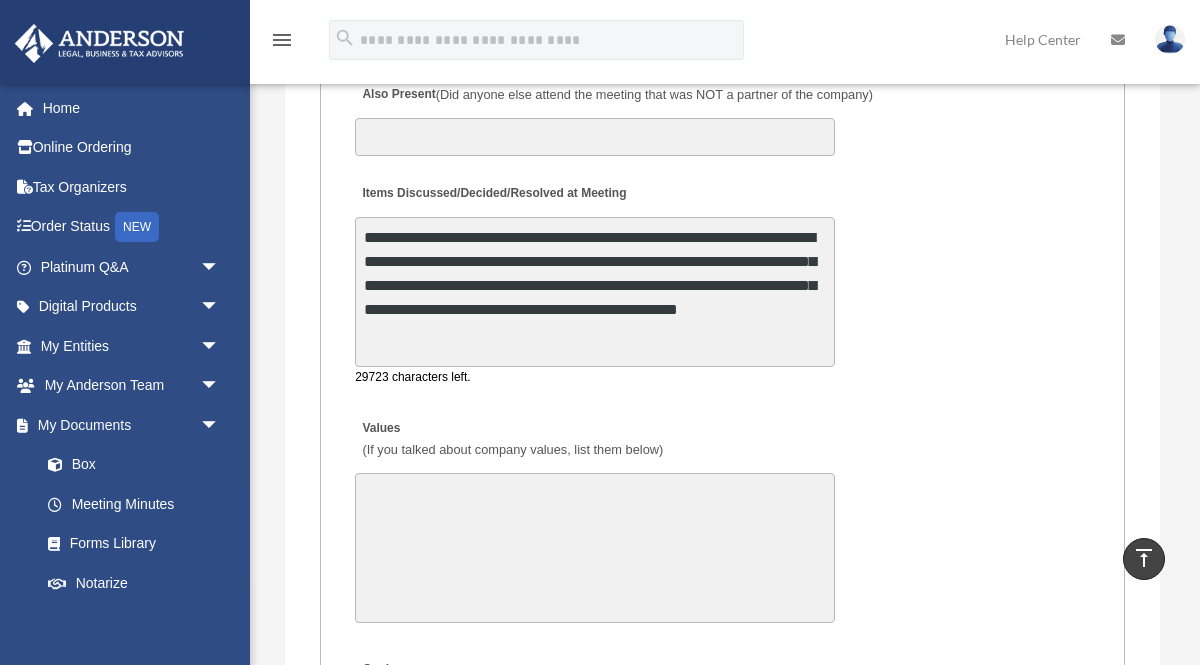 type on "**********" 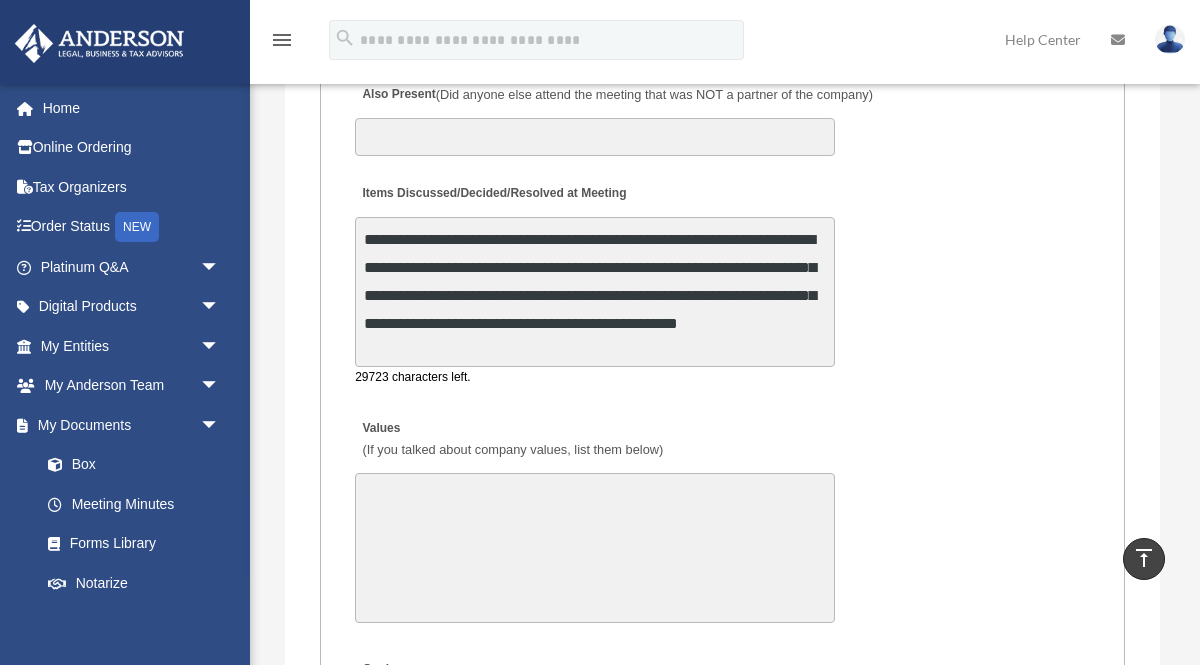click on "Values (If you talked about company values, list them below)" at bounding box center (595, 548) 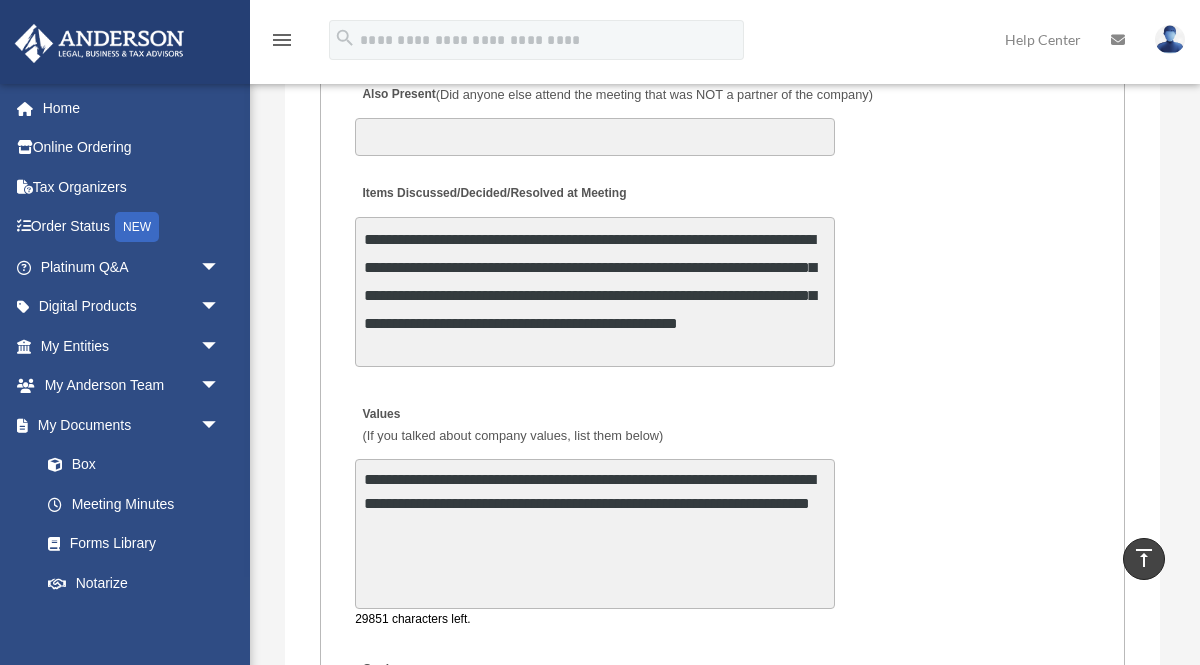 click on "**********" at bounding box center (595, 534) 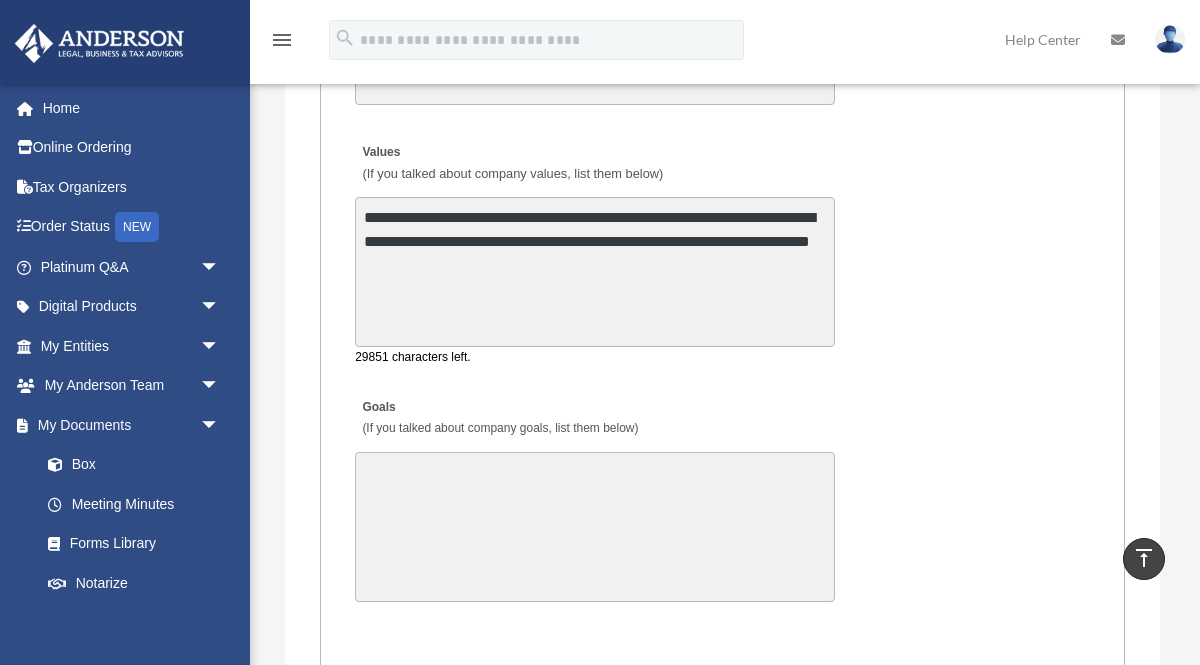 scroll, scrollTop: 4654, scrollLeft: 0, axis: vertical 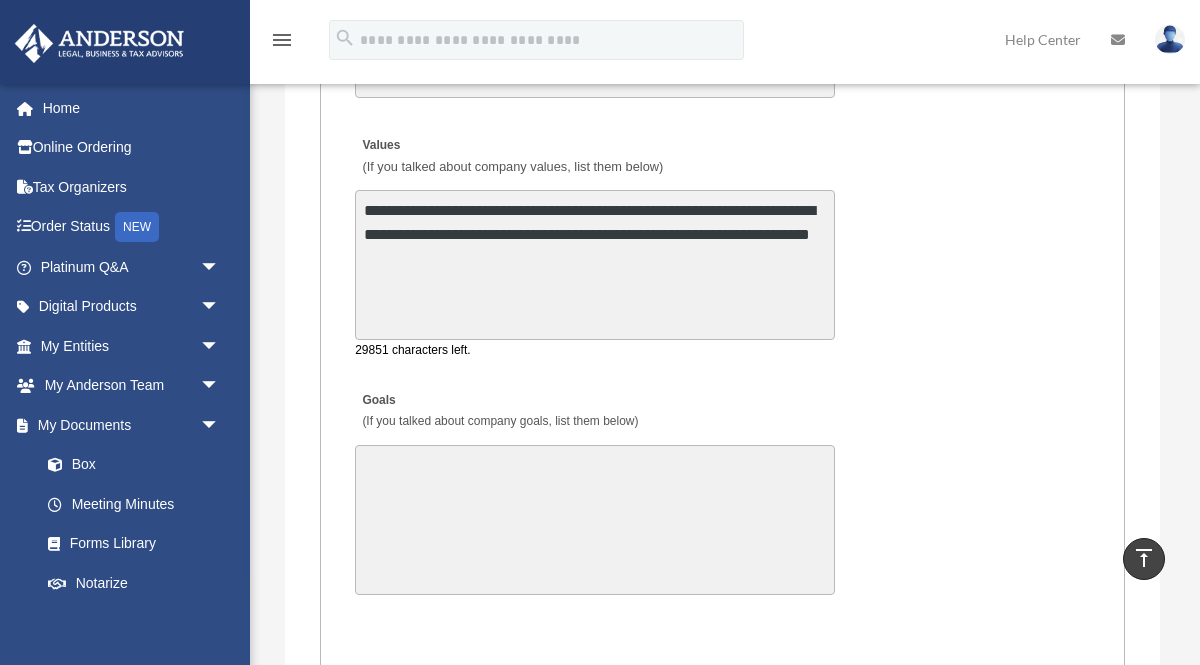 type on "**********" 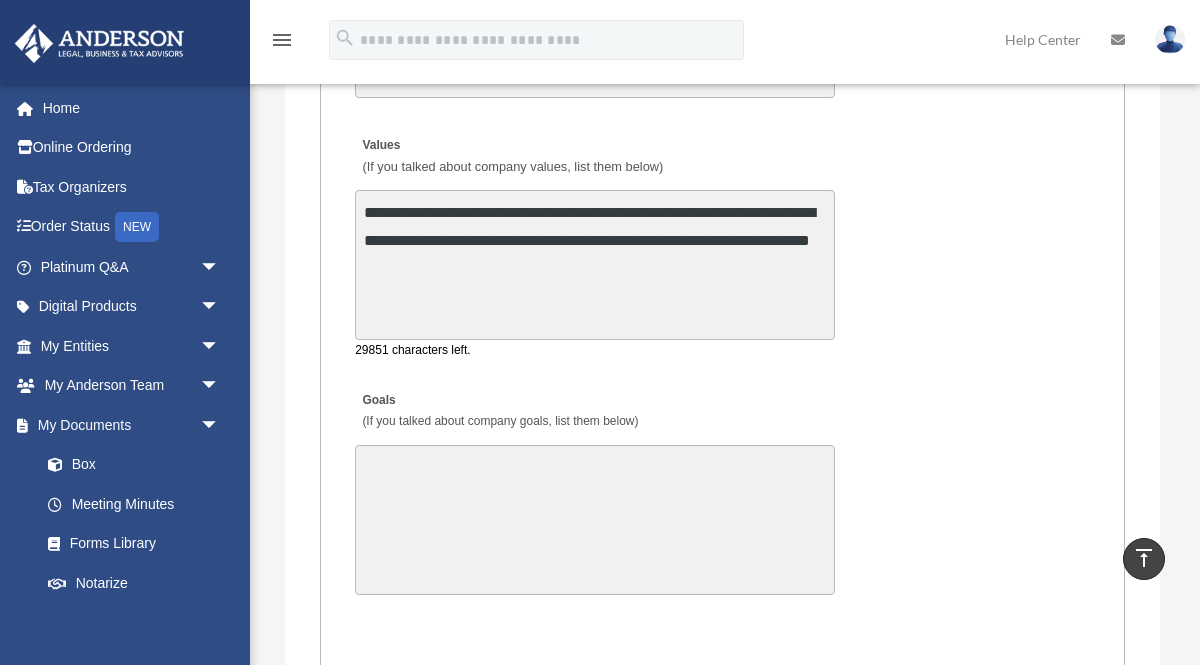 click on "Goals (If you talked about company goals, list them below)" at bounding box center [595, 520] 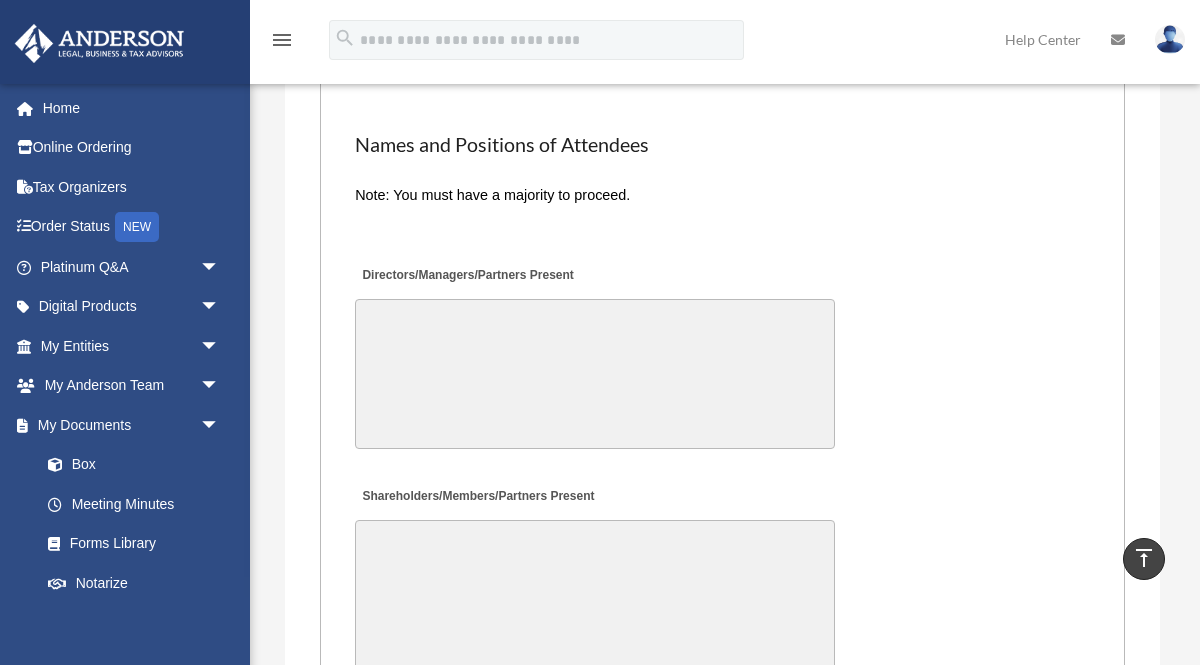 type on "**********" 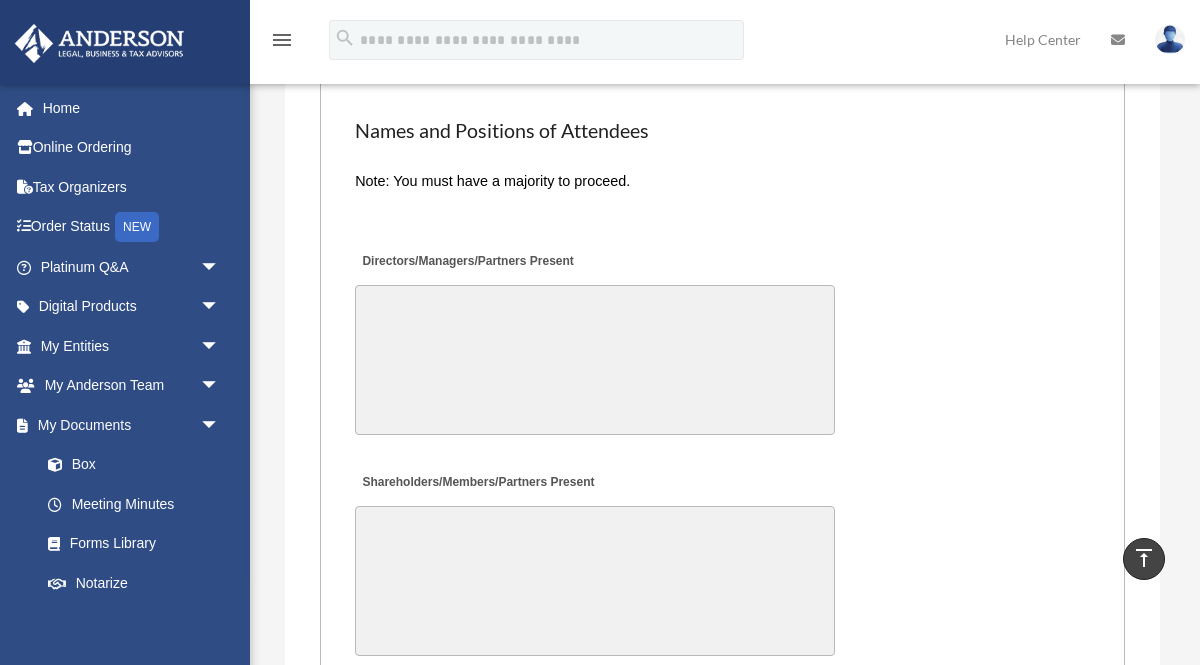 scroll, scrollTop: 5183, scrollLeft: 0, axis: vertical 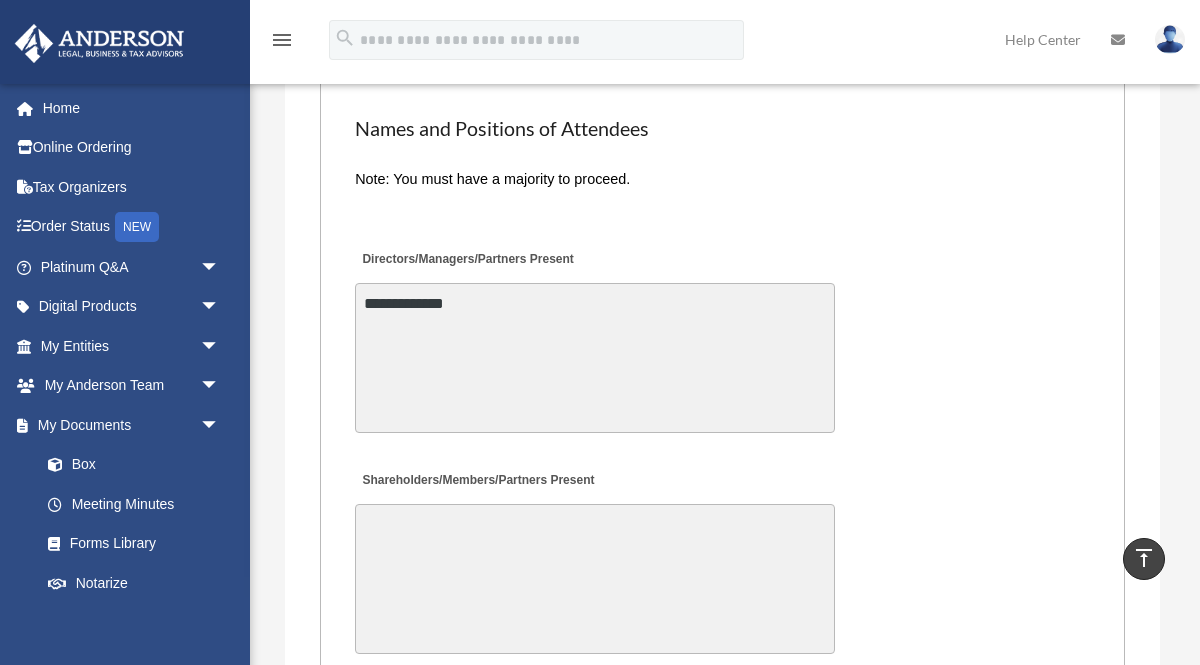 type on "**********" 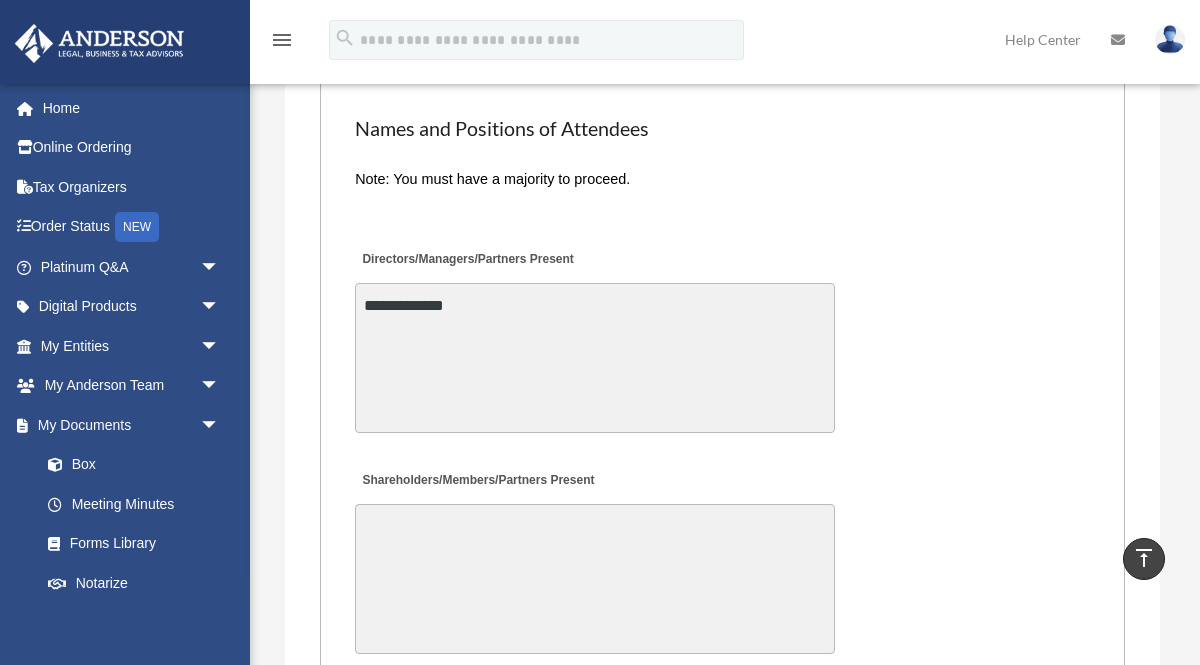 click on "Shareholders/Members/Partners Present" at bounding box center (595, 579) 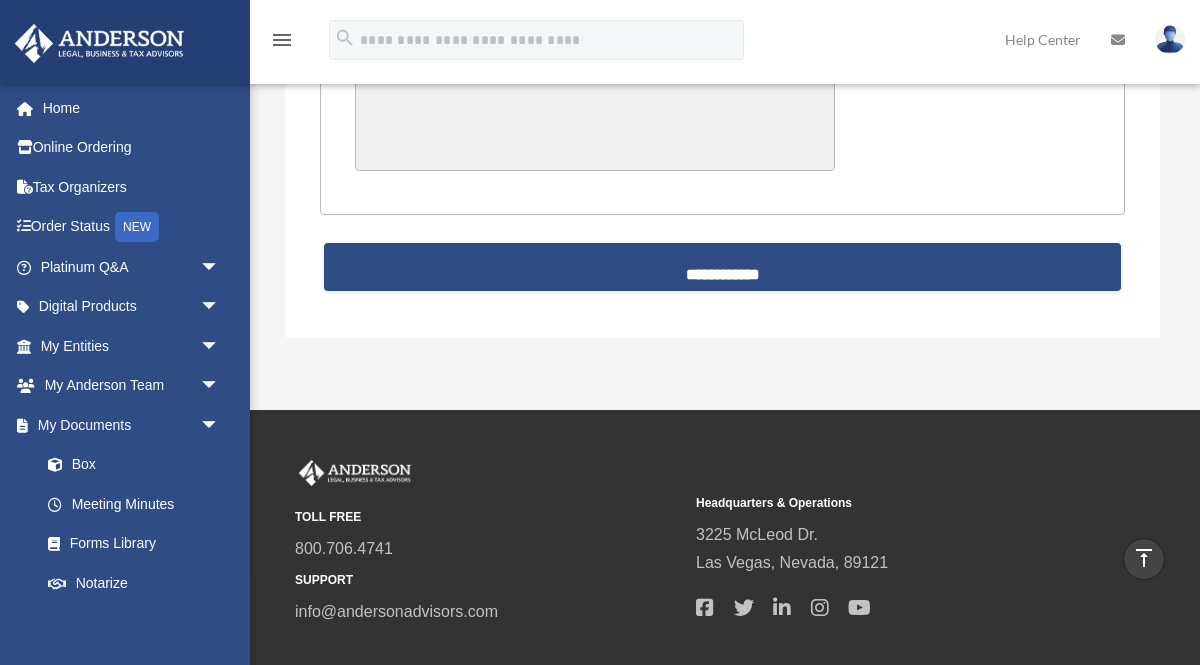 scroll, scrollTop: 5686, scrollLeft: 0, axis: vertical 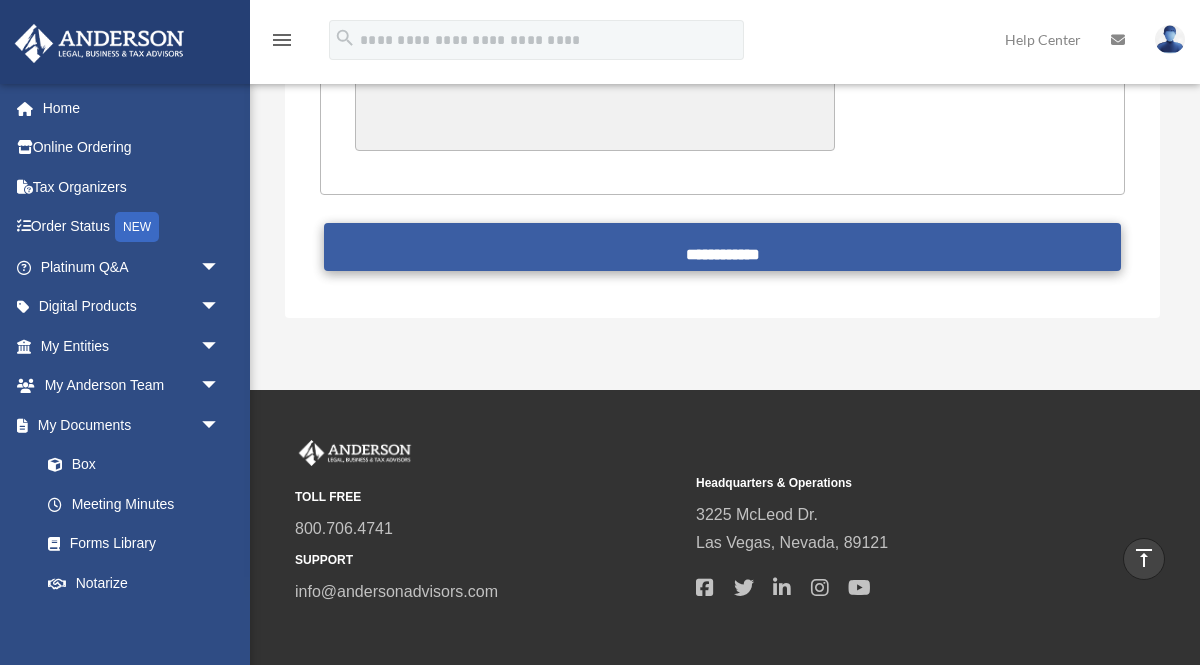 type on "**********" 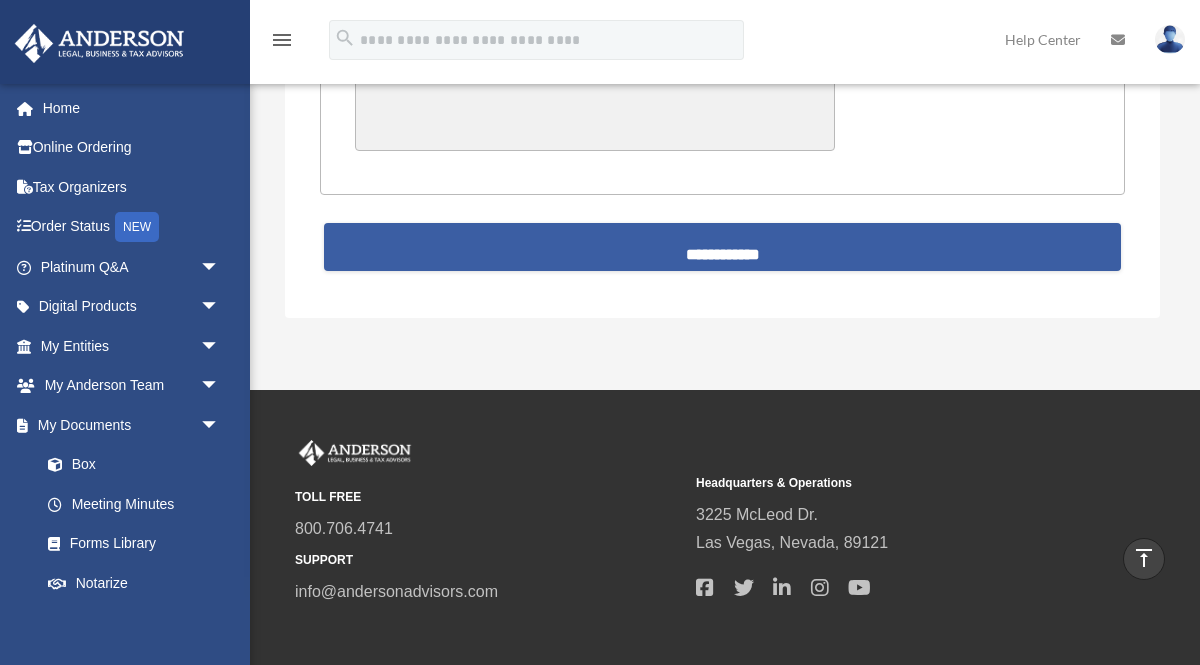 click on "**********" at bounding box center [722, 247] 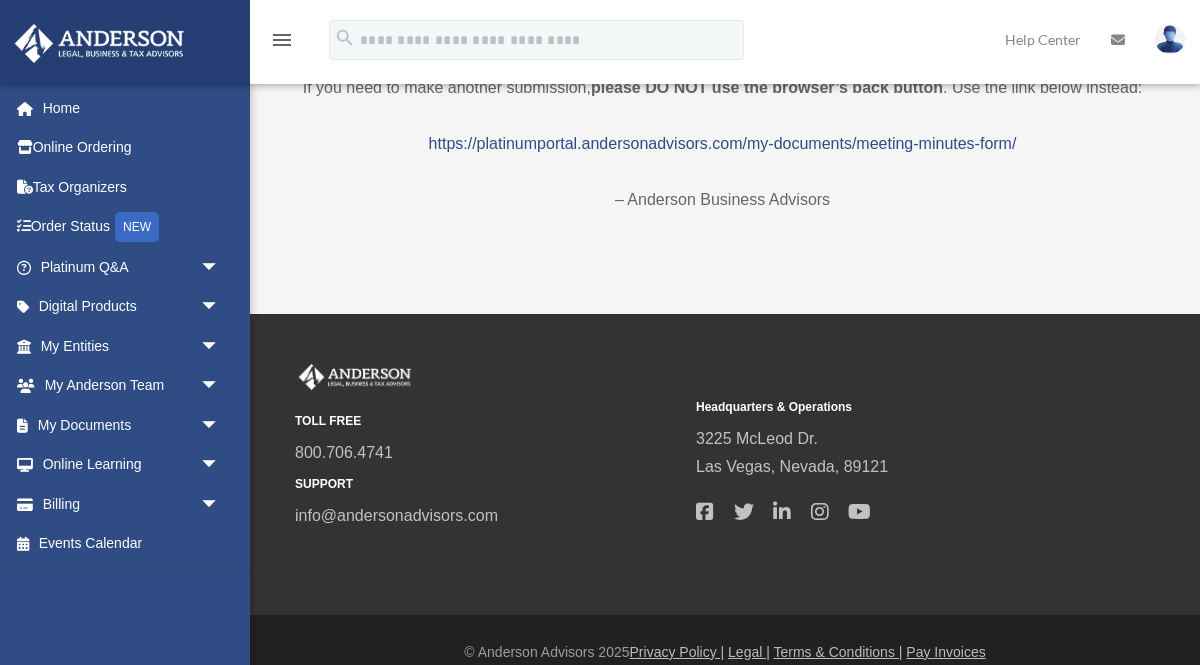 scroll, scrollTop: 115, scrollLeft: 0, axis: vertical 